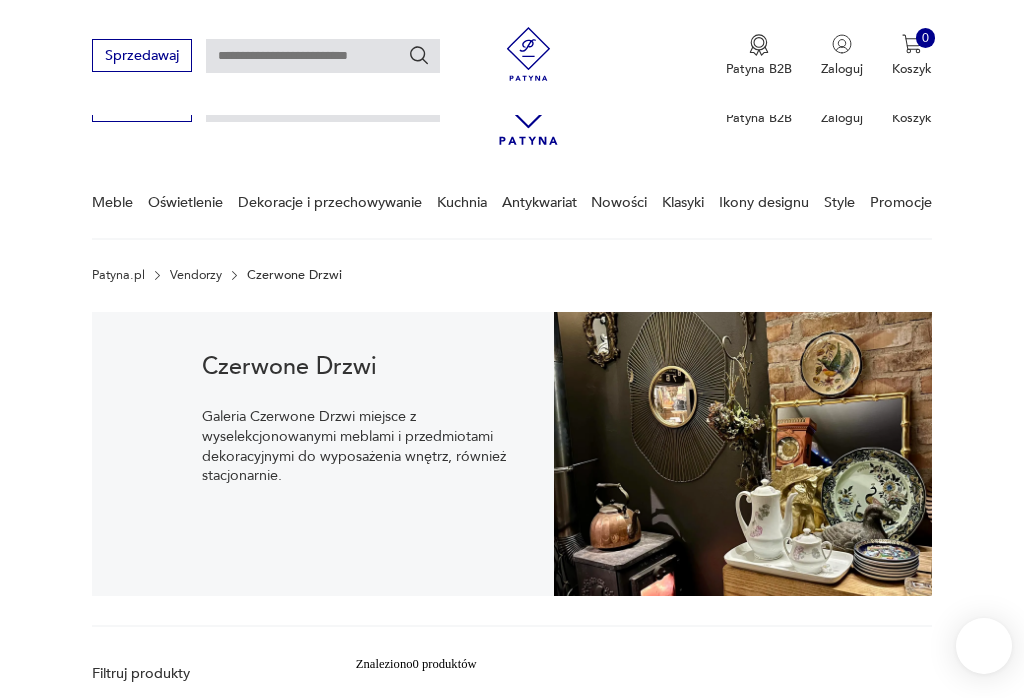scroll, scrollTop: 355, scrollLeft: 0, axis: vertical 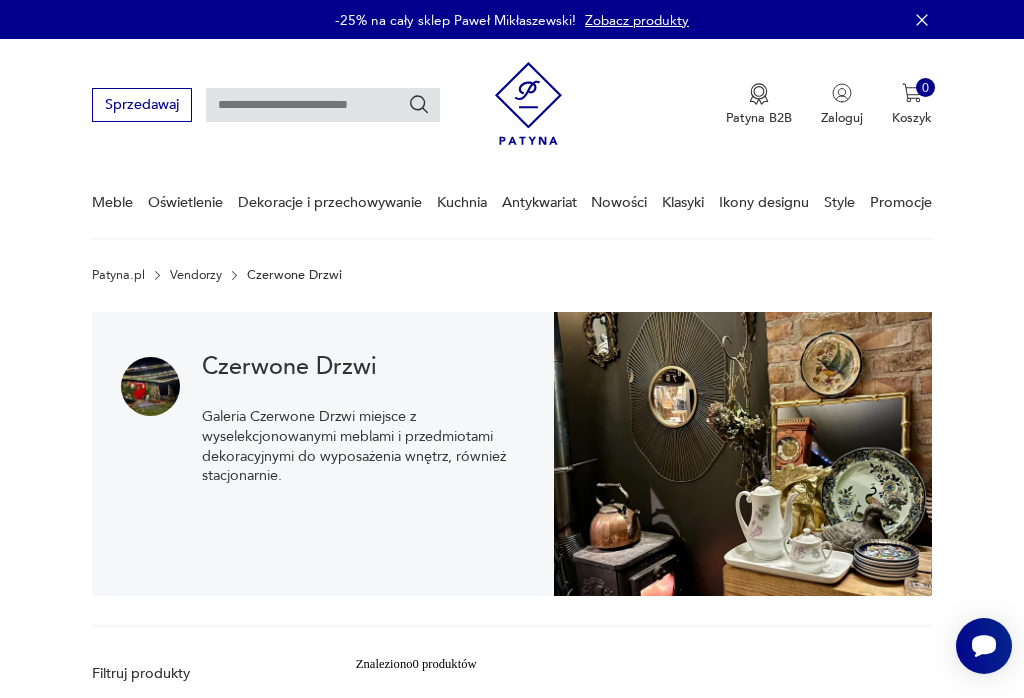 click at bounding box center (323, 105) 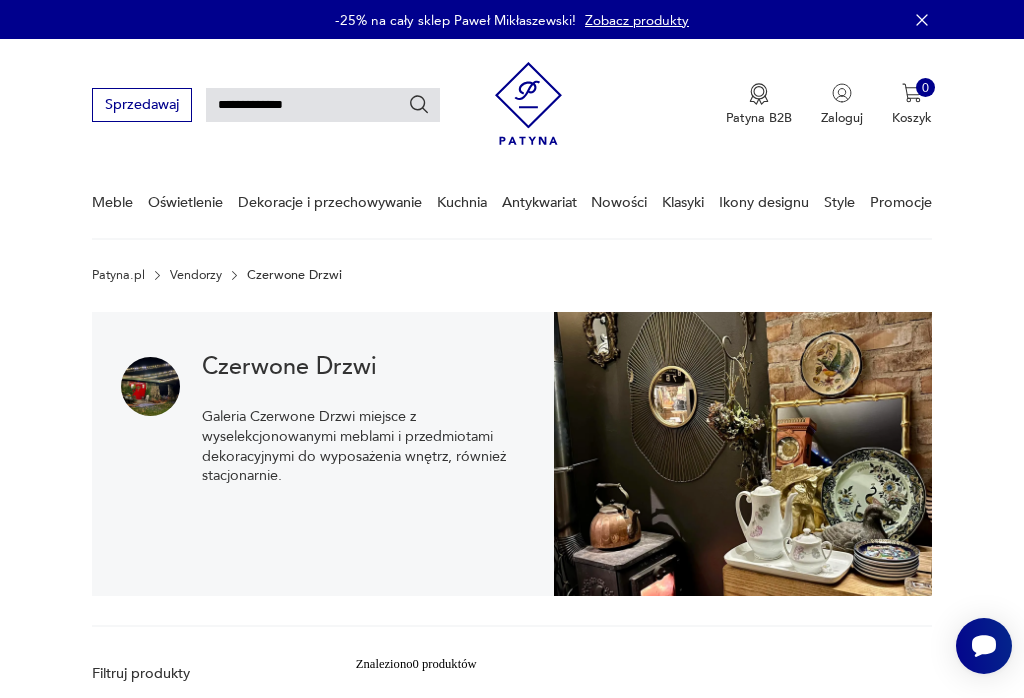 type on "**********" 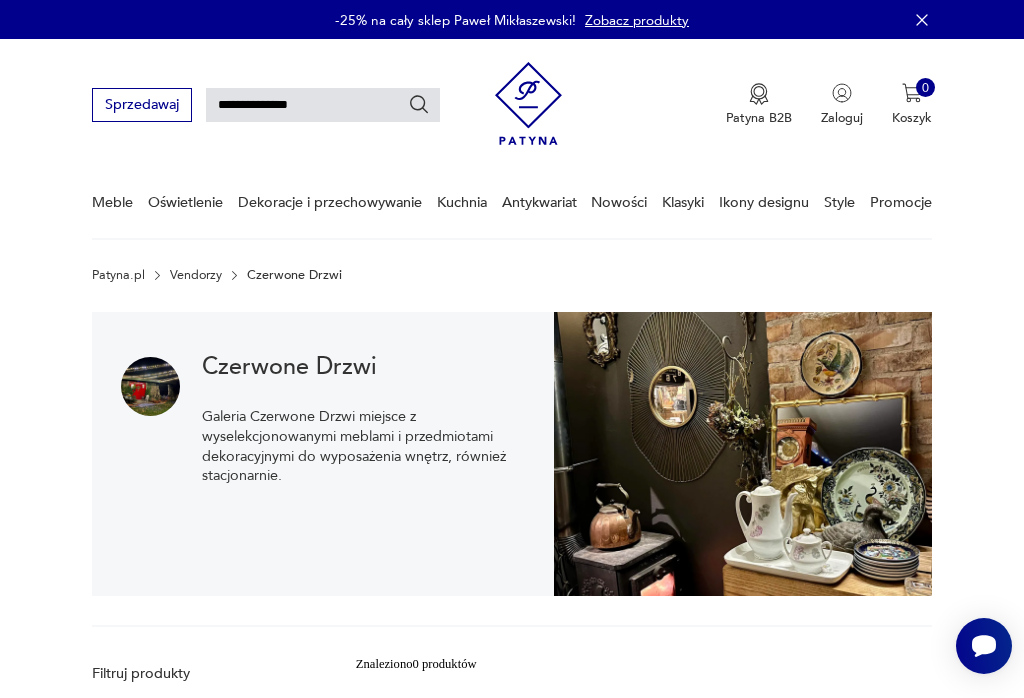 type on "**********" 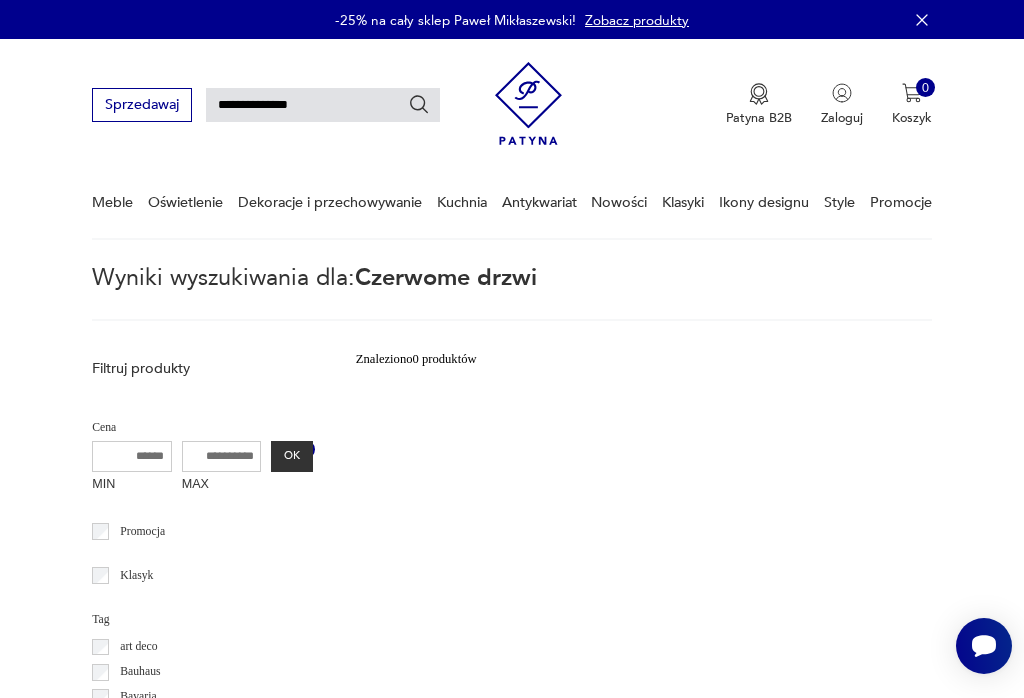 type 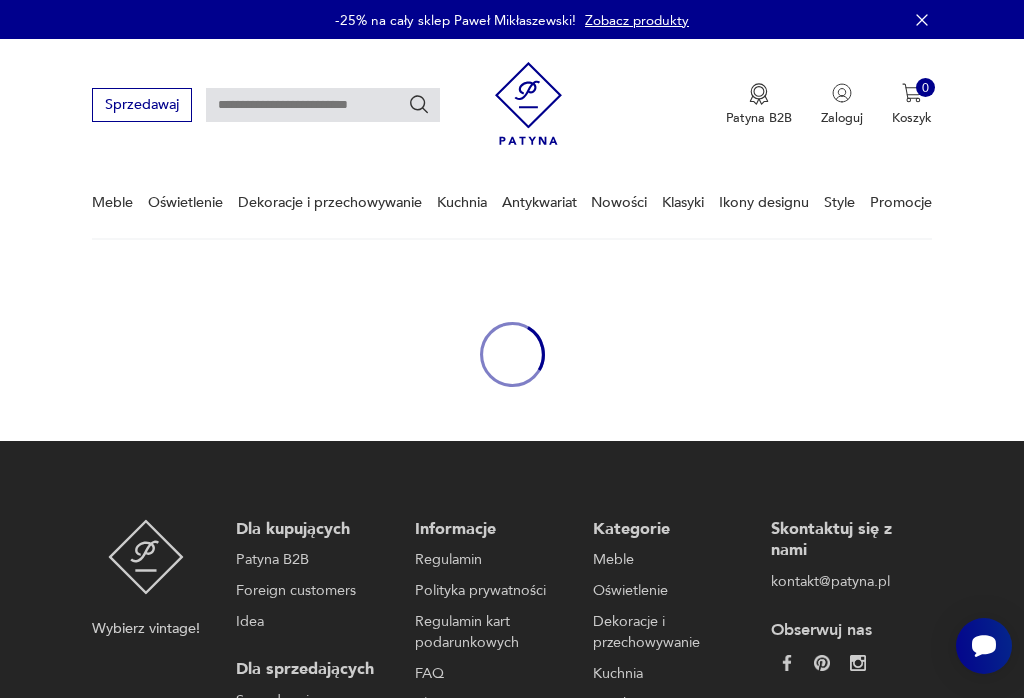 type on "**********" 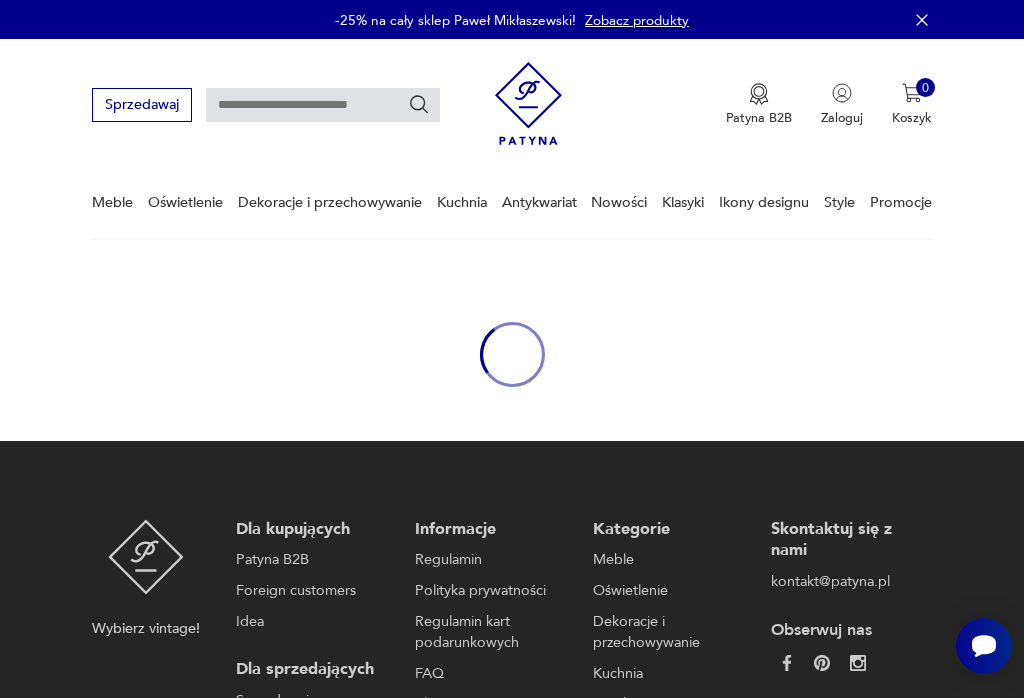 type on "**********" 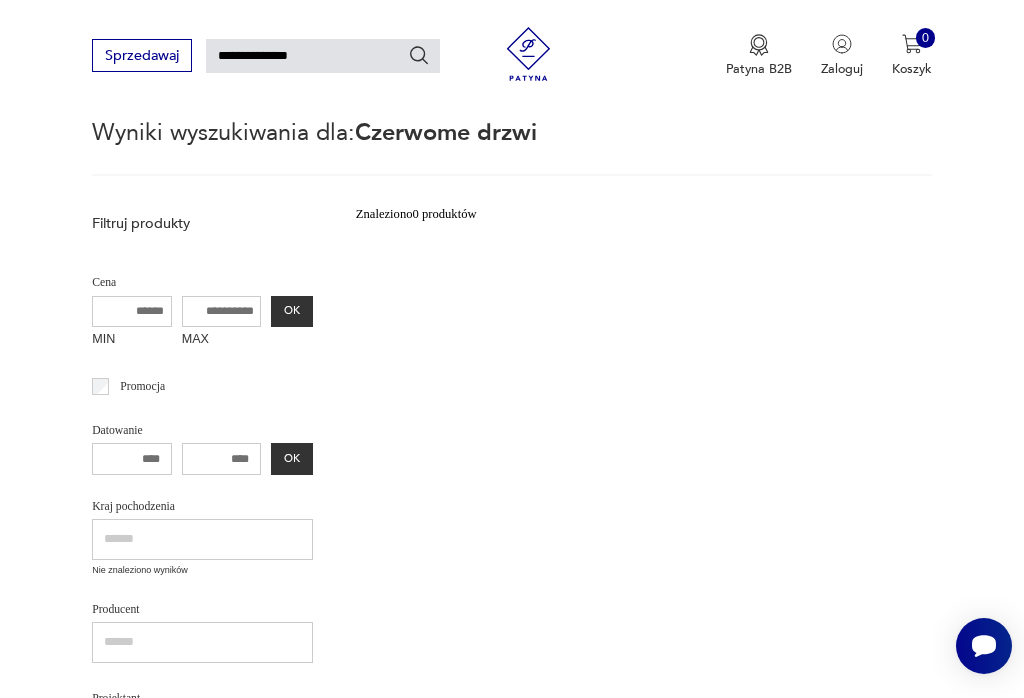 scroll, scrollTop: 0, scrollLeft: 0, axis: both 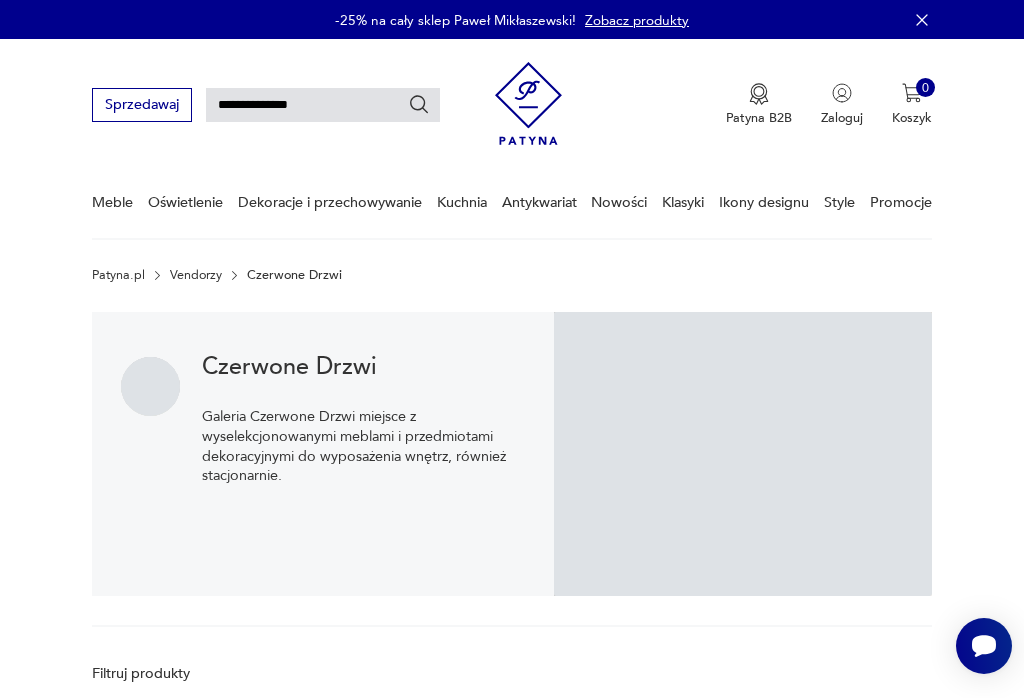 type 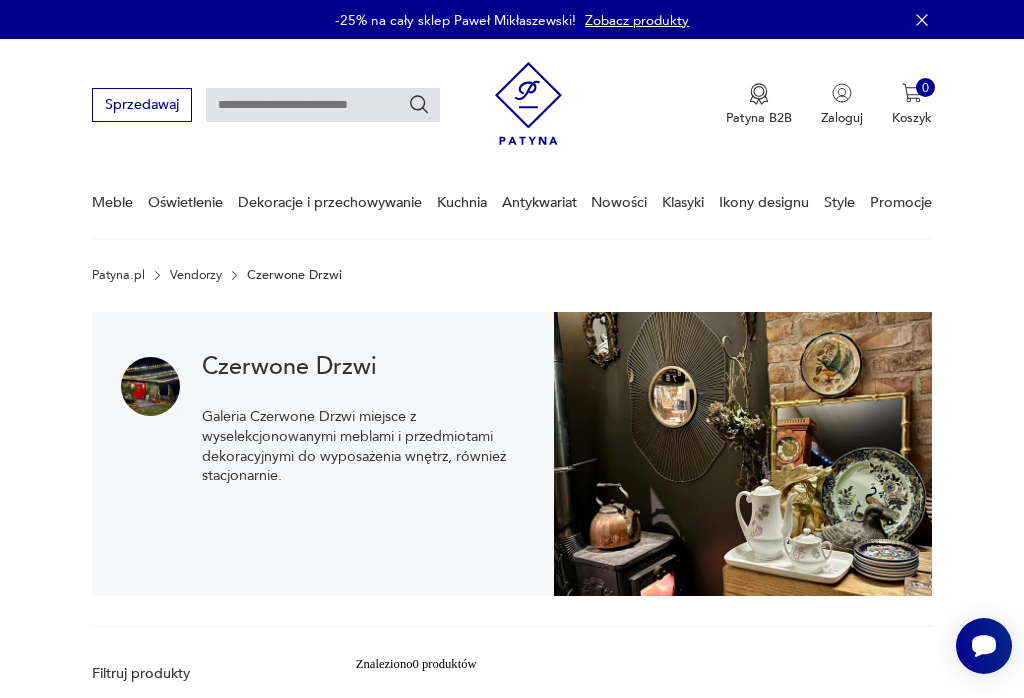 scroll, scrollTop: 101, scrollLeft: 0, axis: vertical 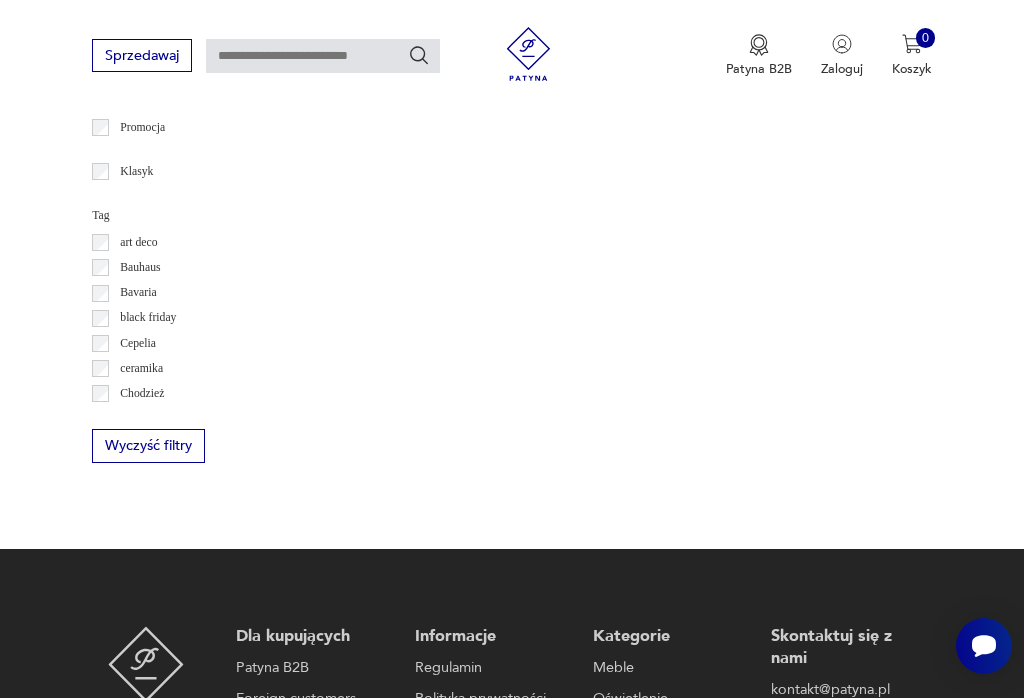 click on "Wyczyść filtry" at bounding box center (148, 445) 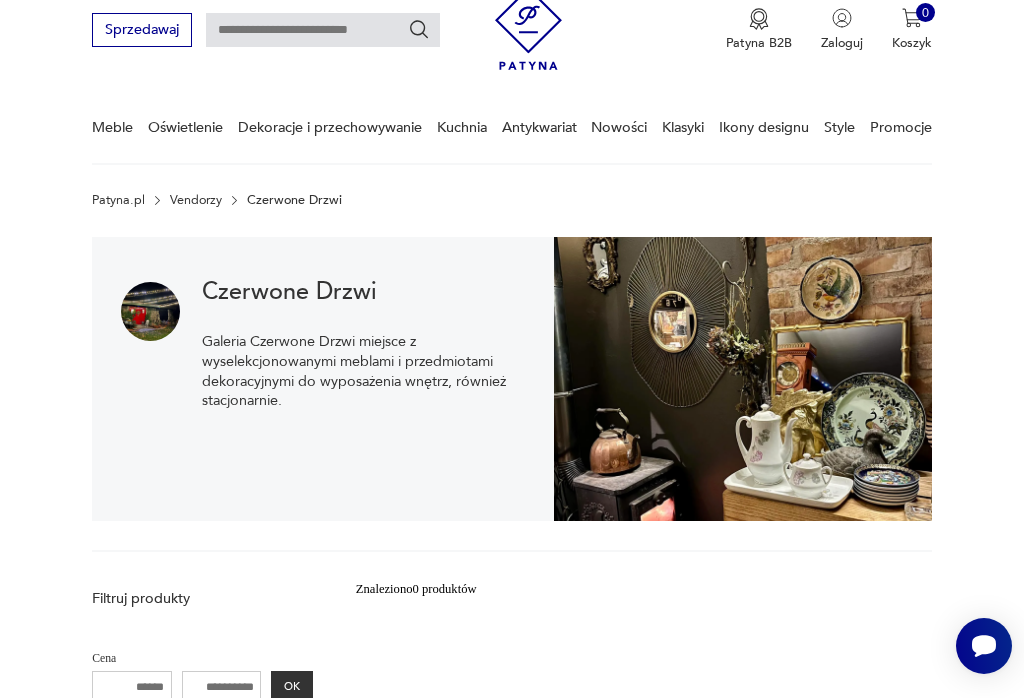 scroll, scrollTop: 0, scrollLeft: 0, axis: both 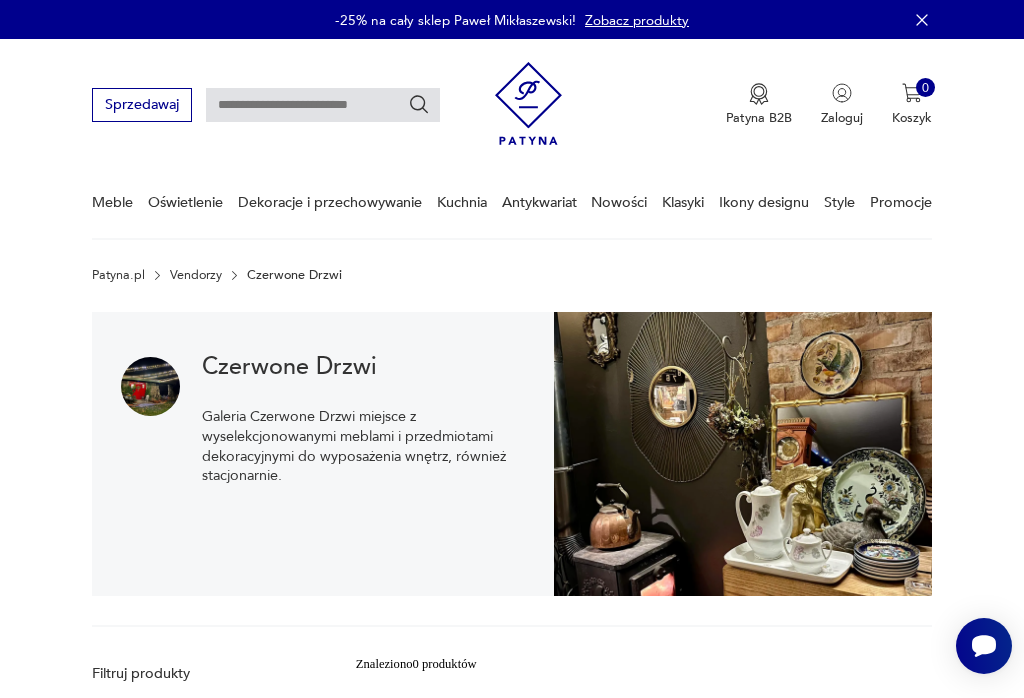 click at bounding box center [323, 105] 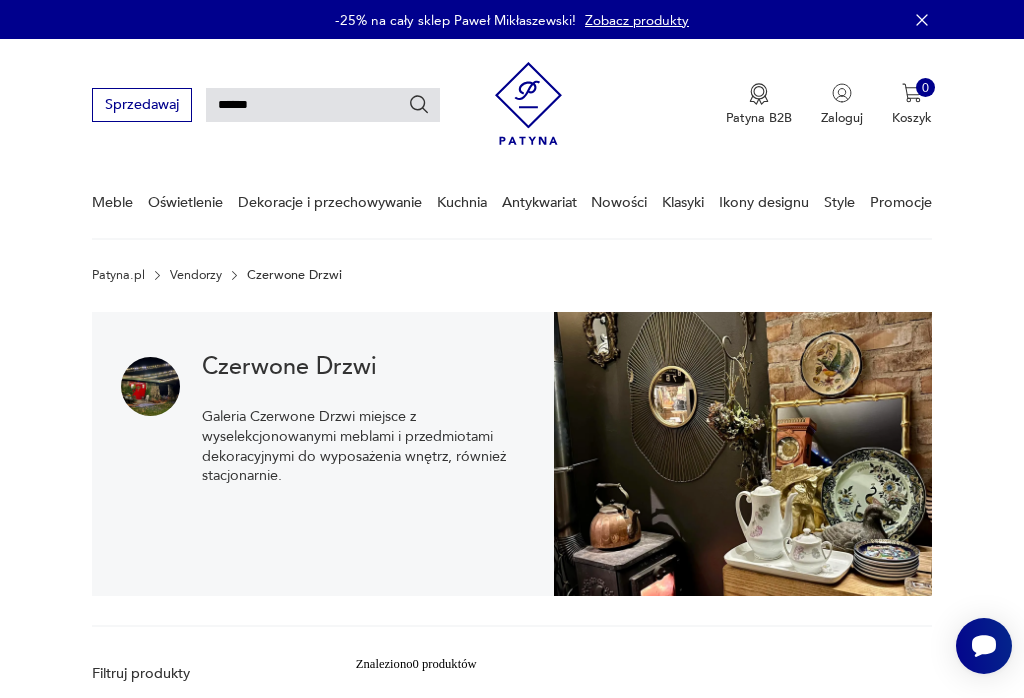 type on "*******" 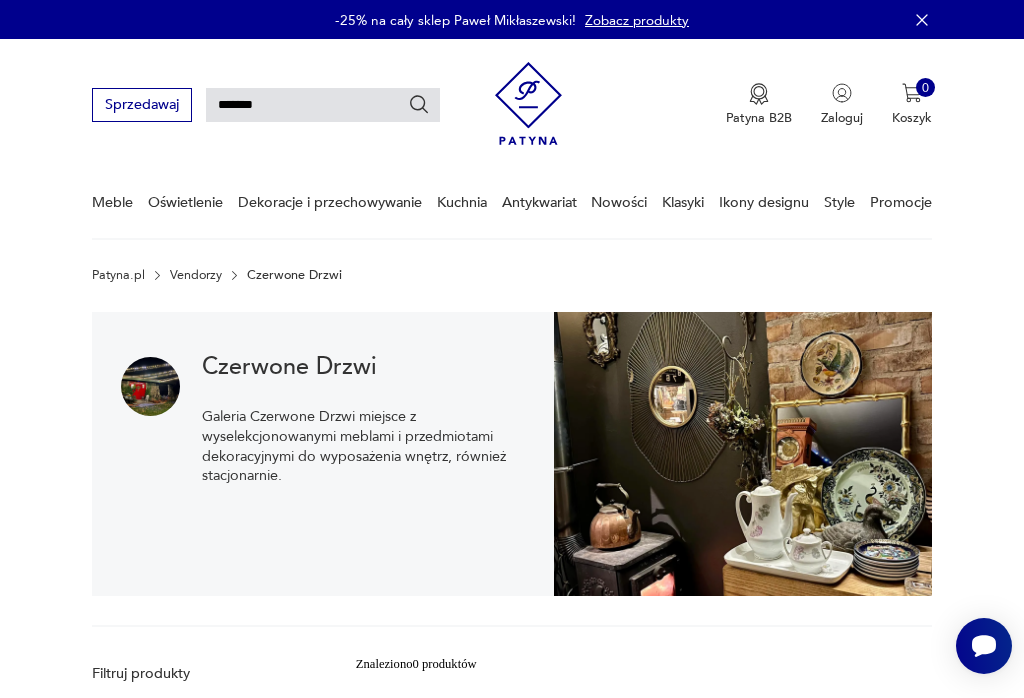 type on "*******" 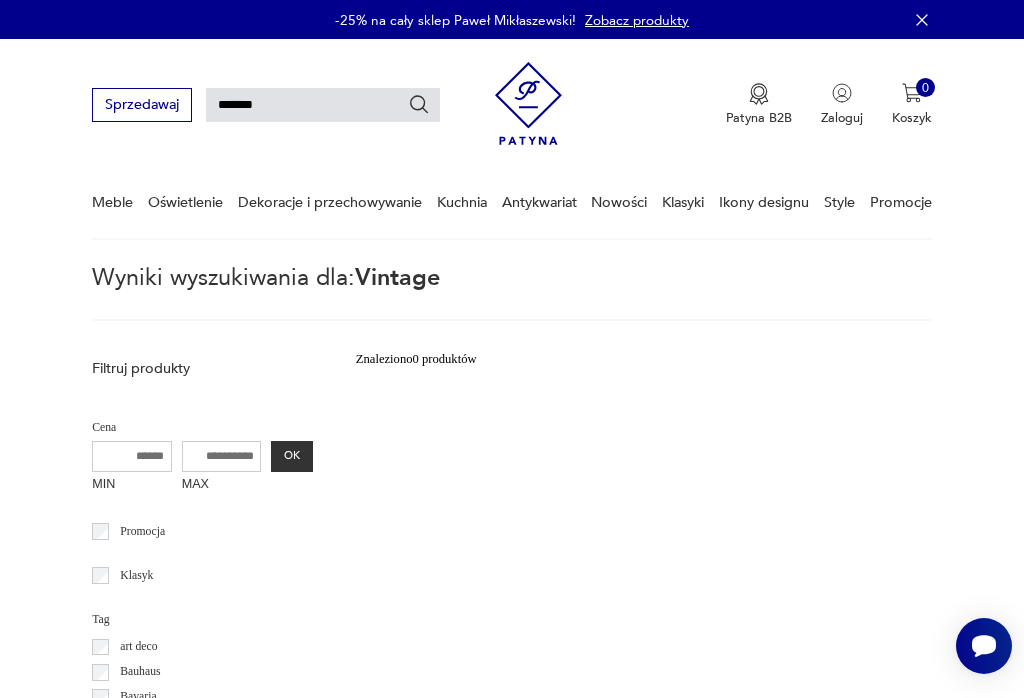 type 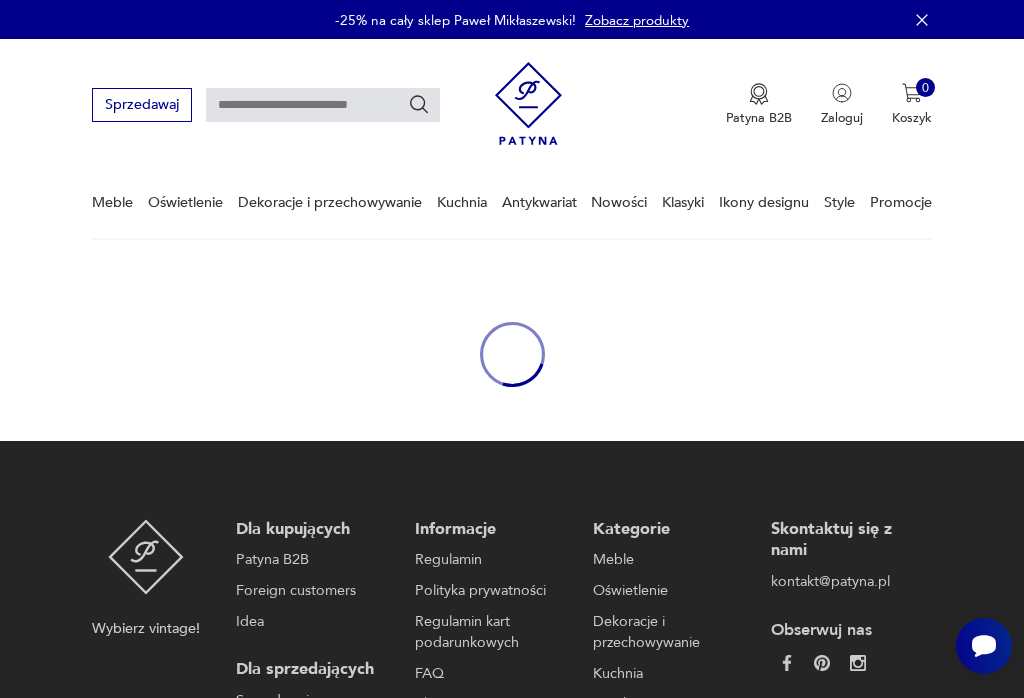 type on "*******" 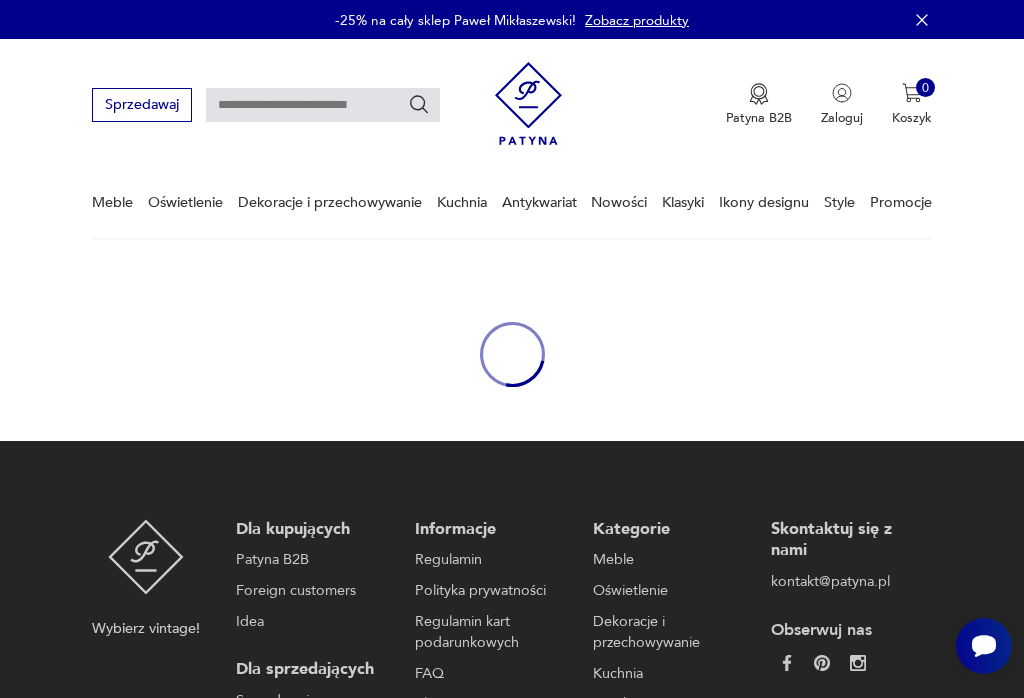 type on "*******" 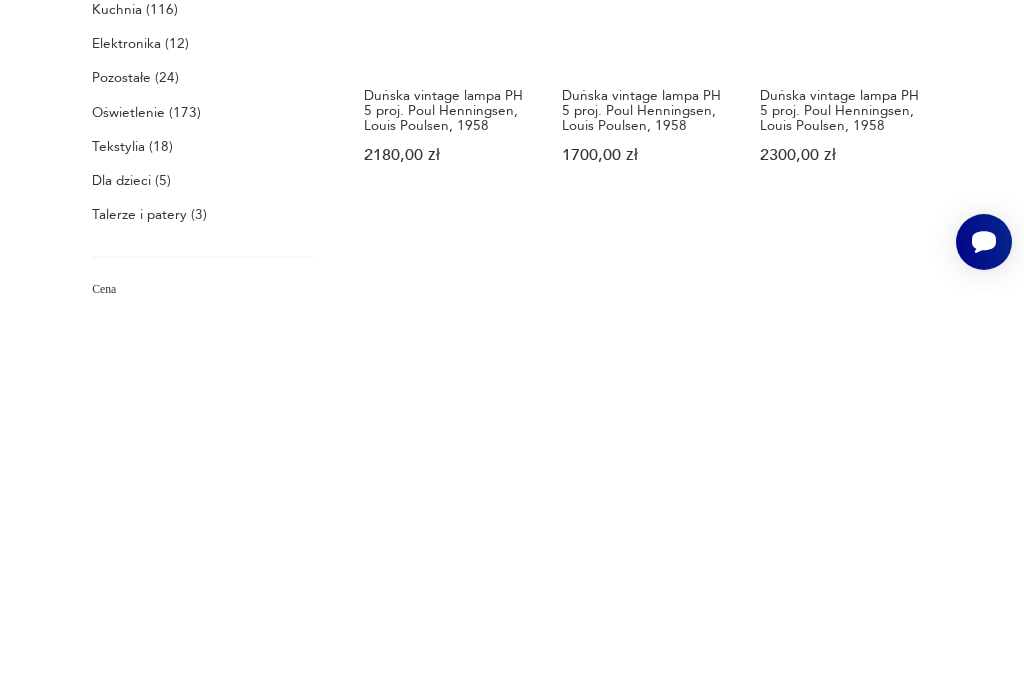 scroll, scrollTop: 522, scrollLeft: 0, axis: vertical 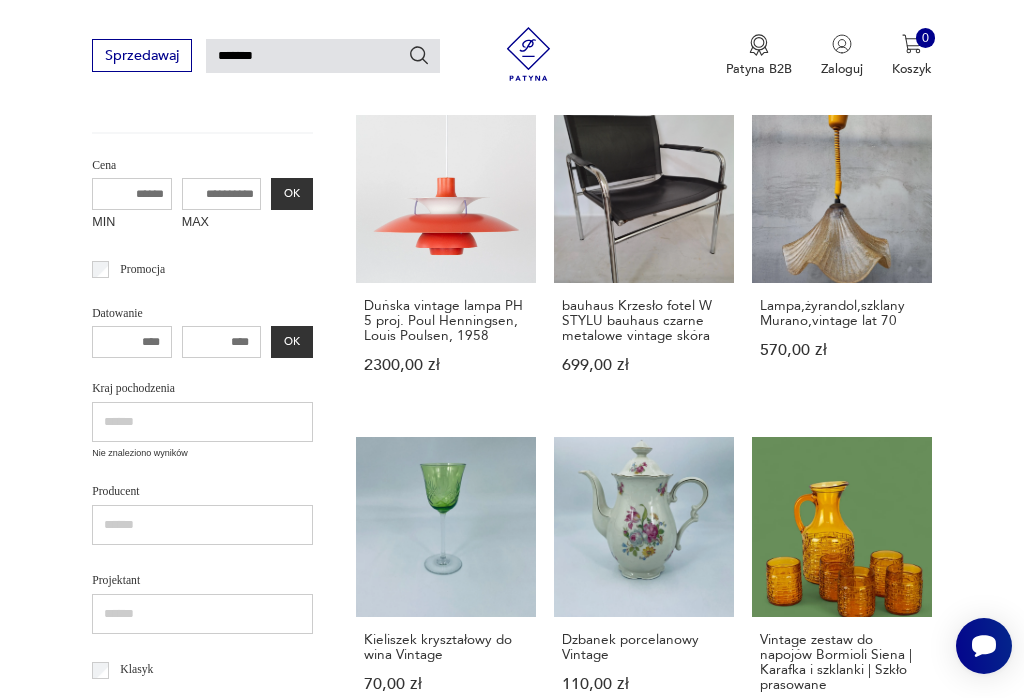 click on "Lampa,żyrandol,szklany Murano,vintage lat 70 570,00 zł" at bounding box center (842, 255) 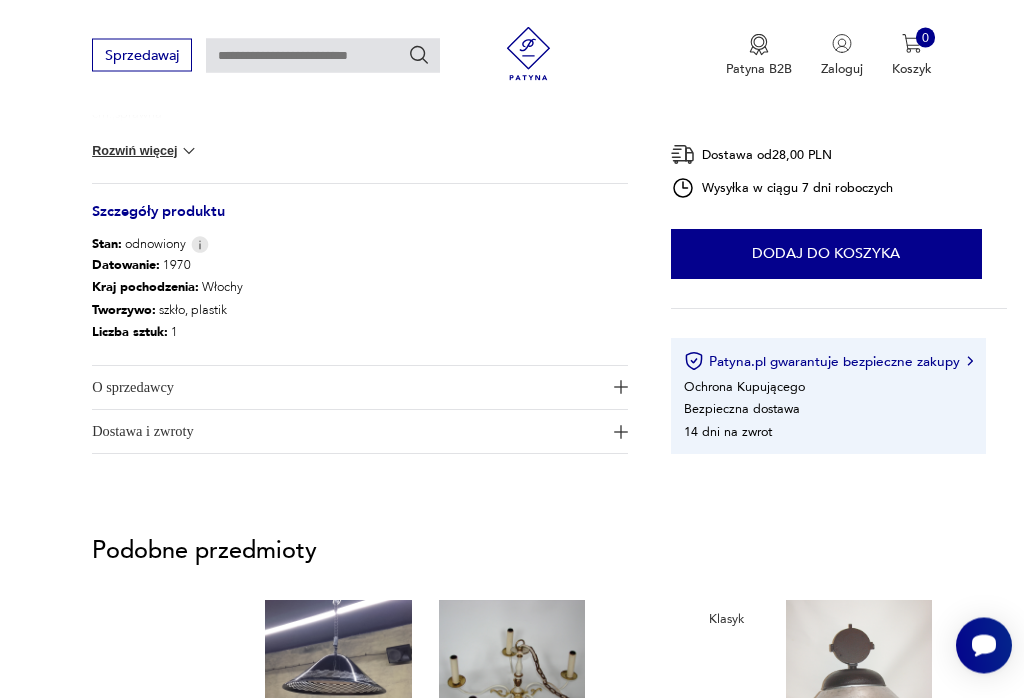 scroll, scrollTop: 864, scrollLeft: 0, axis: vertical 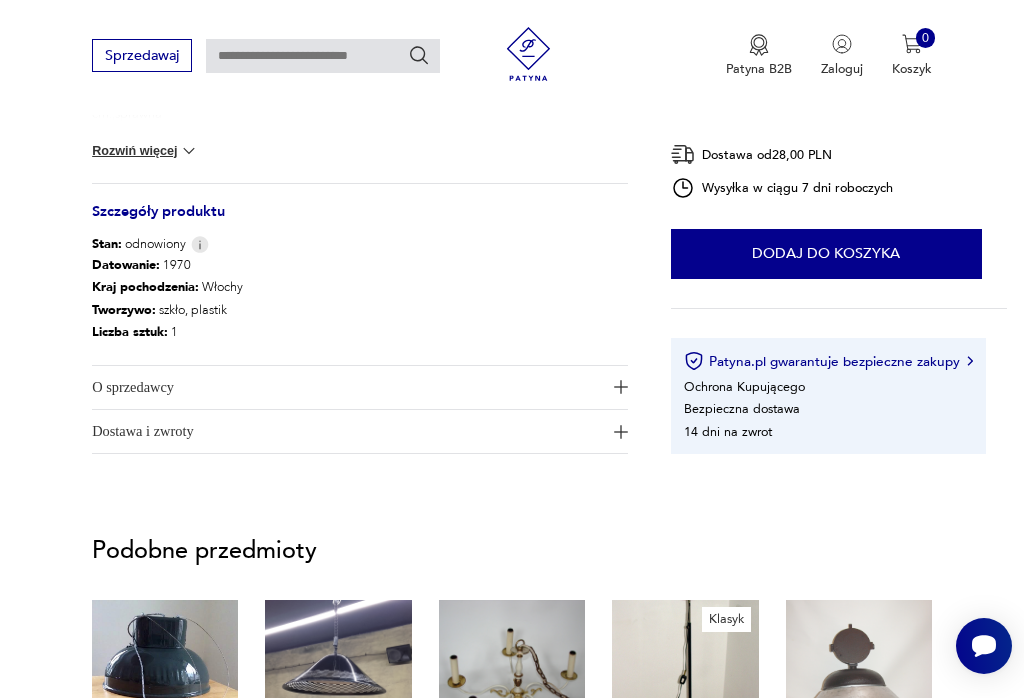 click at bounding box center (621, 387) 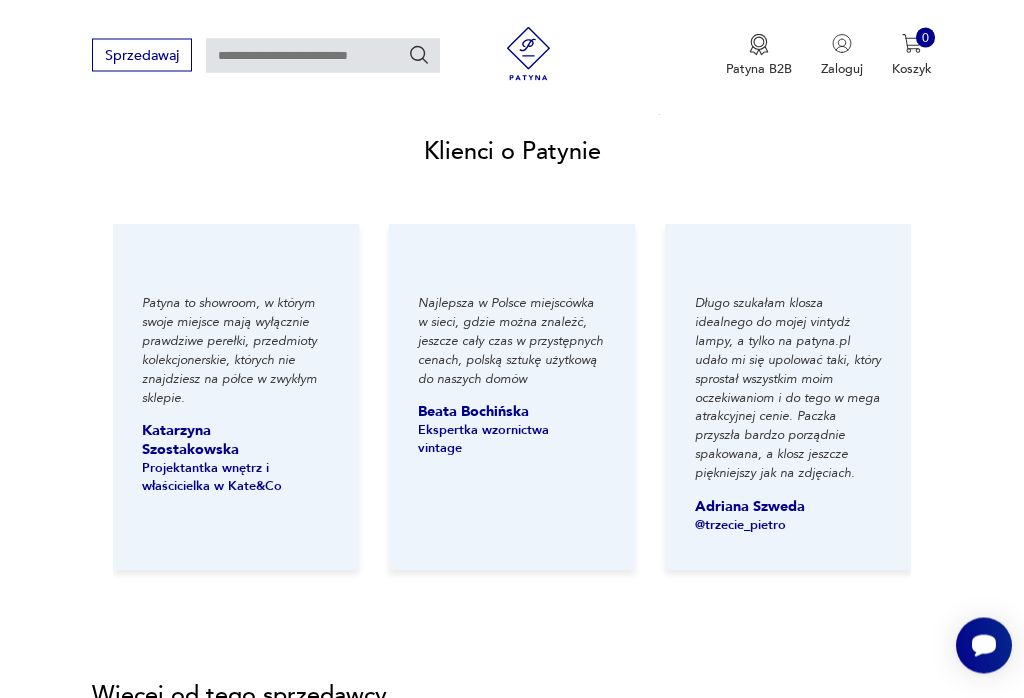 scroll, scrollTop: 1870, scrollLeft: 0, axis: vertical 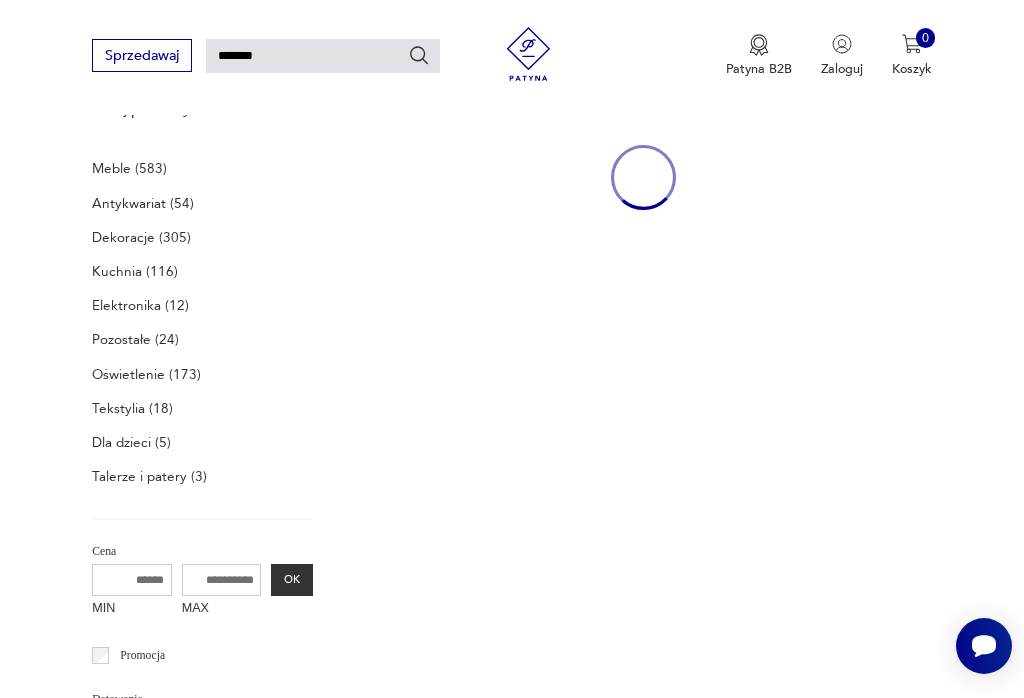 type on "*******" 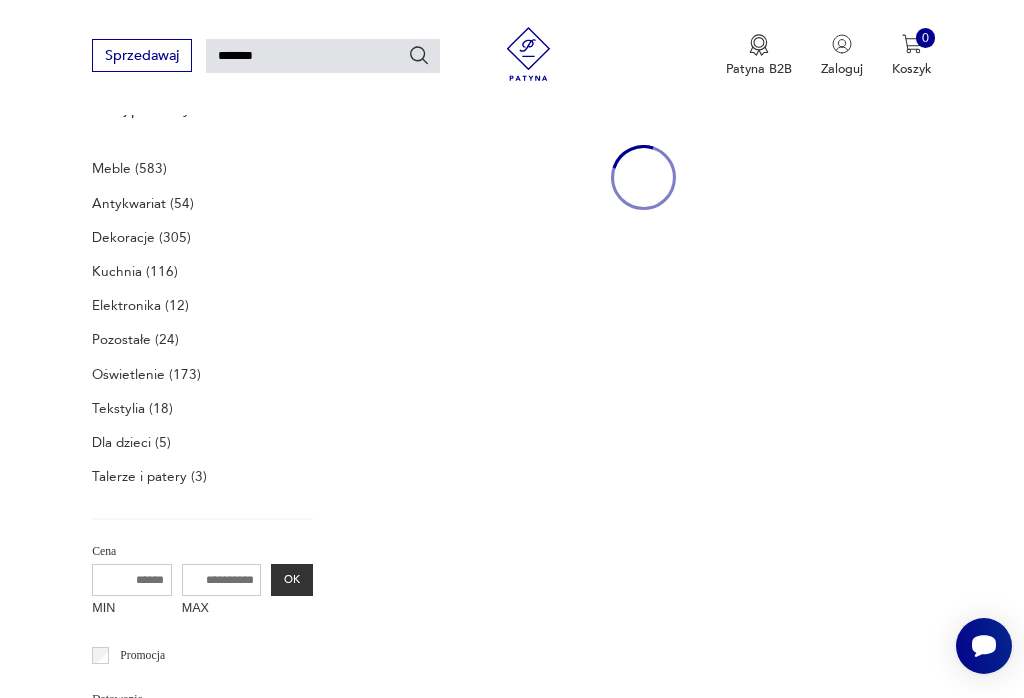 type on "*******" 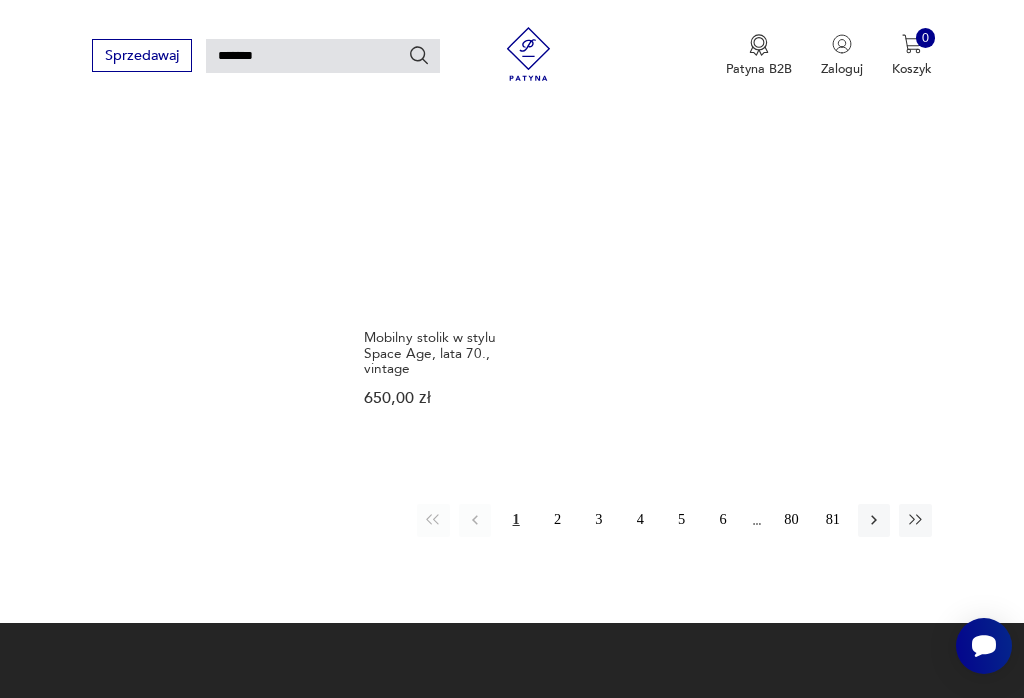 scroll, scrollTop: 1961, scrollLeft: 0, axis: vertical 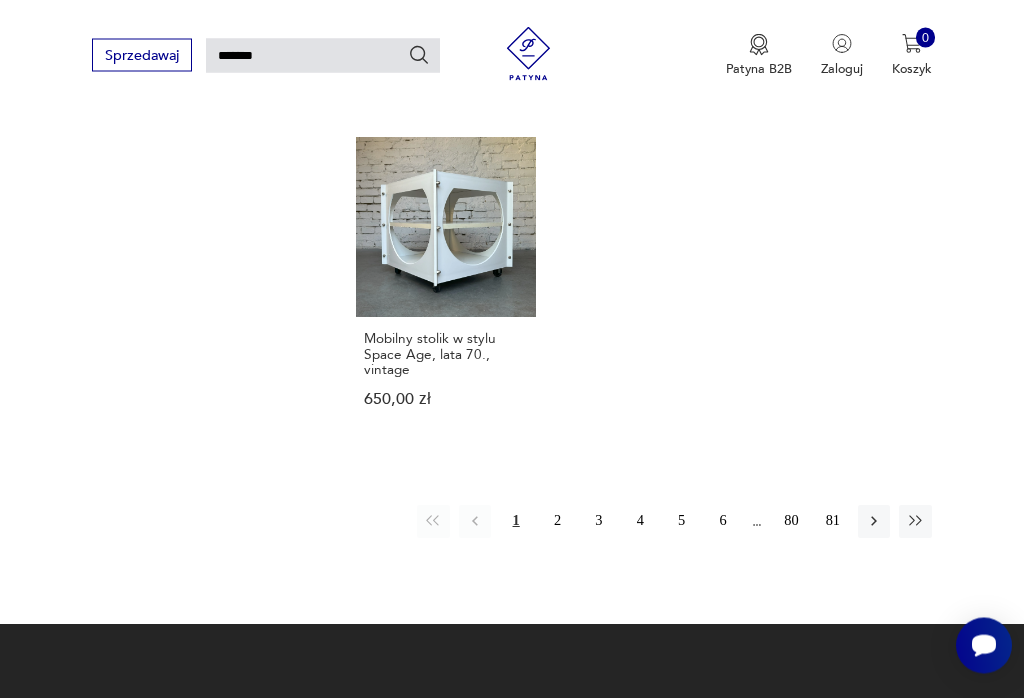 click on "2" at bounding box center [557, 522] 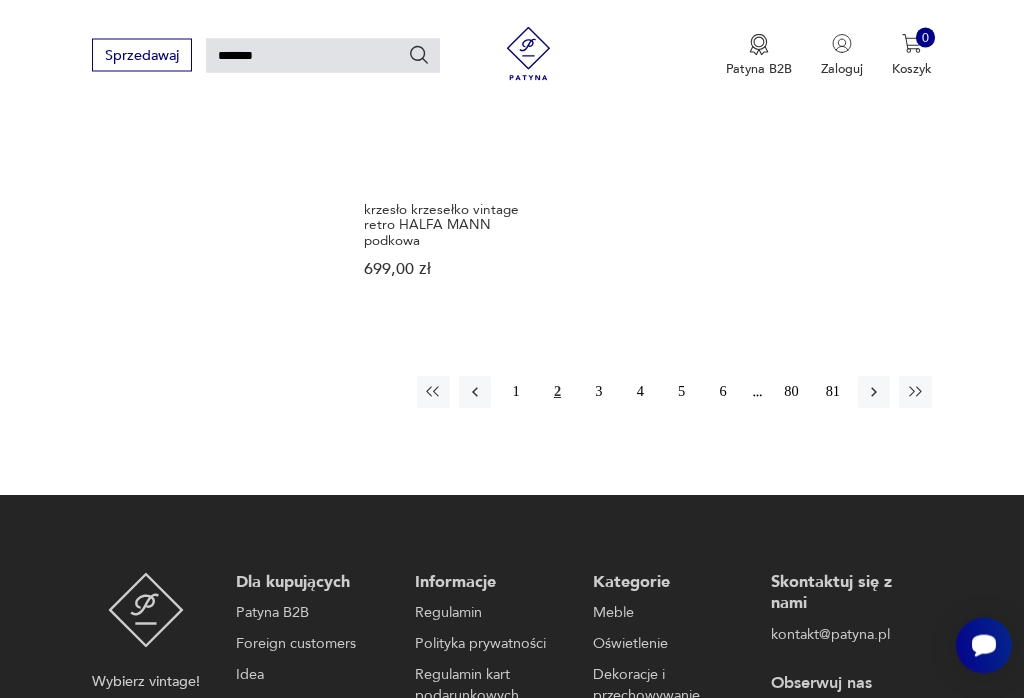 scroll, scrollTop: 2122, scrollLeft: 0, axis: vertical 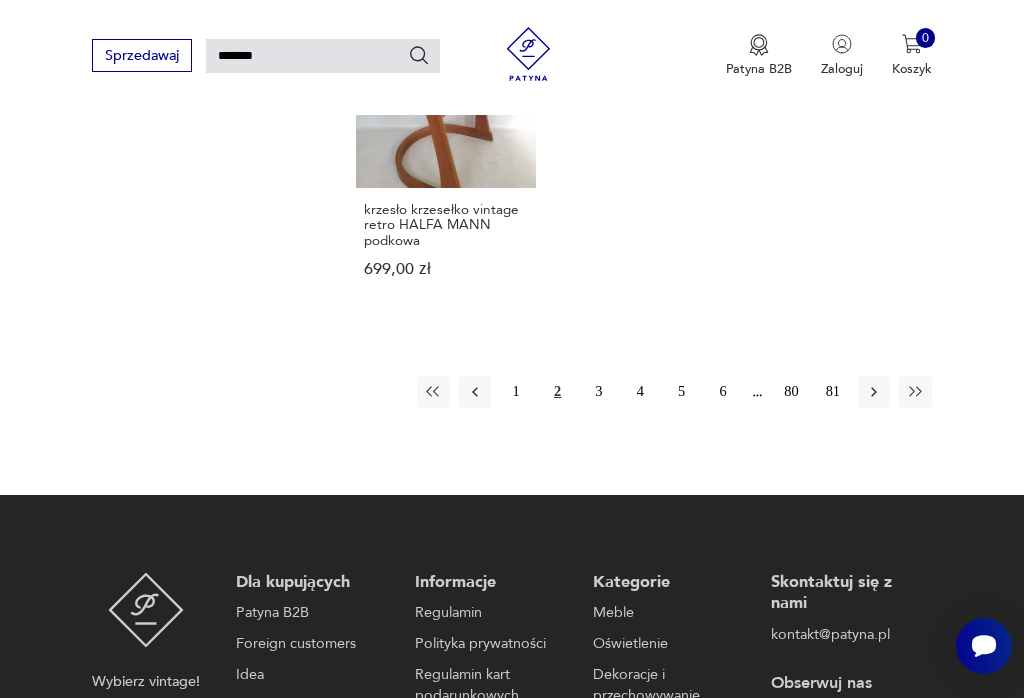 click on "3" at bounding box center (599, 392) 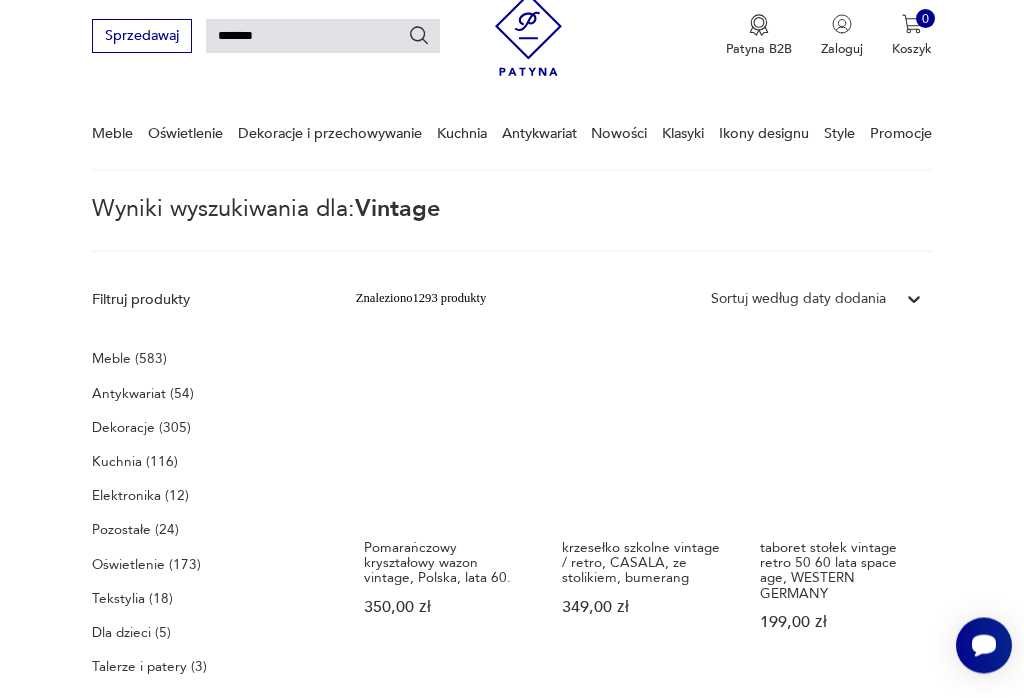 scroll, scrollTop: 78, scrollLeft: 0, axis: vertical 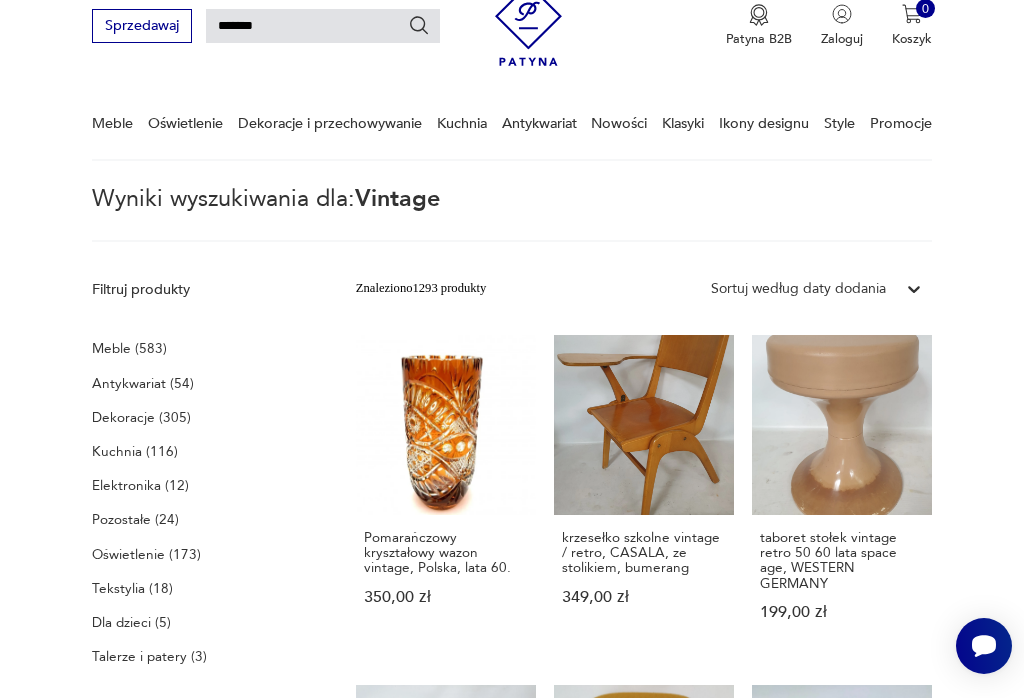 click on "krzesełko szkolne vintage / retro, CASALA, ze stolikiem, bumerang 349,00 zł" at bounding box center (644, 495) 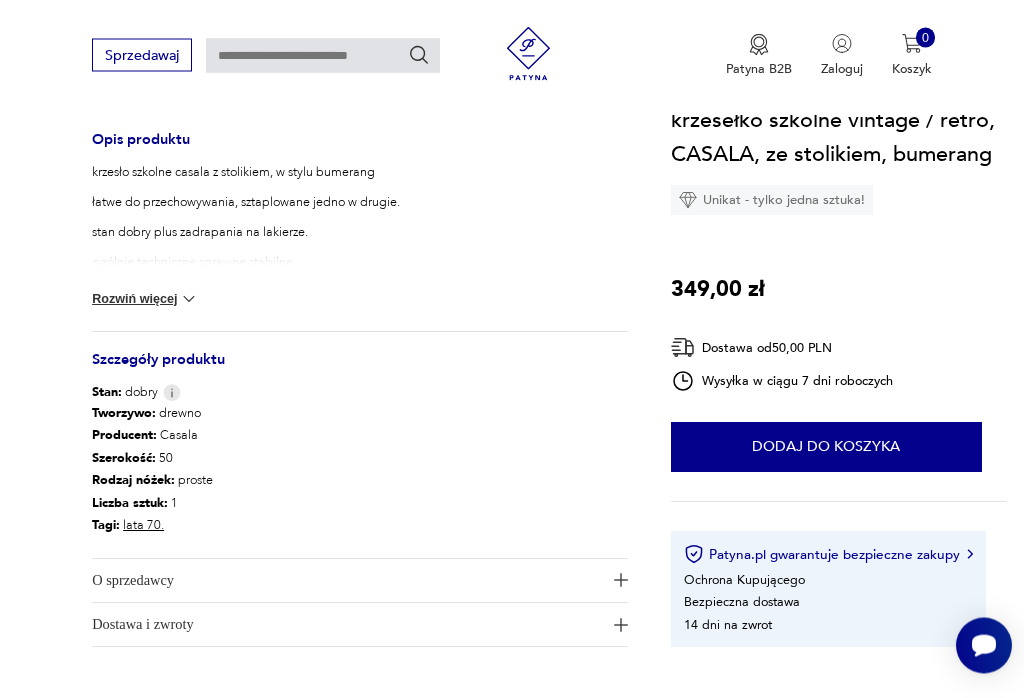scroll, scrollTop: 788, scrollLeft: 0, axis: vertical 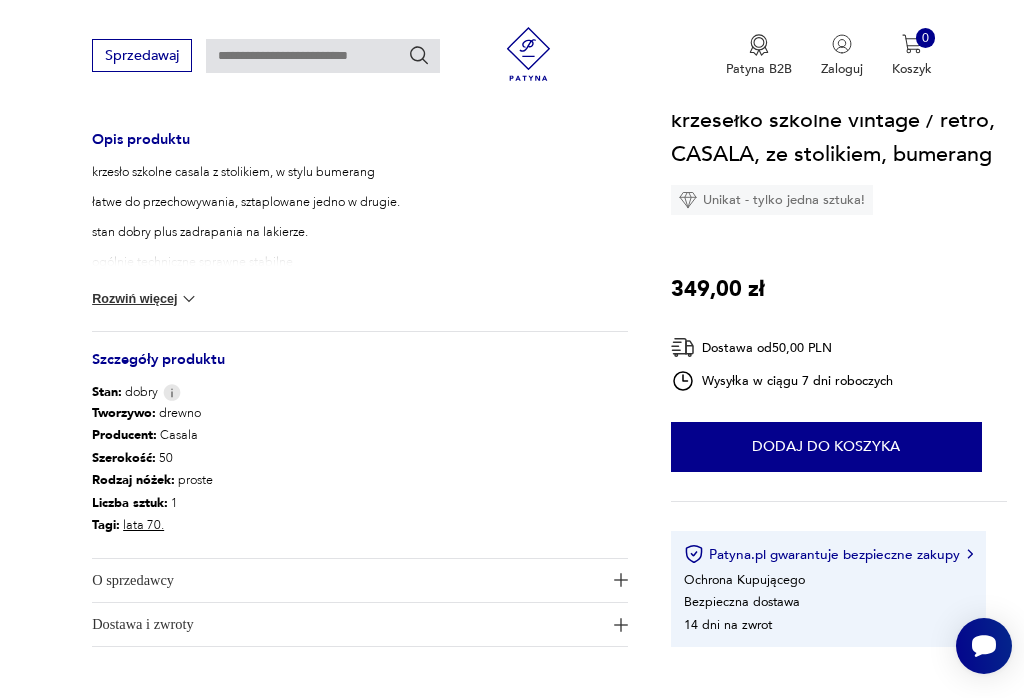 click on "O sprzedawcy" at bounding box center (347, 580) 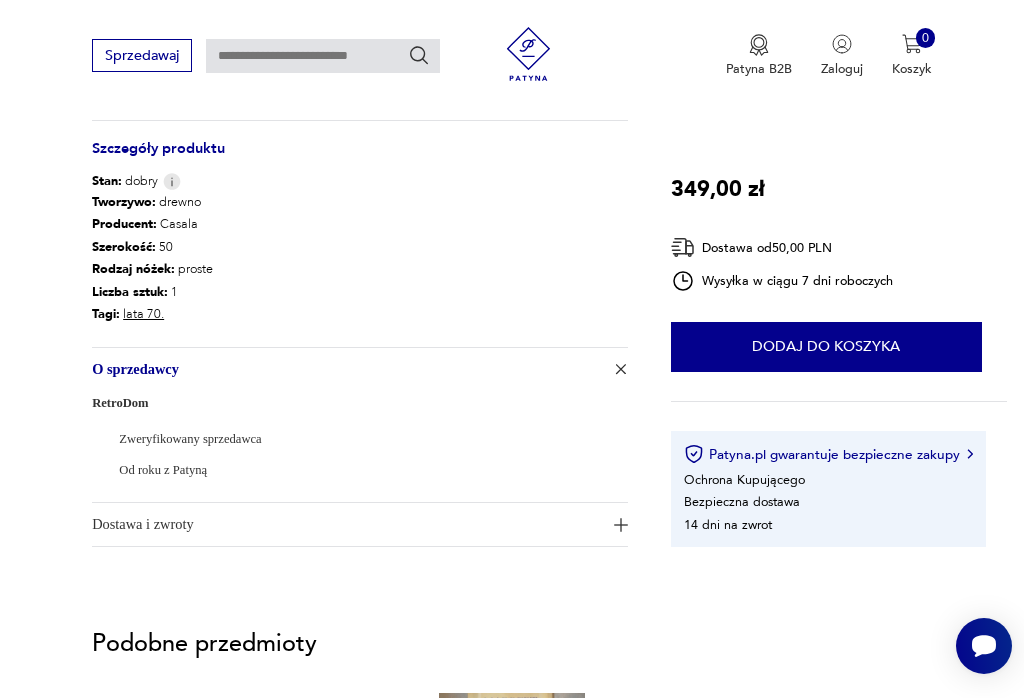 scroll, scrollTop: 1000, scrollLeft: 0, axis: vertical 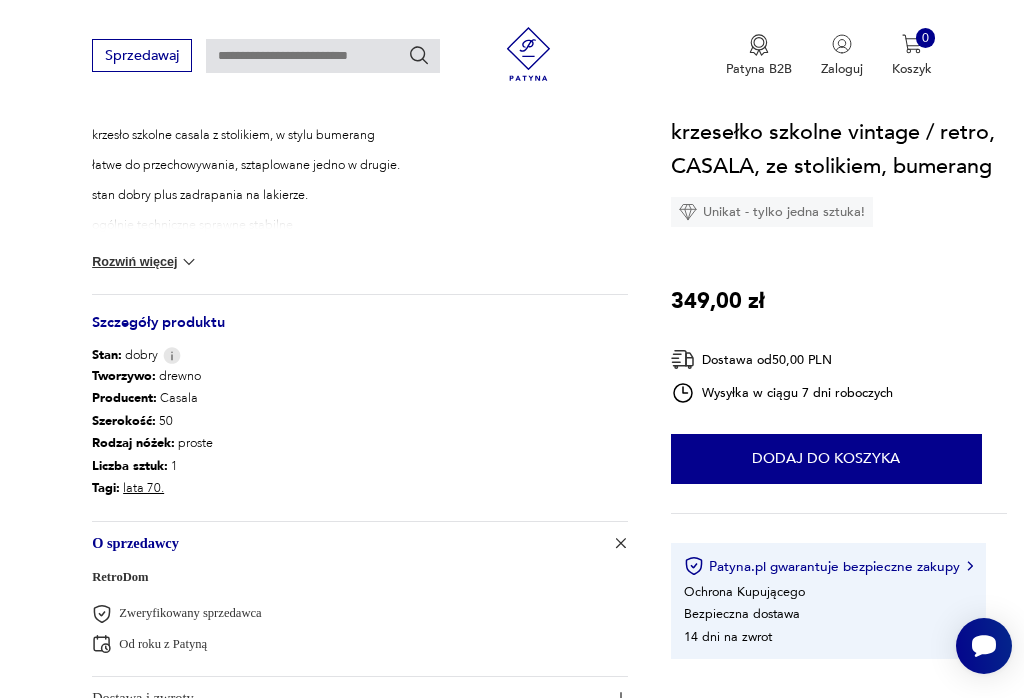 click on "RetroDom" at bounding box center [120, 577] 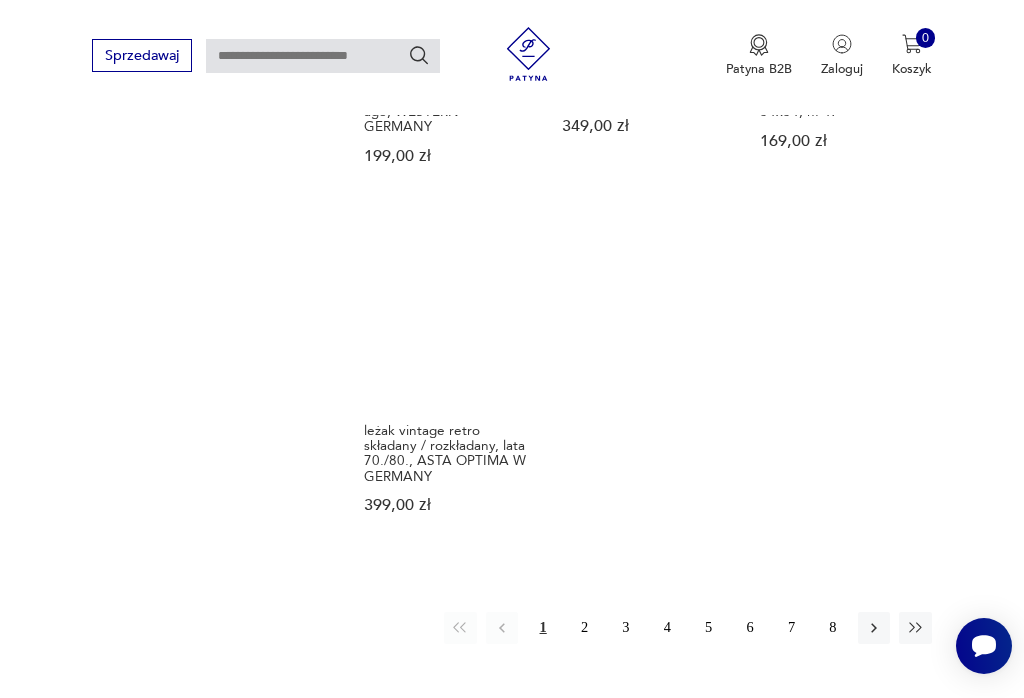 scroll, scrollTop: 2280, scrollLeft: 0, axis: vertical 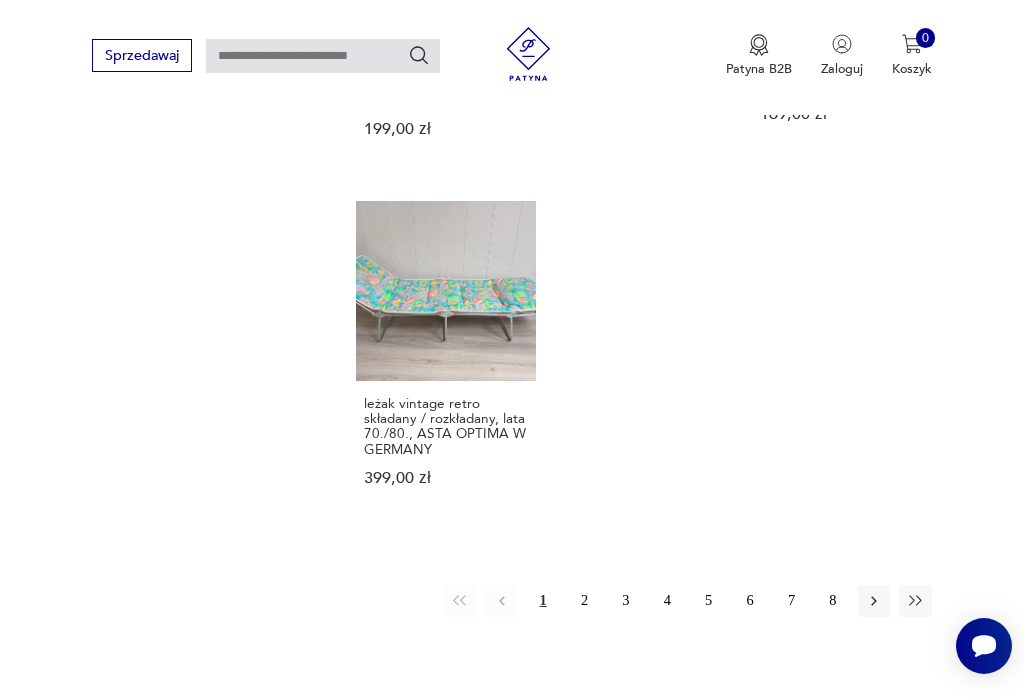 click on "2" at bounding box center (584, 601) 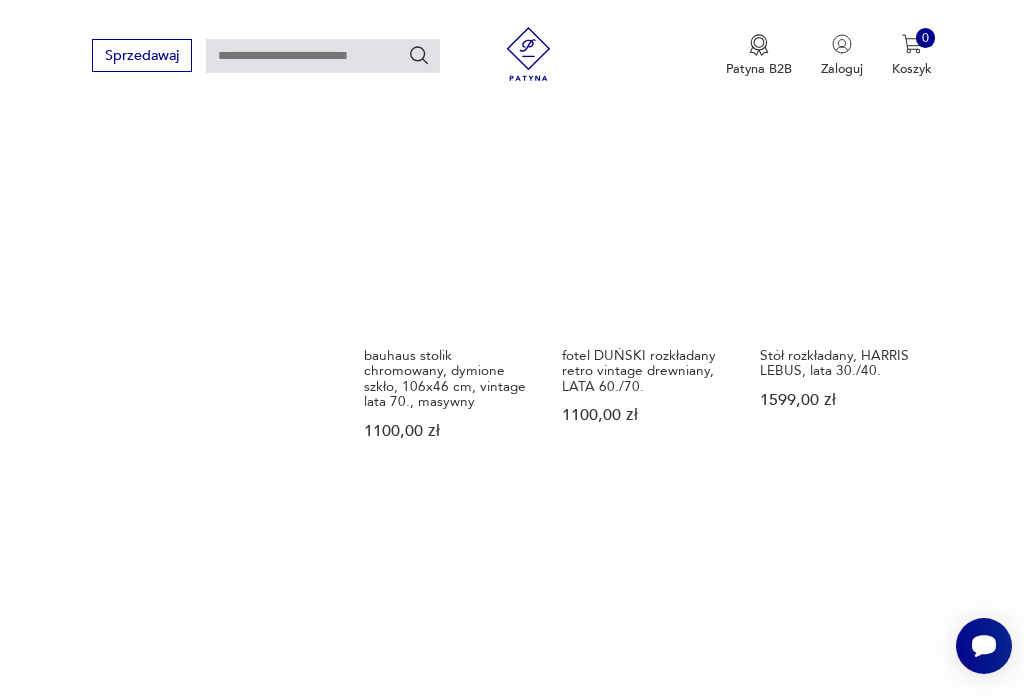 scroll, scrollTop: 1312, scrollLeft: 0, axis: vertical 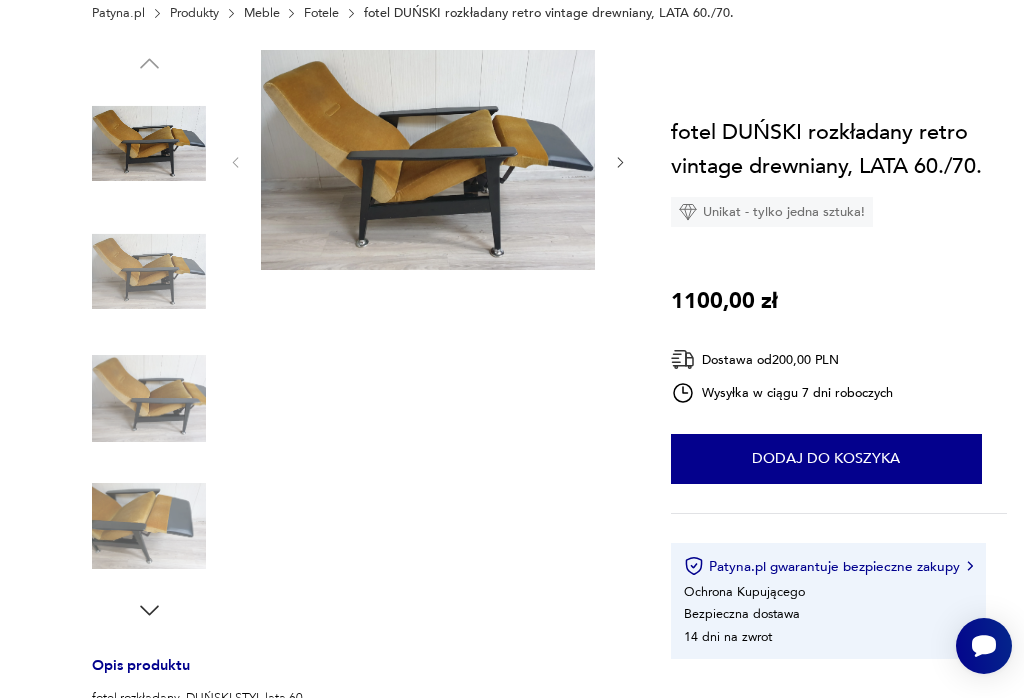 click at bounding box center (149, 526) 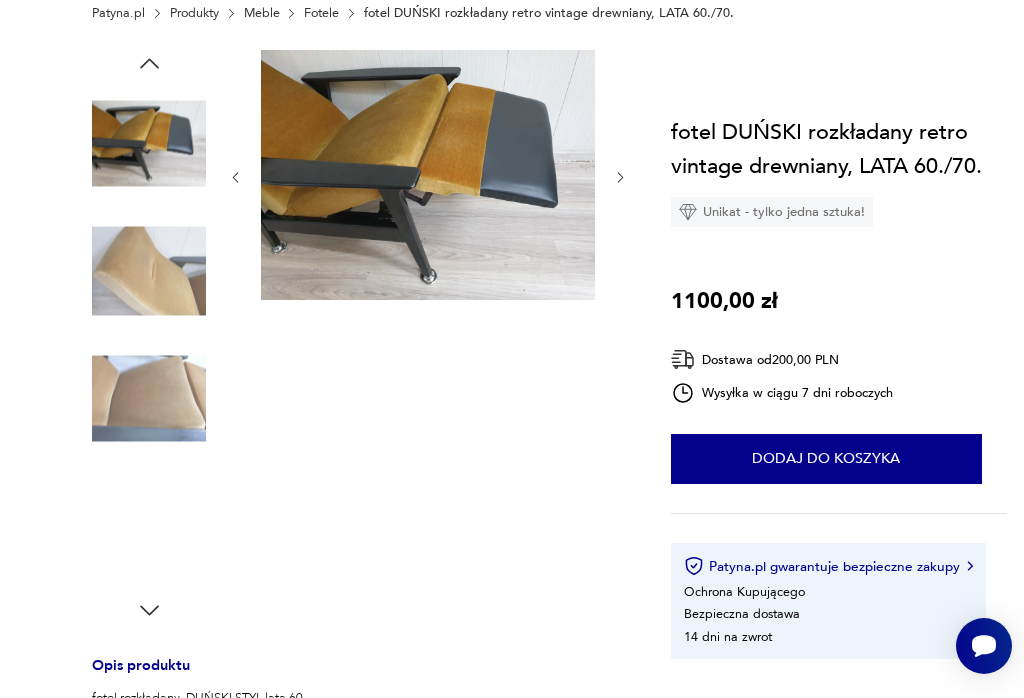 click at bounding box center [149, 399] 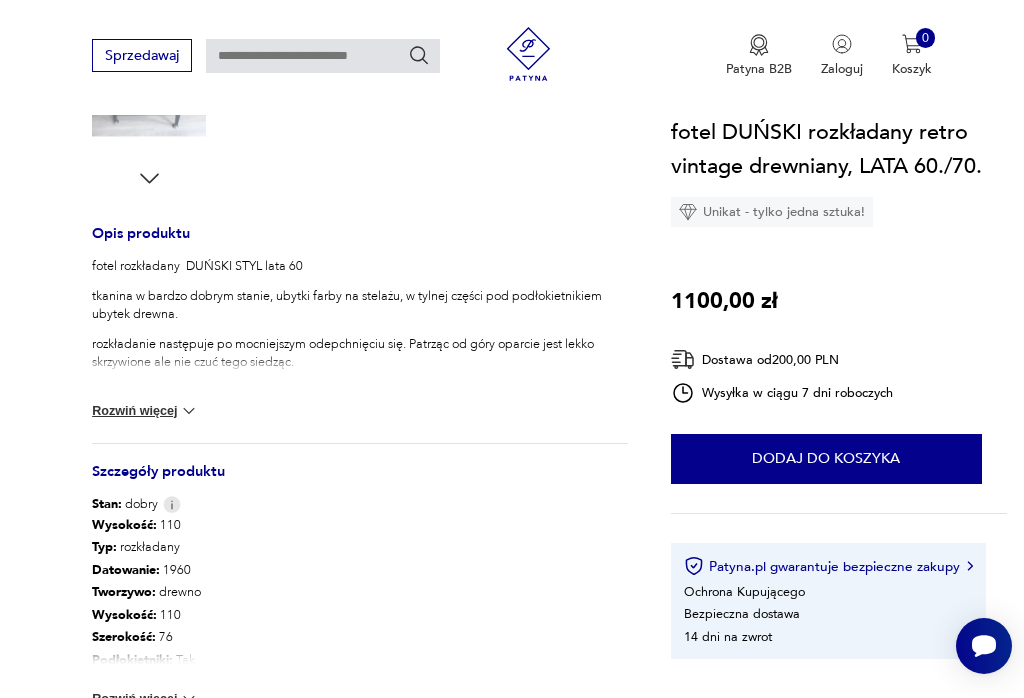 scroll, scrollTop: 692, scrollLeft: 0, axis: vertical 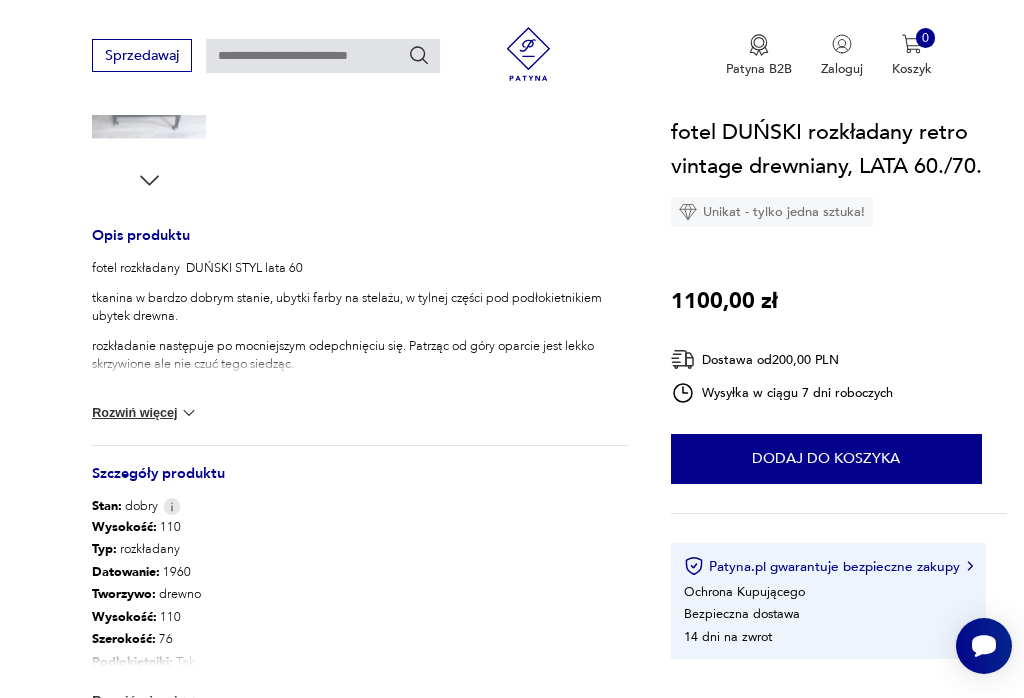 click at bounding box center [189, 413] 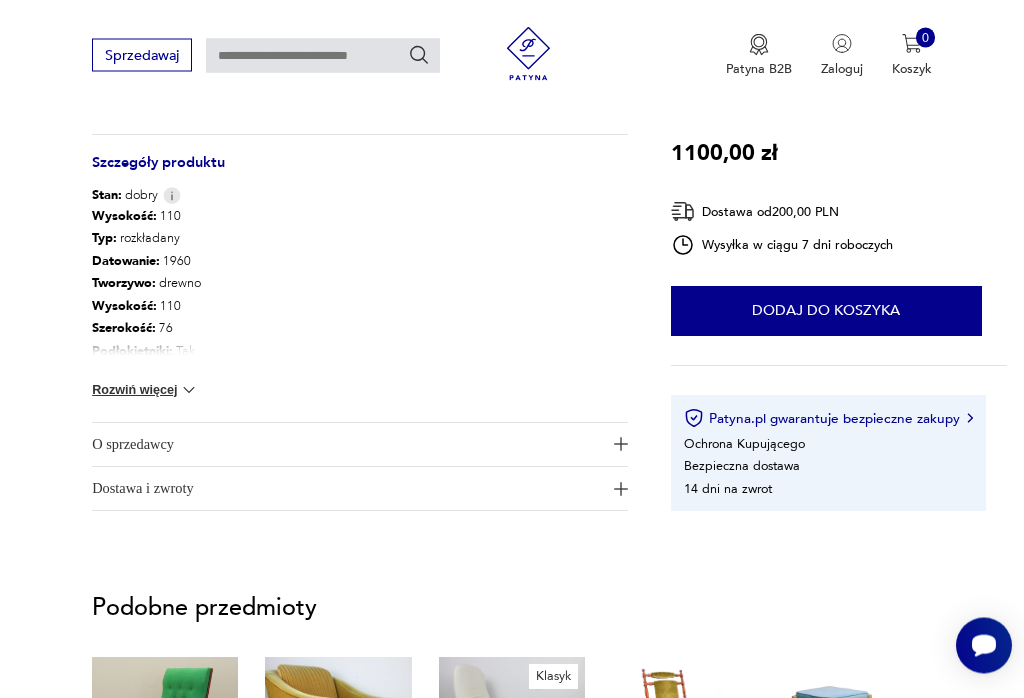 click on "O sprzedawcy" at bounding box center (347, 445) 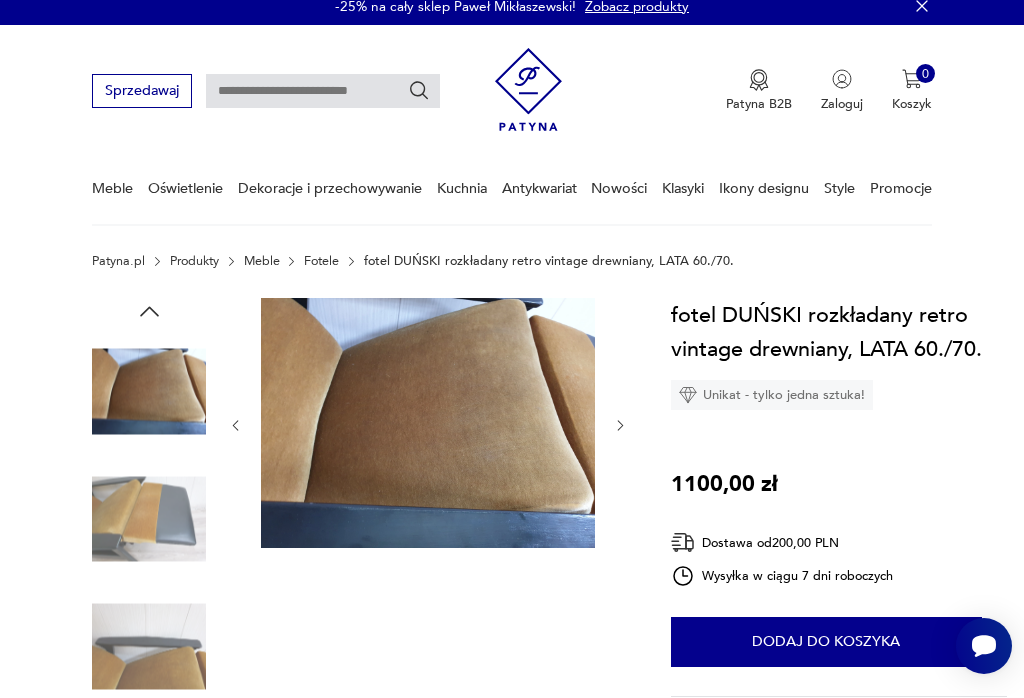 scroll, scrollTop: 0, scrollLeft: 0, axis: both 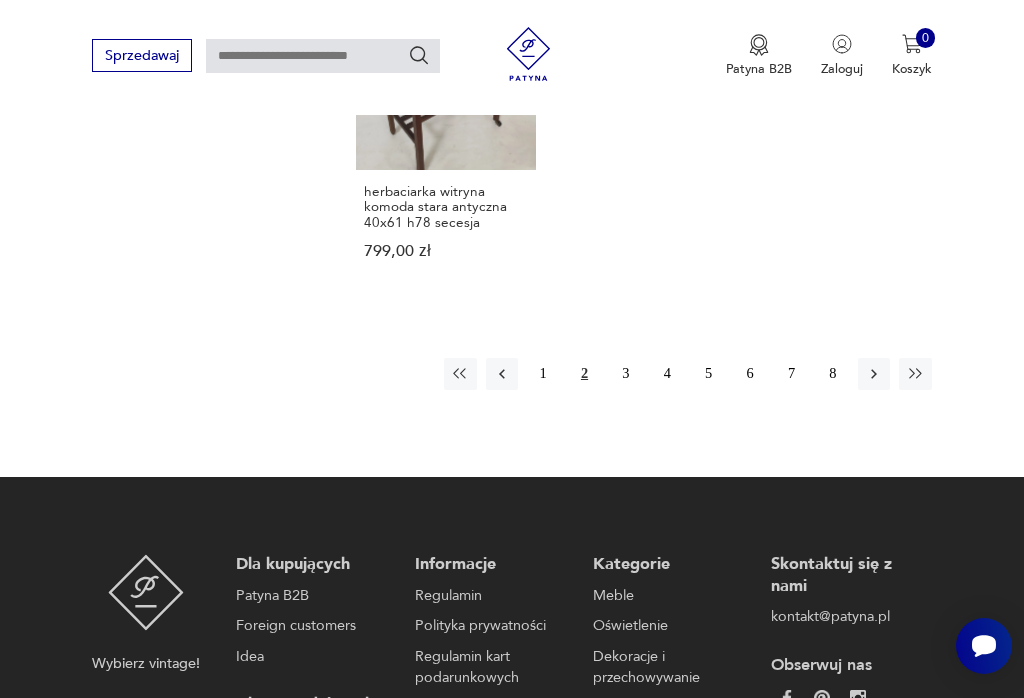 click on "3" at bounding box center [626, 374] 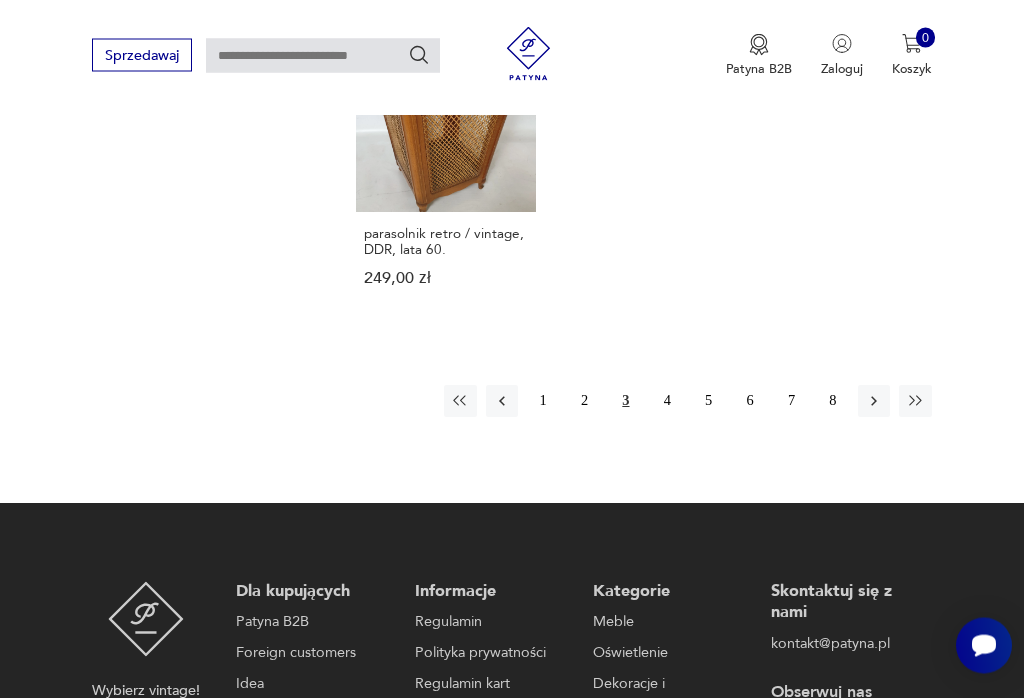 scroll, scrollTop: 2380, scrollLeft: 0, axis: vertical 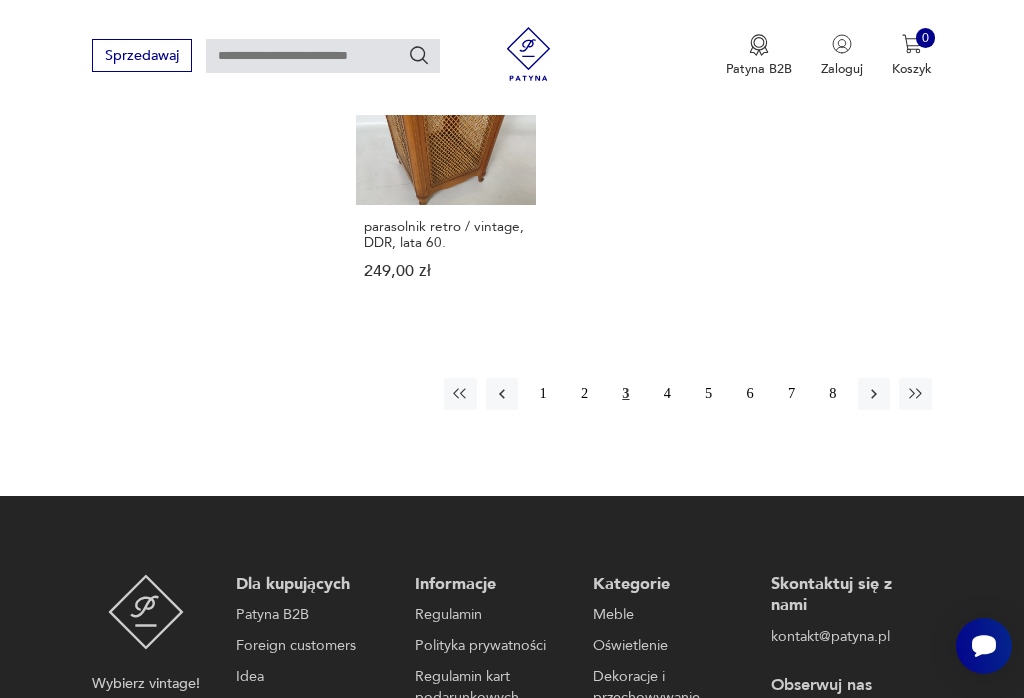 click on "4" at bounding box center [667, 394] 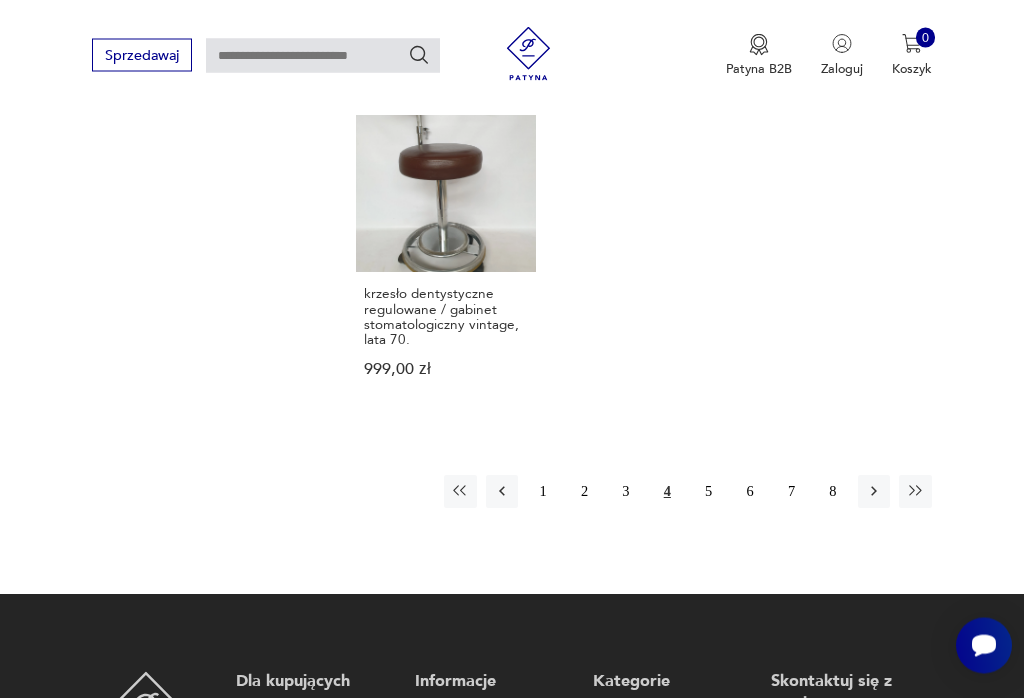 scroll, scrollTop: 2472, scrollLeft: 0, axis: vertical 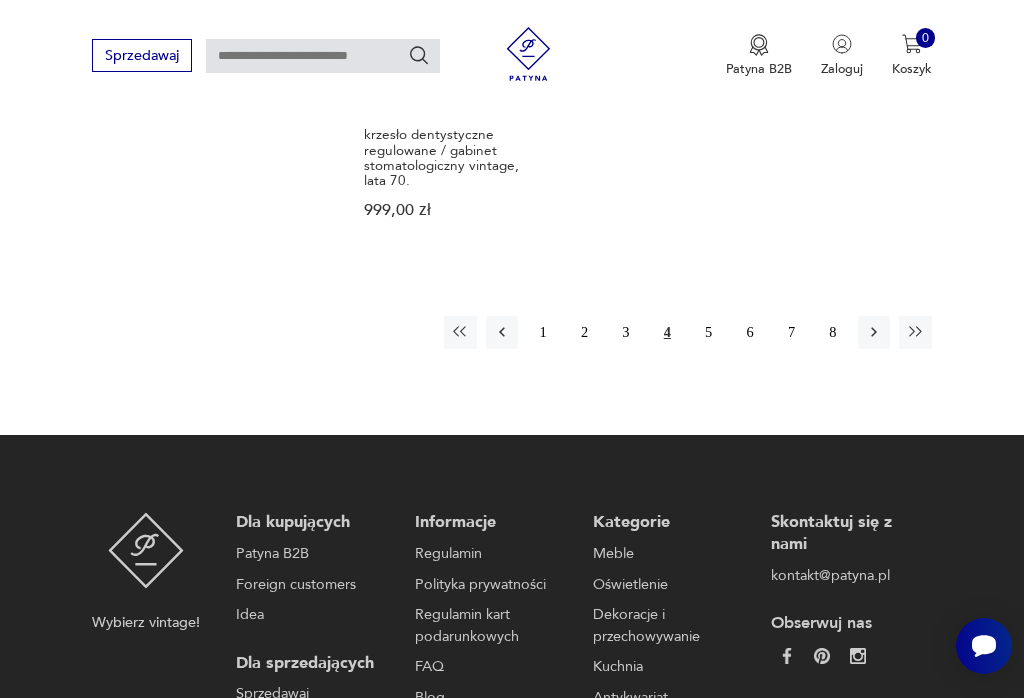 click on "5" at bounding box center (709, 332) 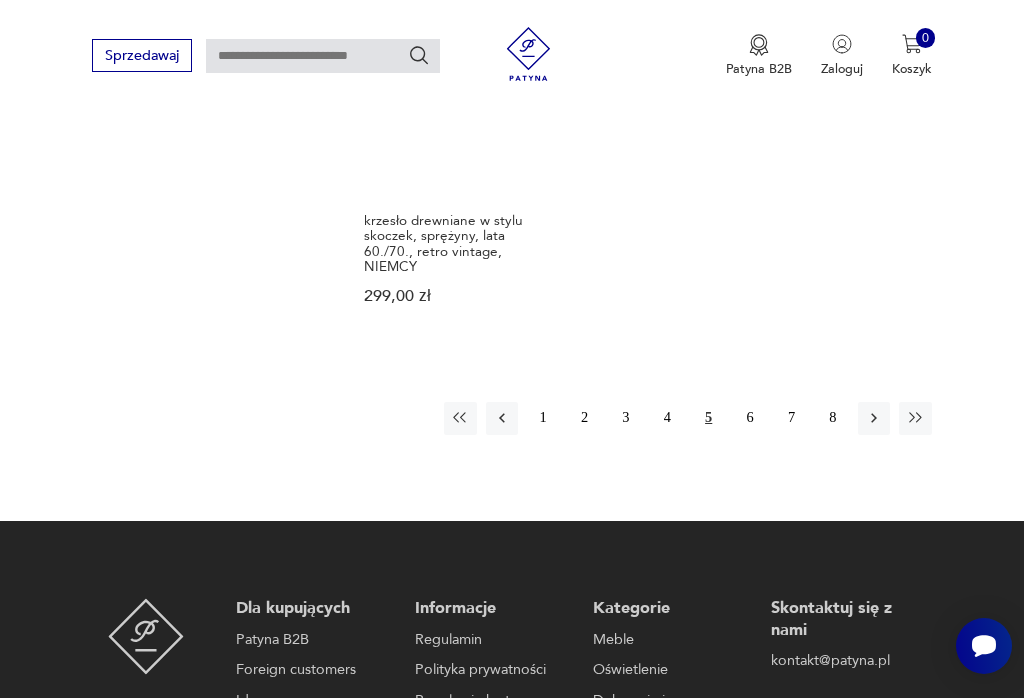 scroll, scrollTop: 2436, scrollLeft: 0, axis: vertical 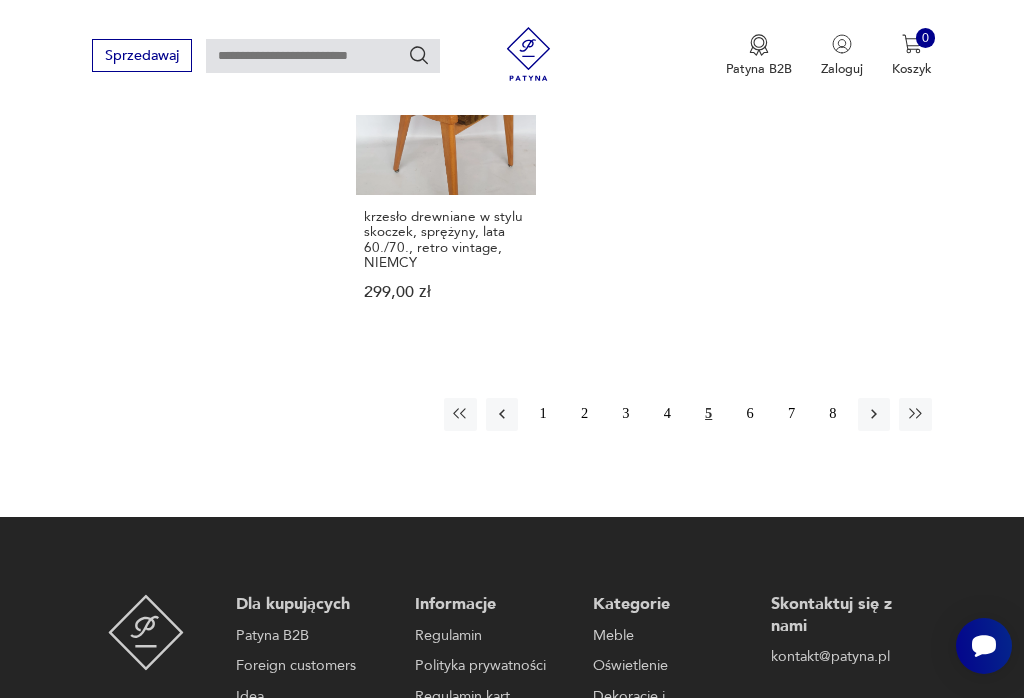 click on "6" at bounding box center [750, 414] 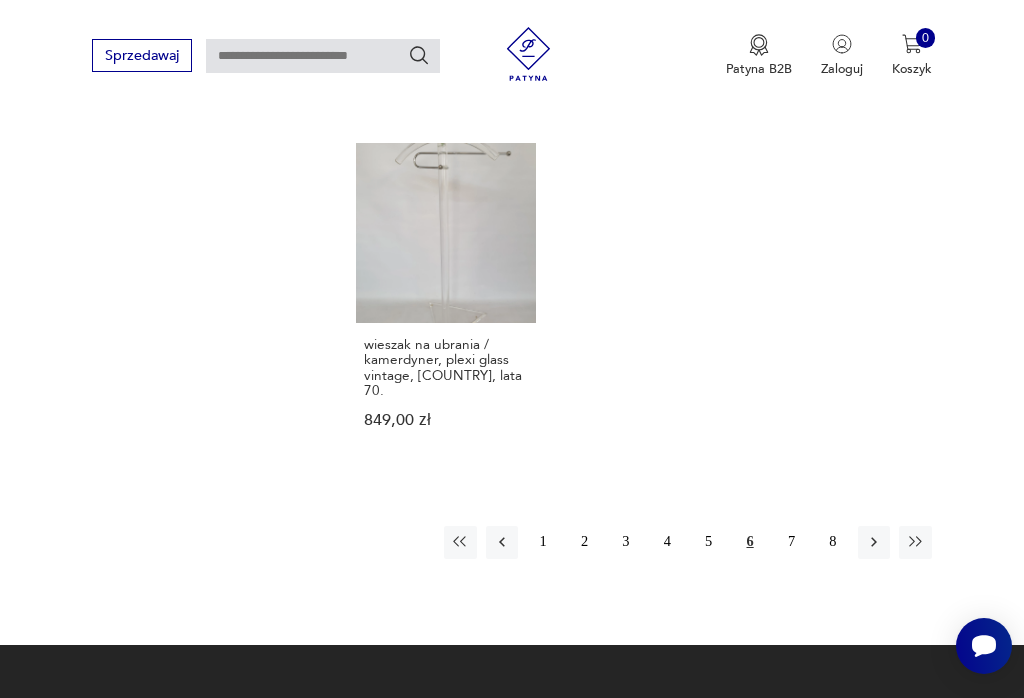 scroll, scrollTop: 2362, scrollLeft: 0, axis: vertical 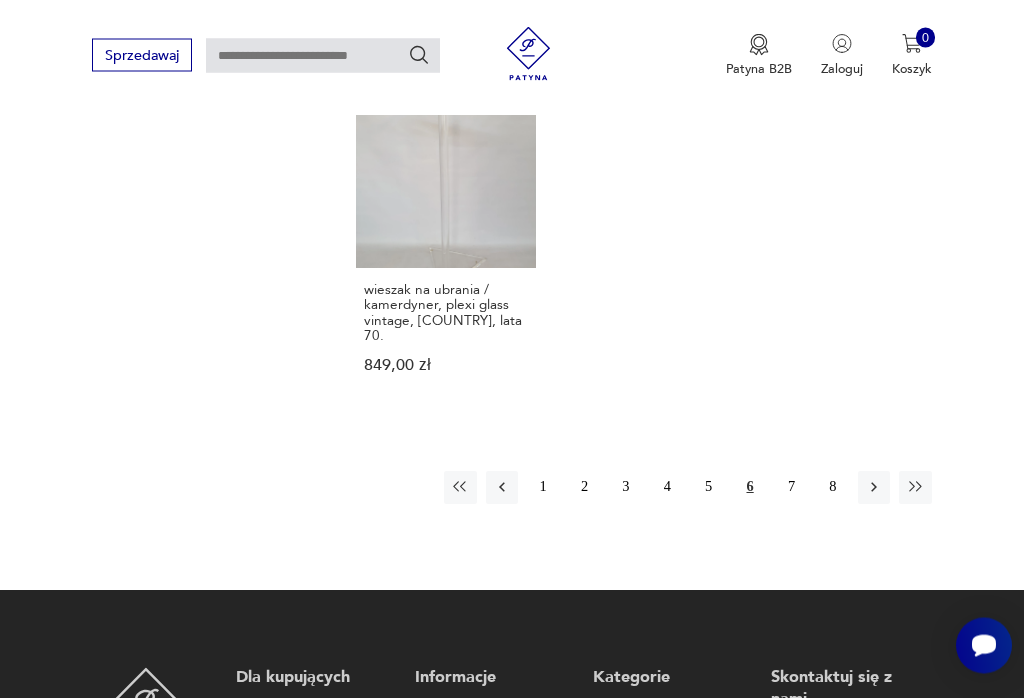 click on "7" at bounding box center [791, 488] 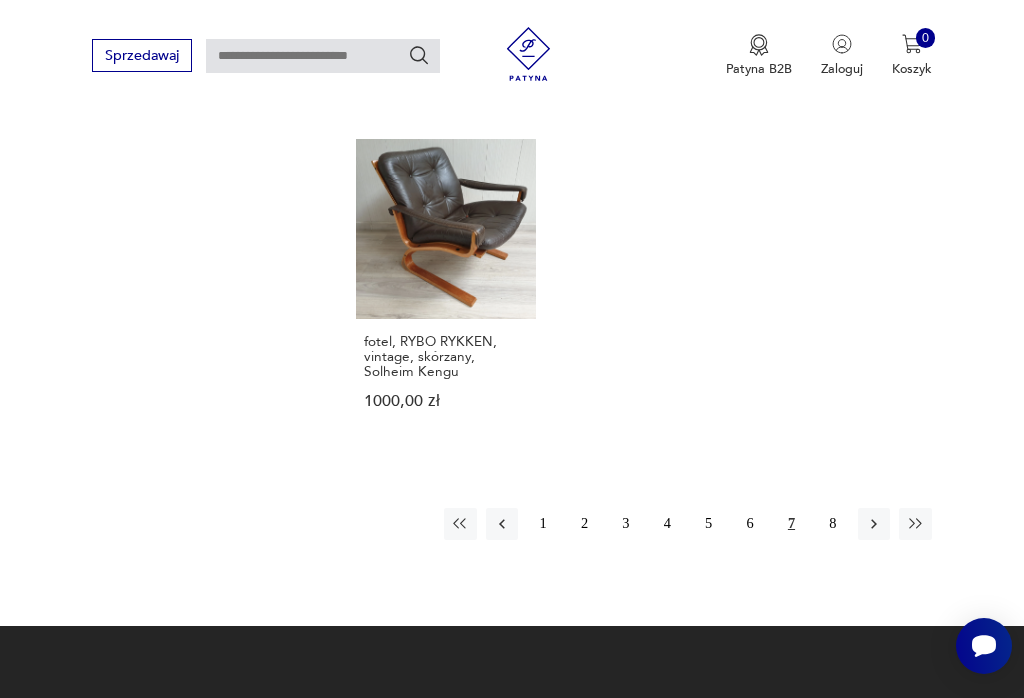 scroll, scrollTop: 2297, scrollLeft: 0, axis: vertical 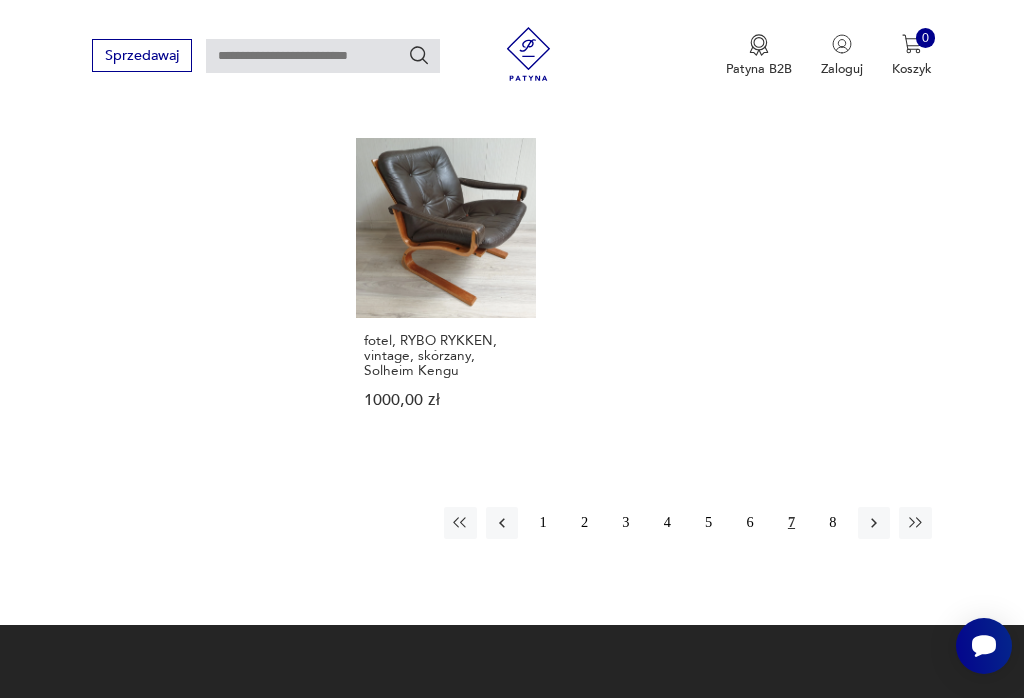 click on "8" at bounding box center (833, 523) 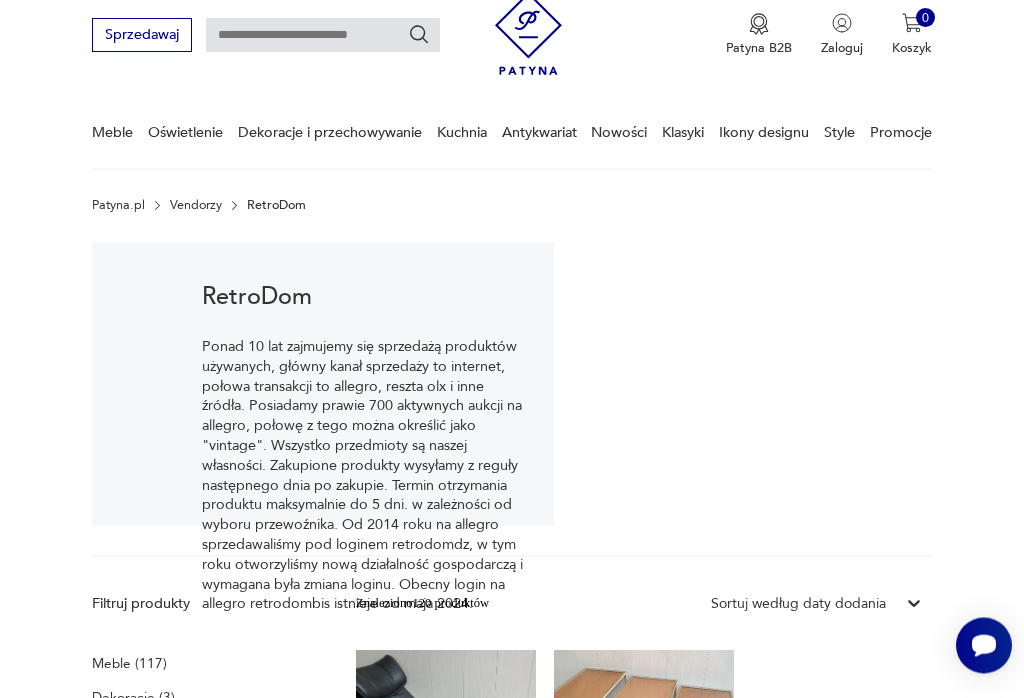 scroll, scrollTop: 0, scrollLeft: 0, axis: both 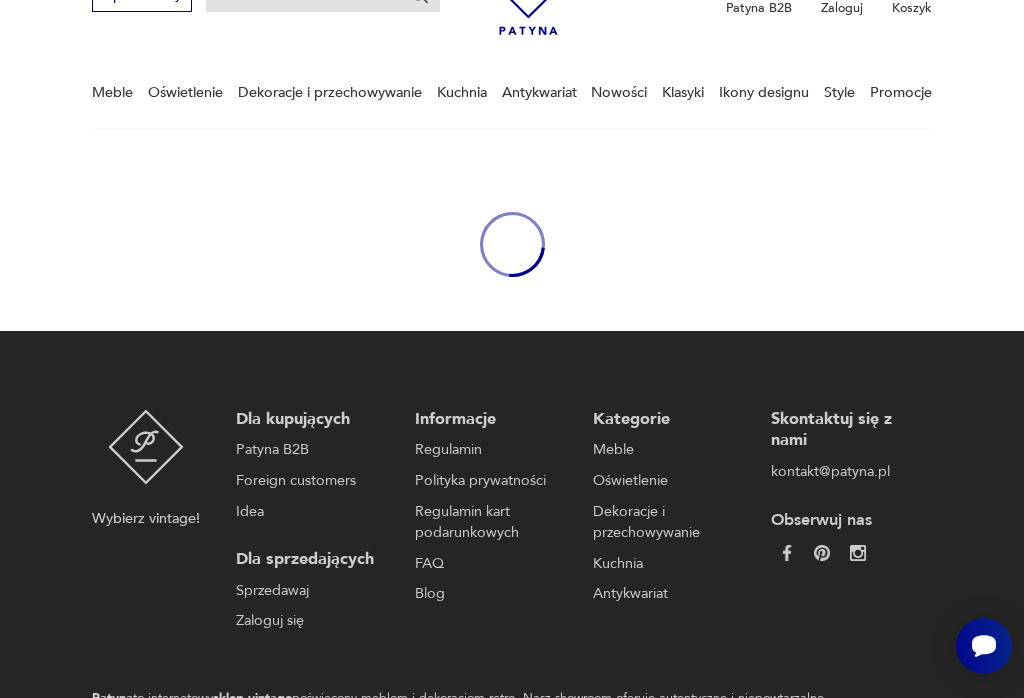 type on "*******" 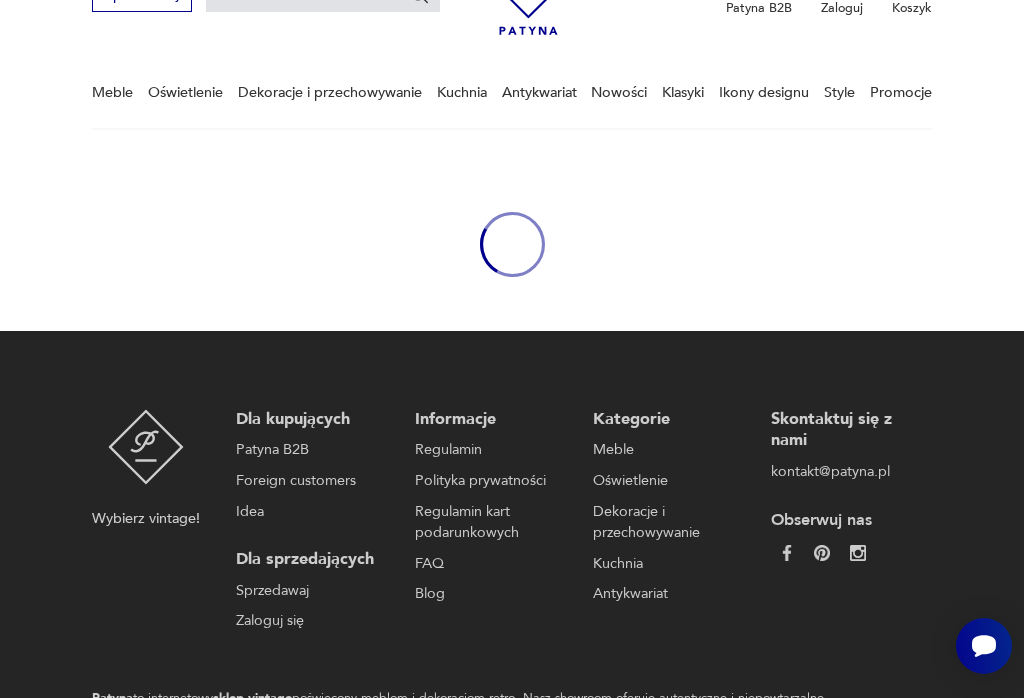 type on "*******" 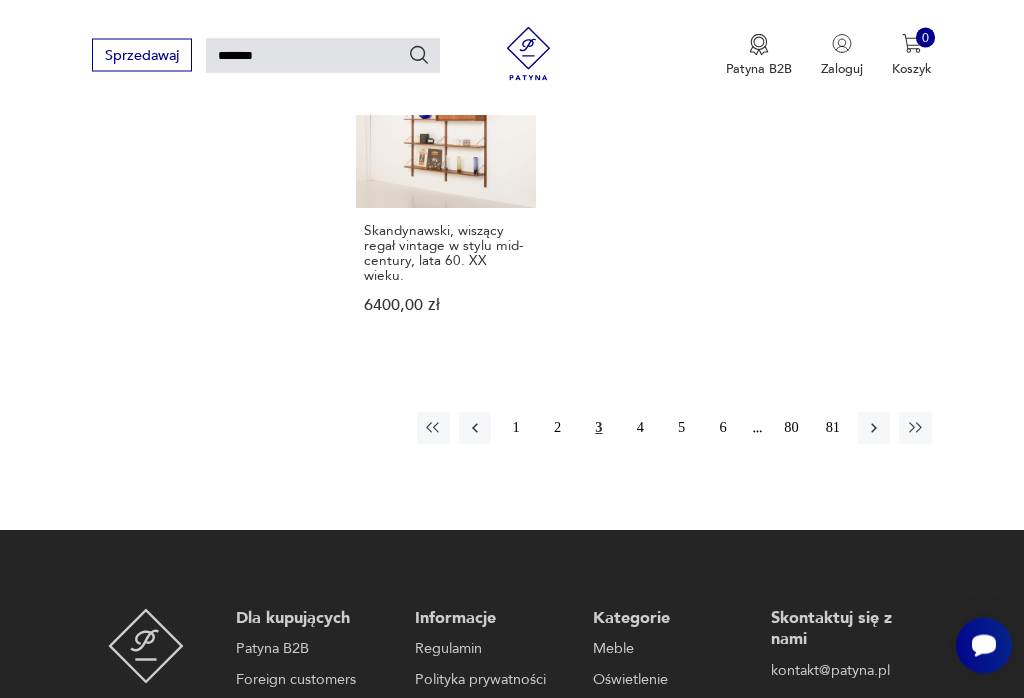 scroll, scrollTop: 2178, scrollLeft: 0, axis: vertical 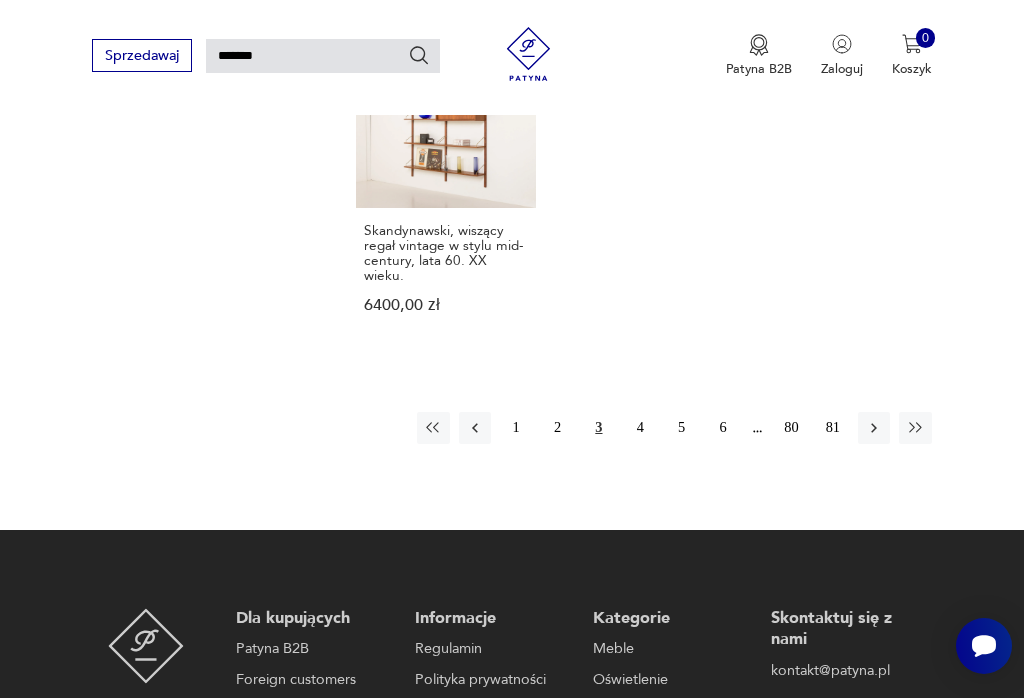 click on "4" at bounding box center [640, 428] 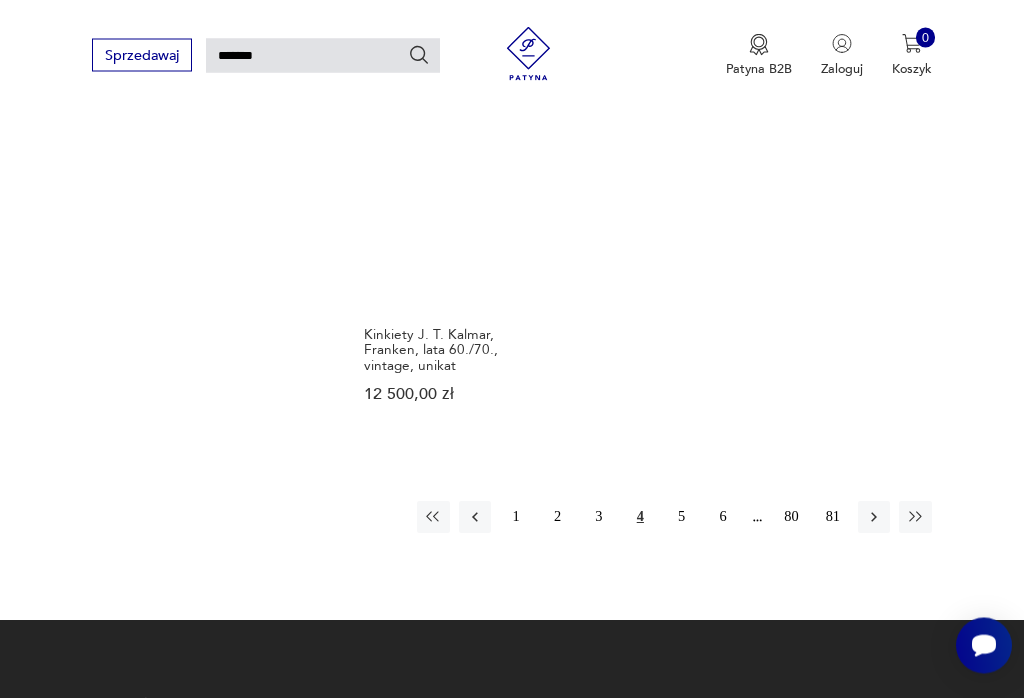 scroll, scrollTop: 2104, scrollLeft: 0, axis: vertical 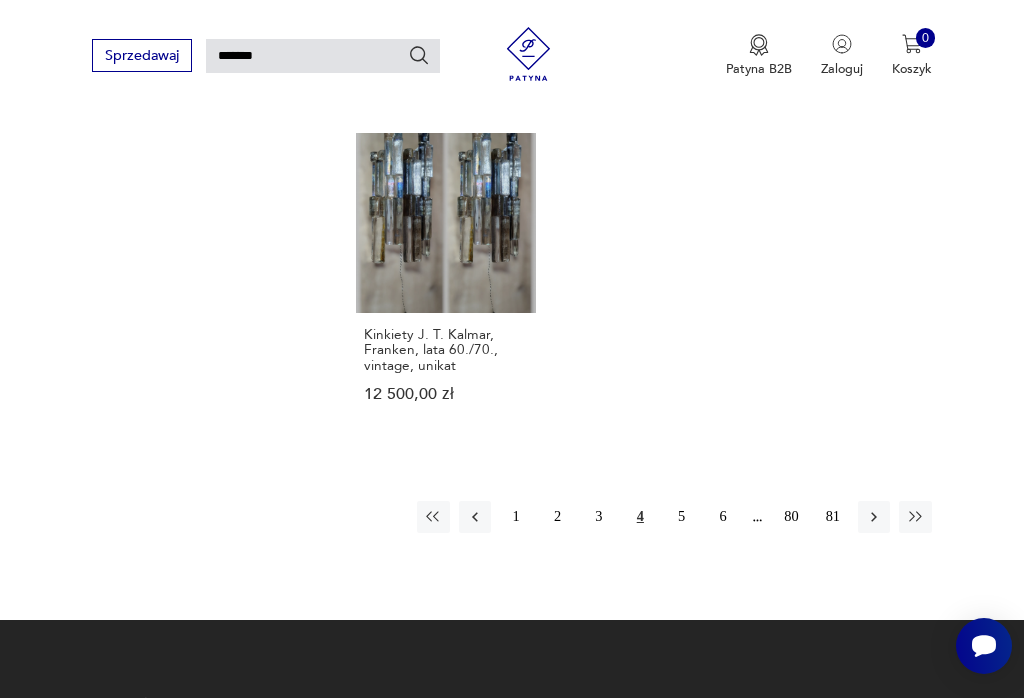 click on "5" at bounding box center (682, 517) 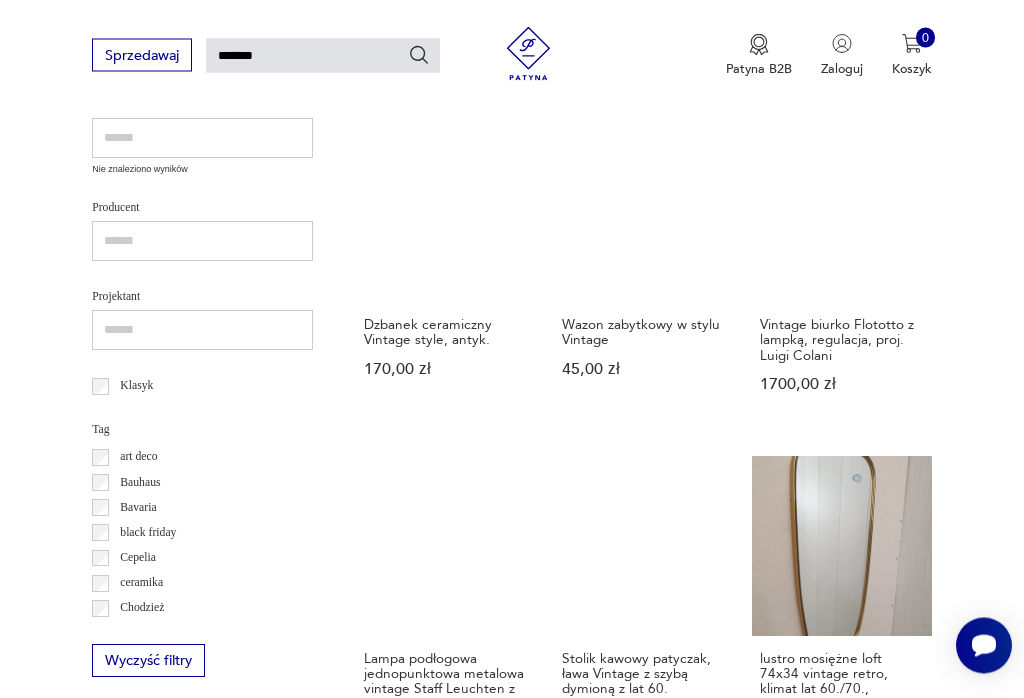 scroll, scrollTop: 929, scrollLeft: 0, axis: vertical 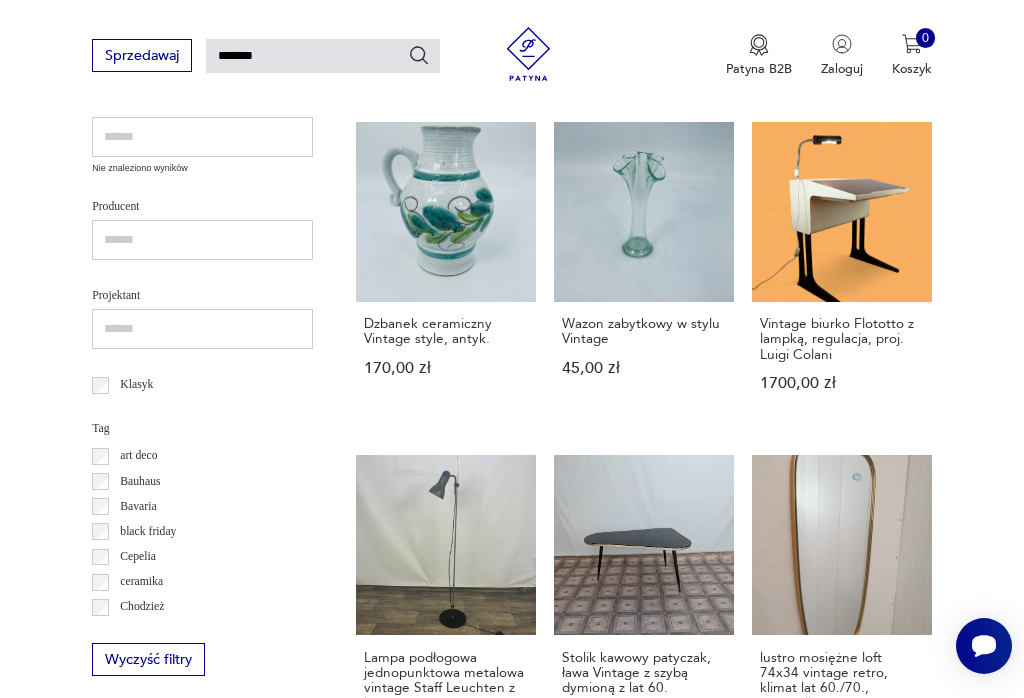 click on "Vintage biurko [COMPANY] z lampką, regulacja, proj. [NAME] 1700,00 zł" at bounding box center [842, 274] 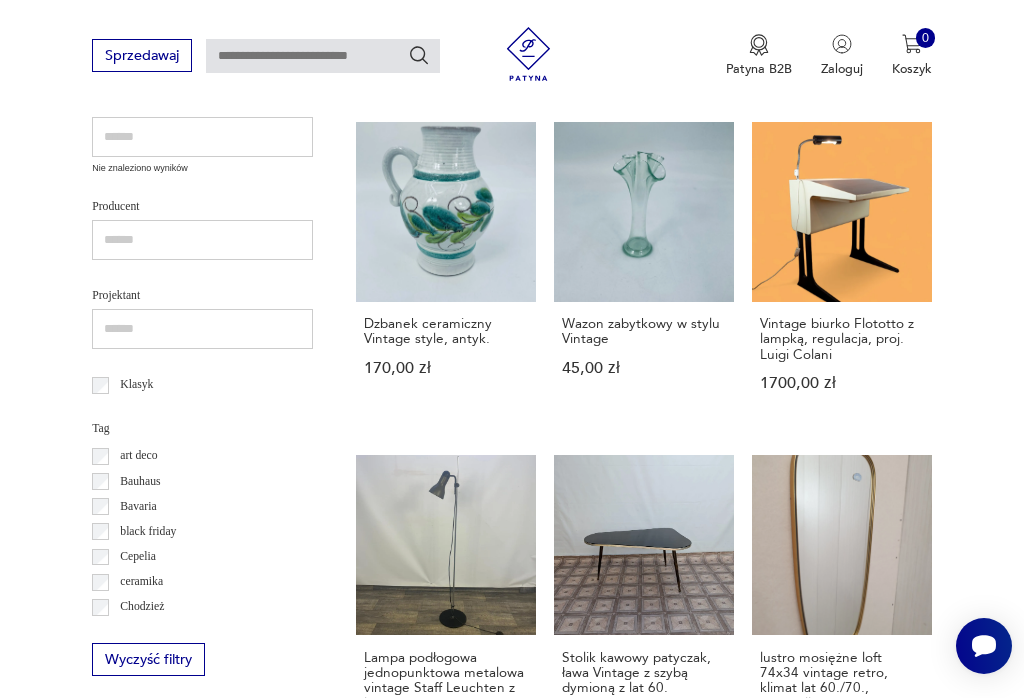 scroll, scrollTop: 231, scrollLeft: 0, axis: vertical 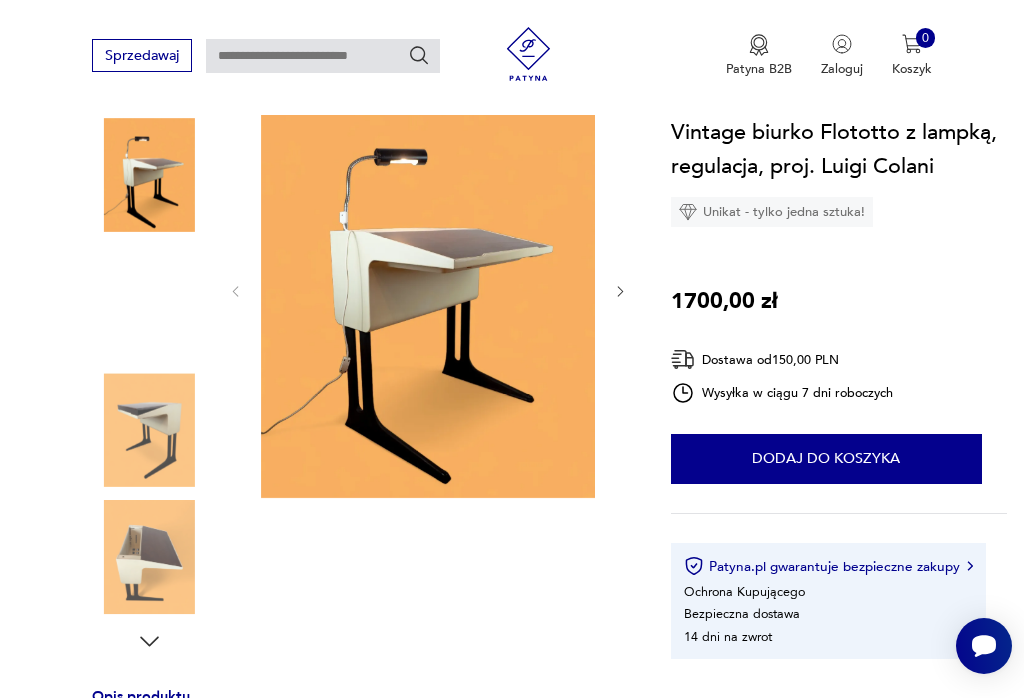 click at bounding box center (149, 430) 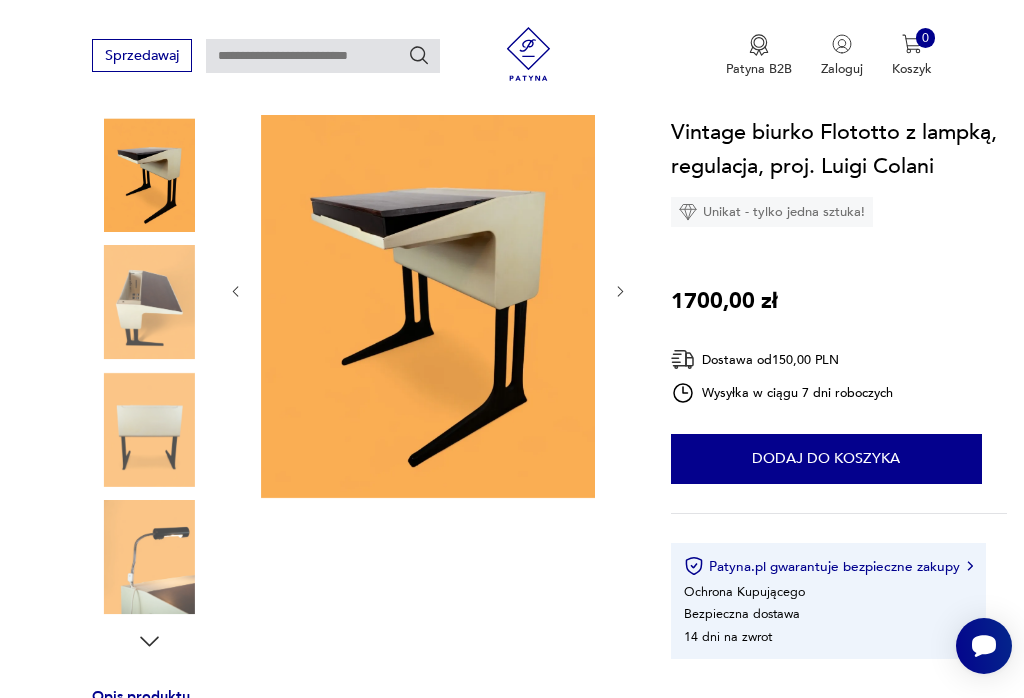 click at bounding box center (149, 557) 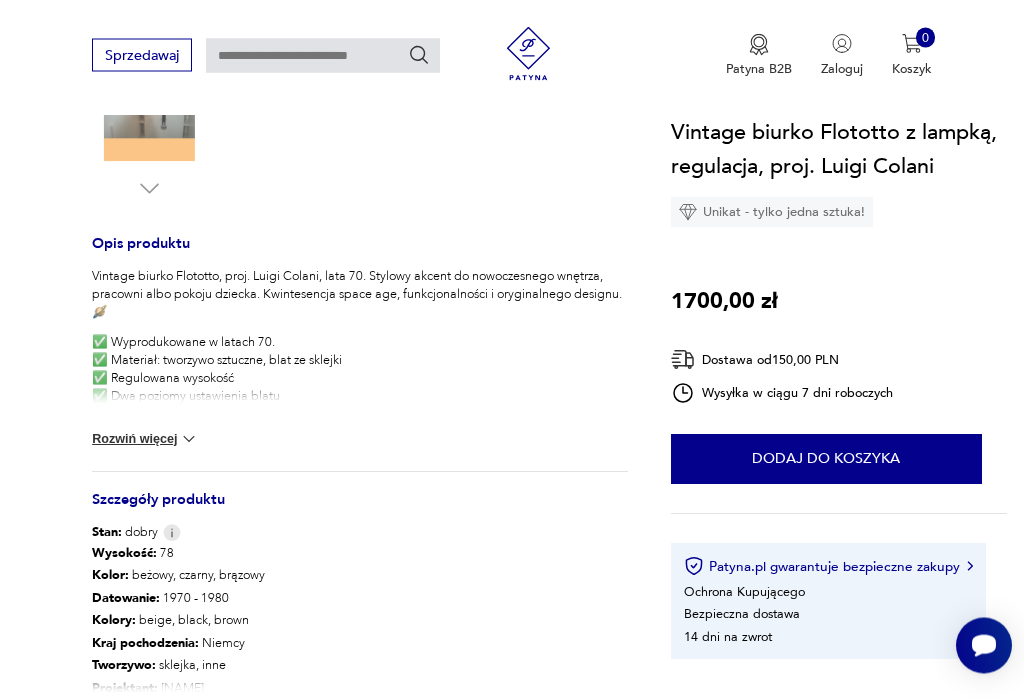 scroll, scrollTop: 685, scrollLeft: 0, axis: vertical 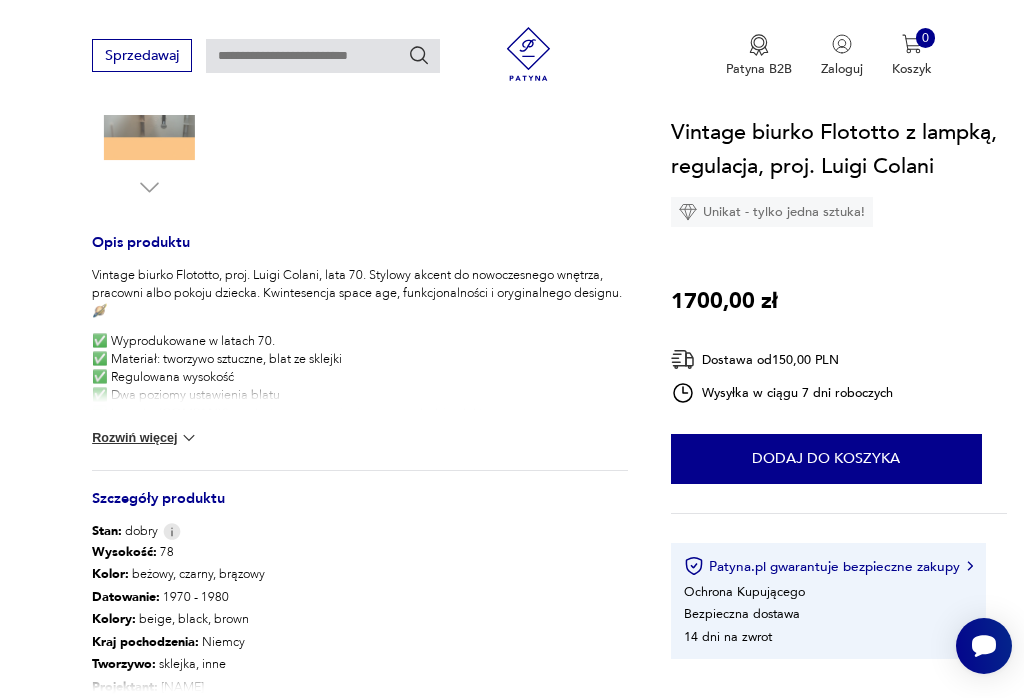 click at bounding box center [189, 438] 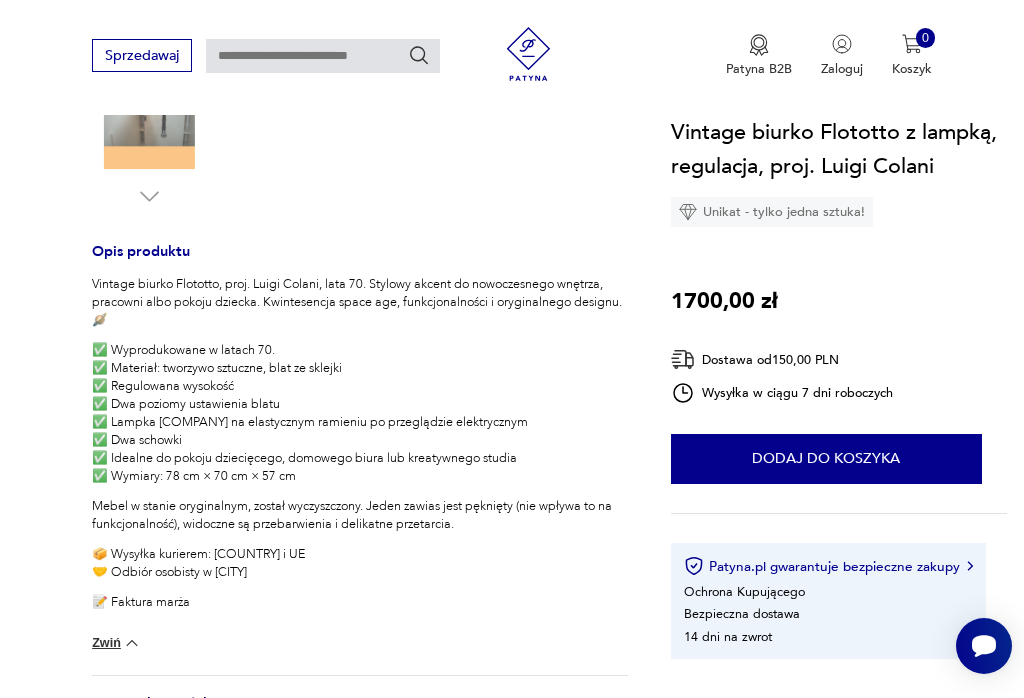 scroll, scrollTop: 671, scrollLeft: 0, axis: vertical 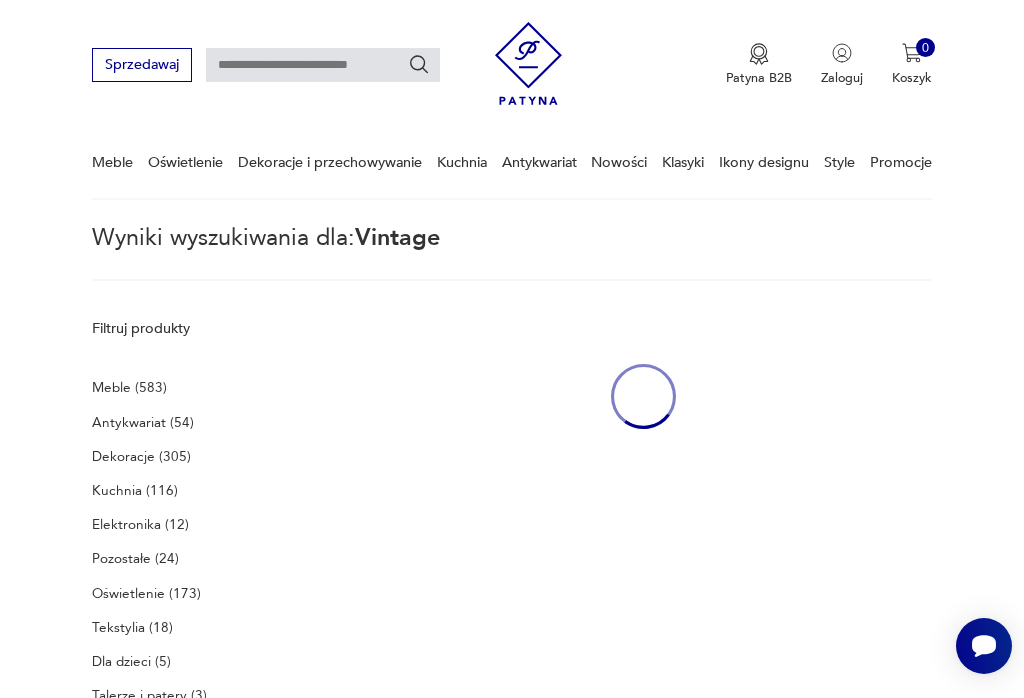 type on "*******" 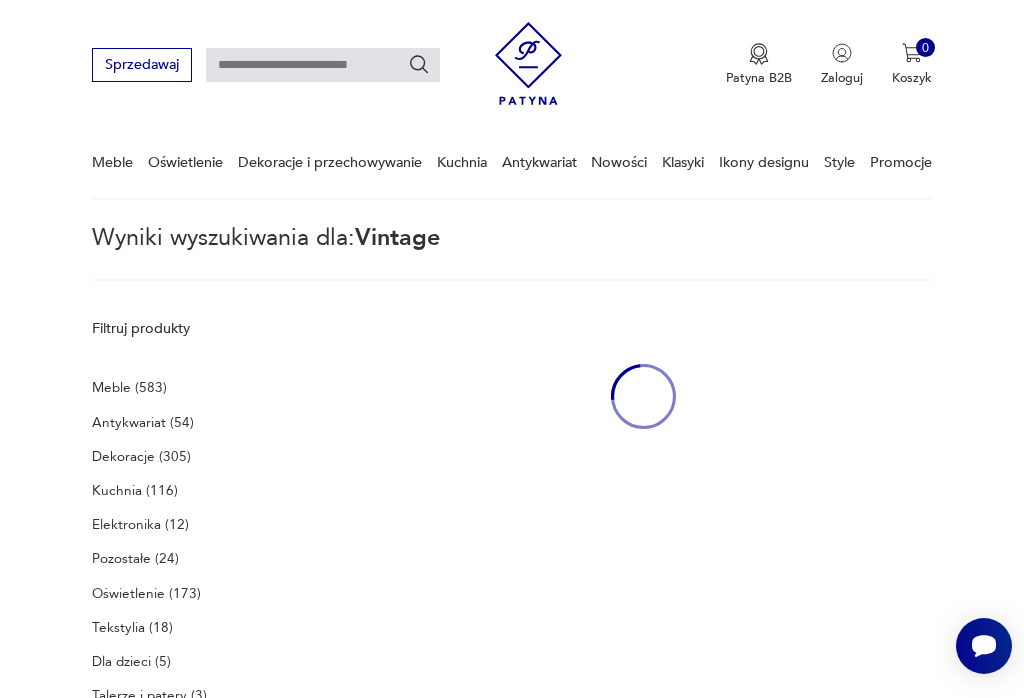 type on "*******" 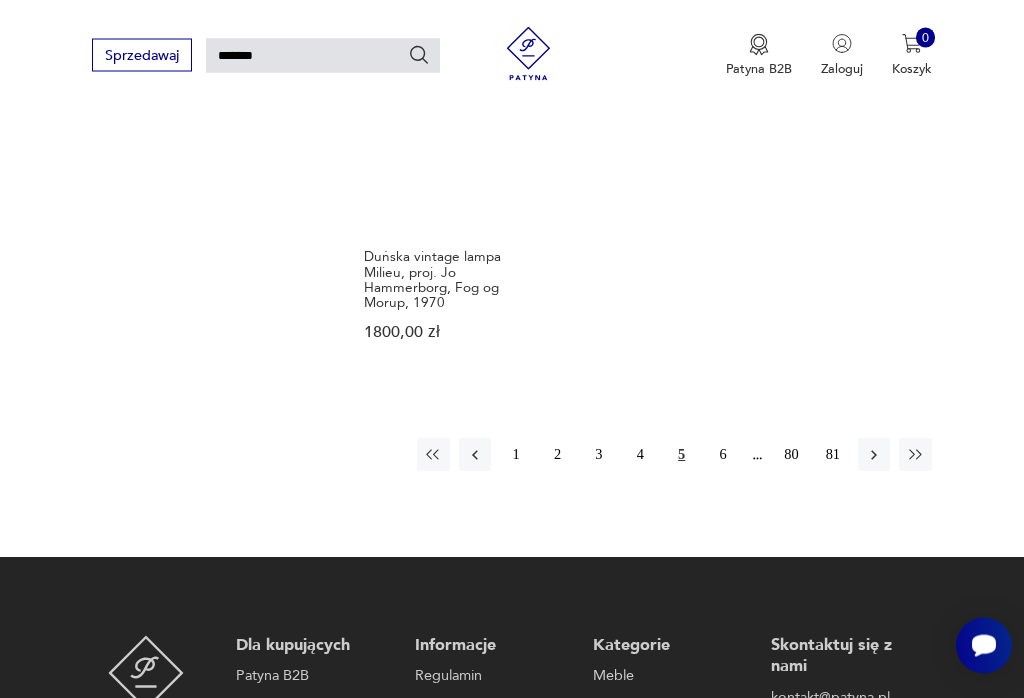 scroll, scrollTop: 2049, scrollLeft: 0, axis: vertical 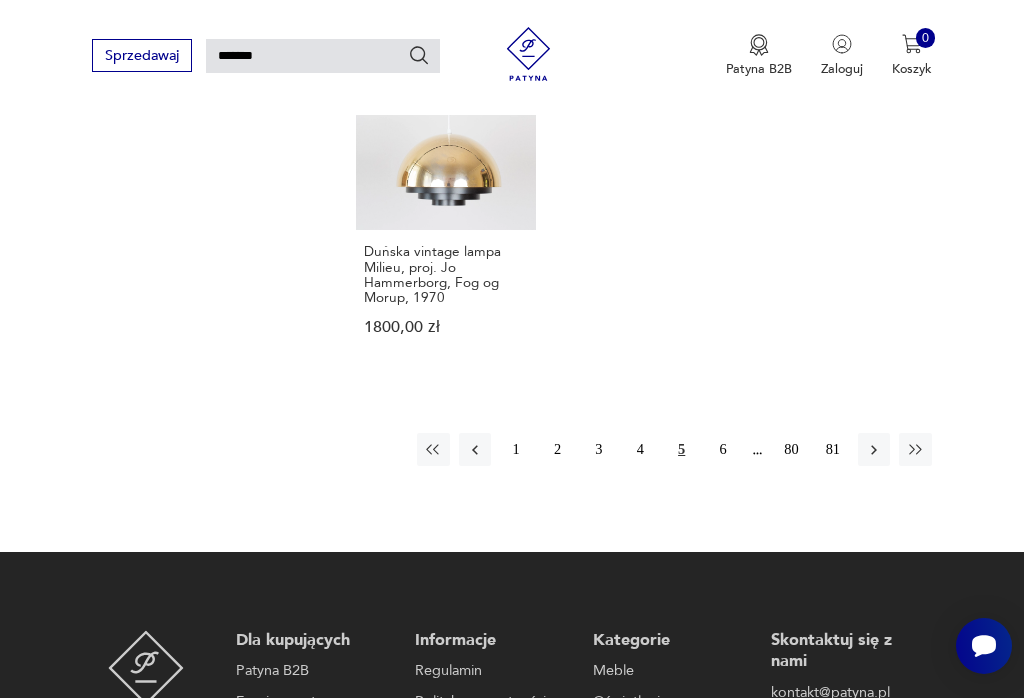 click on "6" at bounding box center (723, 449) 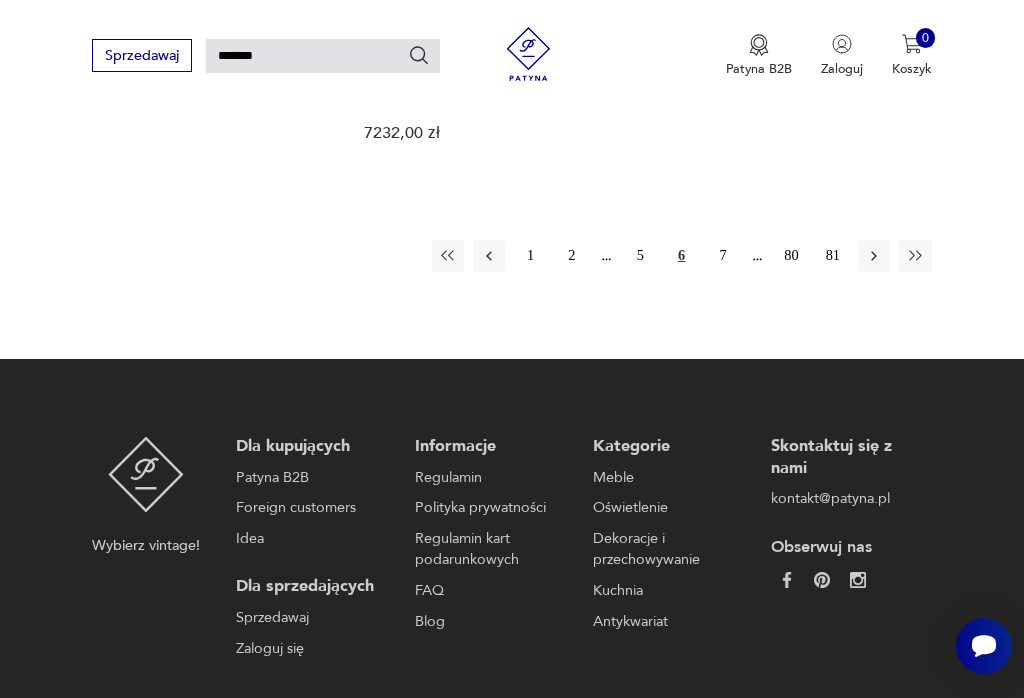 scroll, scrollTop: 2214, scrollLeft: 0, axis: vertical 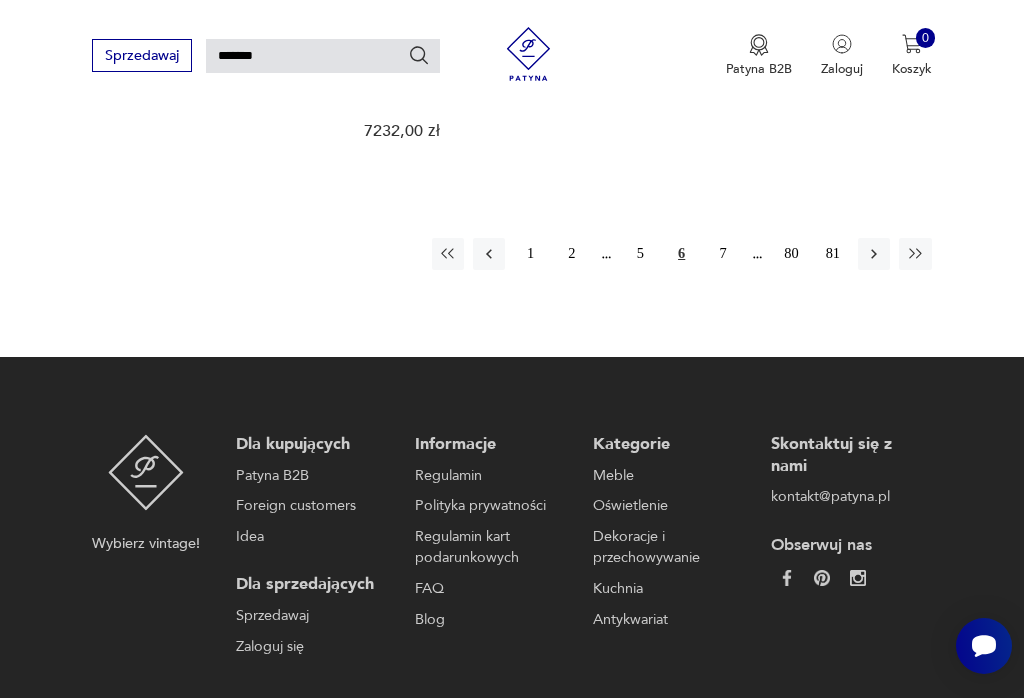 click on "7" at bounding box center [723, 254] 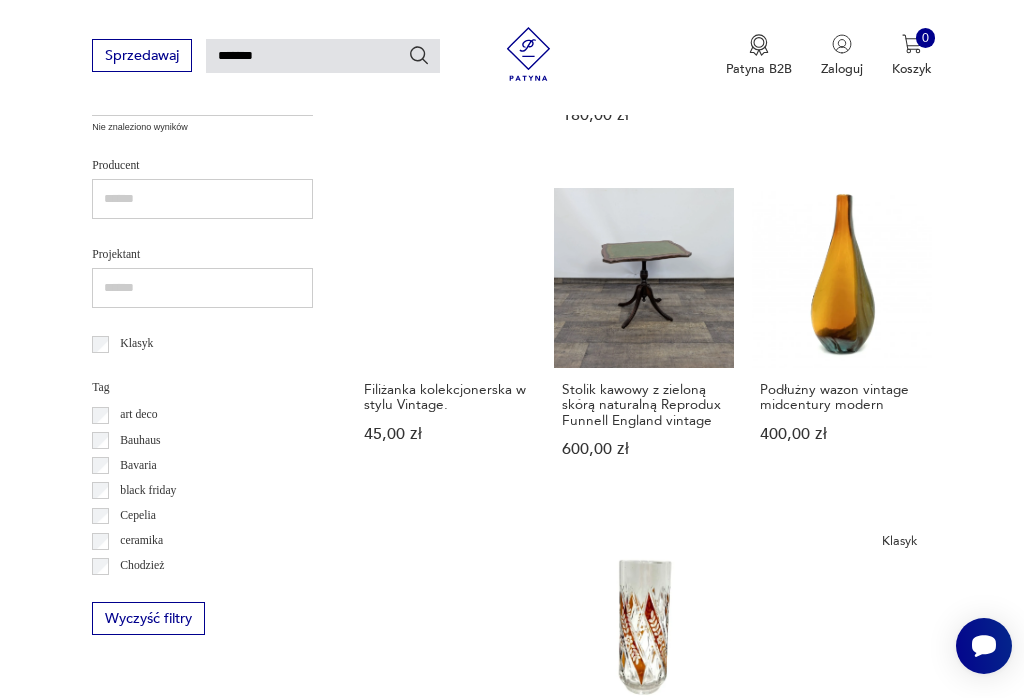 scroll, scrollTop: 971, scrollLeft: 0, axis: vertical 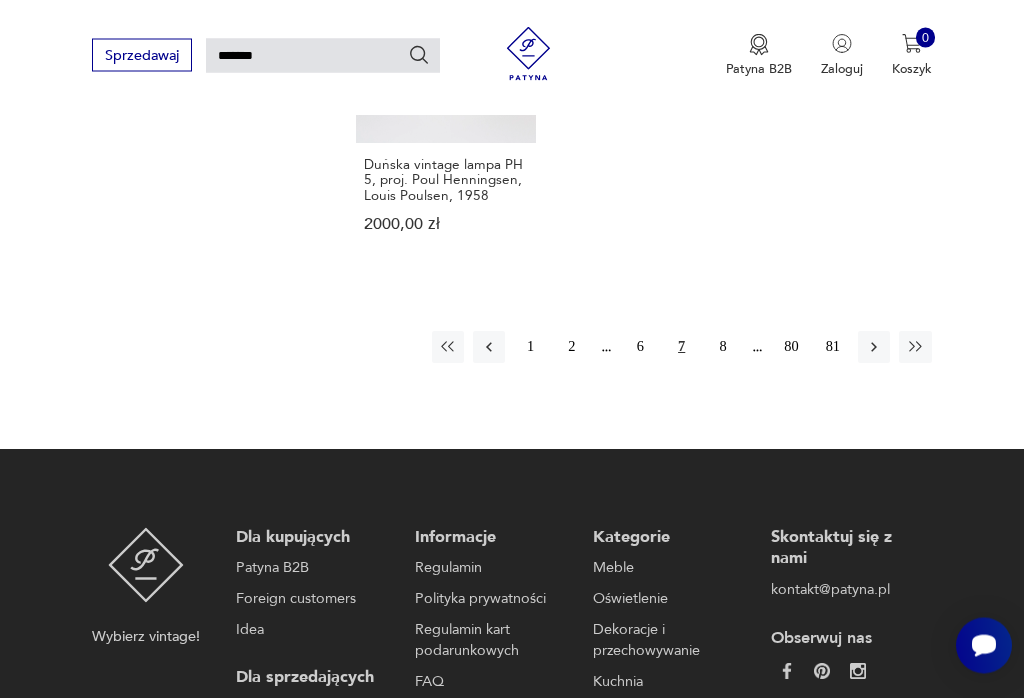 click on "8" at bounding box center [723, 348] 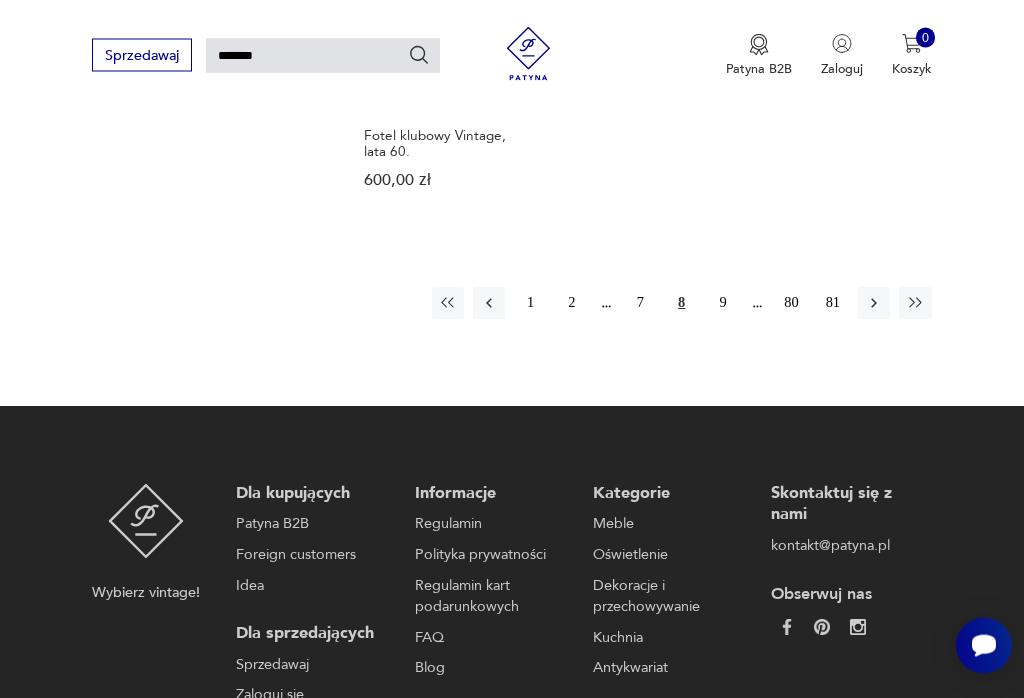 scroll, scrollTop: 2210, scrollLeft: 0, axis: vertical 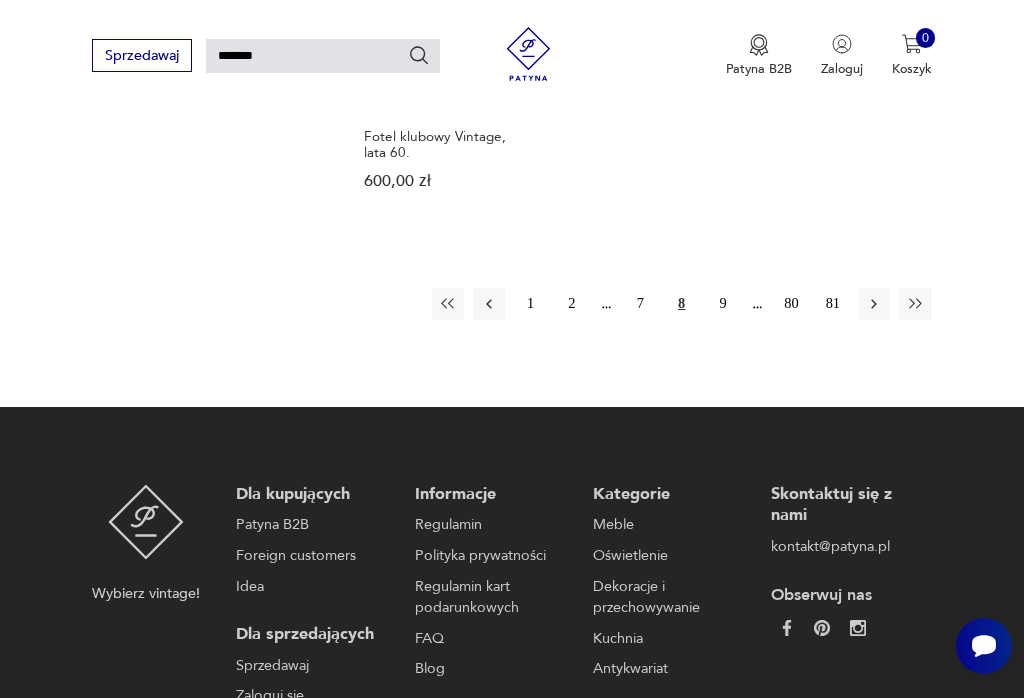 click on "9" at bounding box center (723, 304) 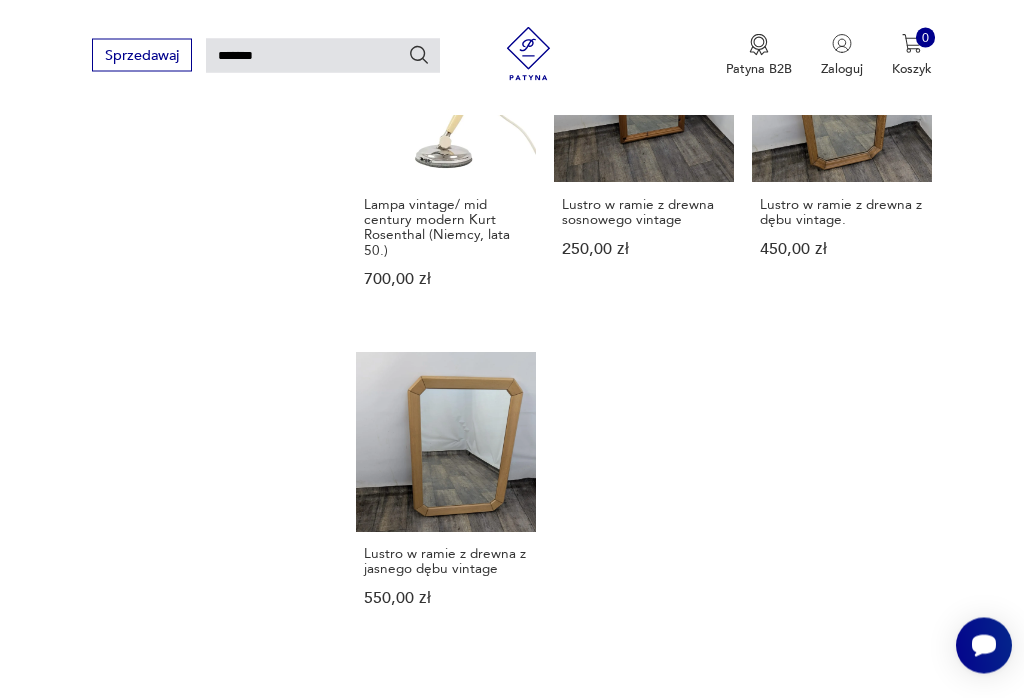 scroll, scrollTop: 1835, scrollLeft: 0, axis: vertical 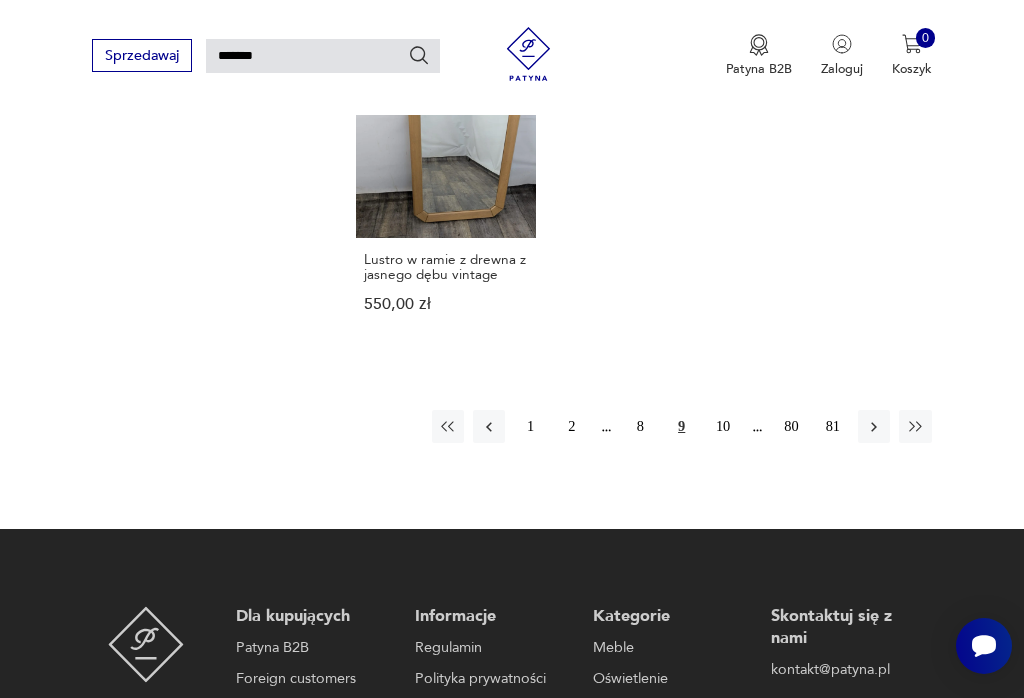 click on "10" at bounding box center (723, 426) 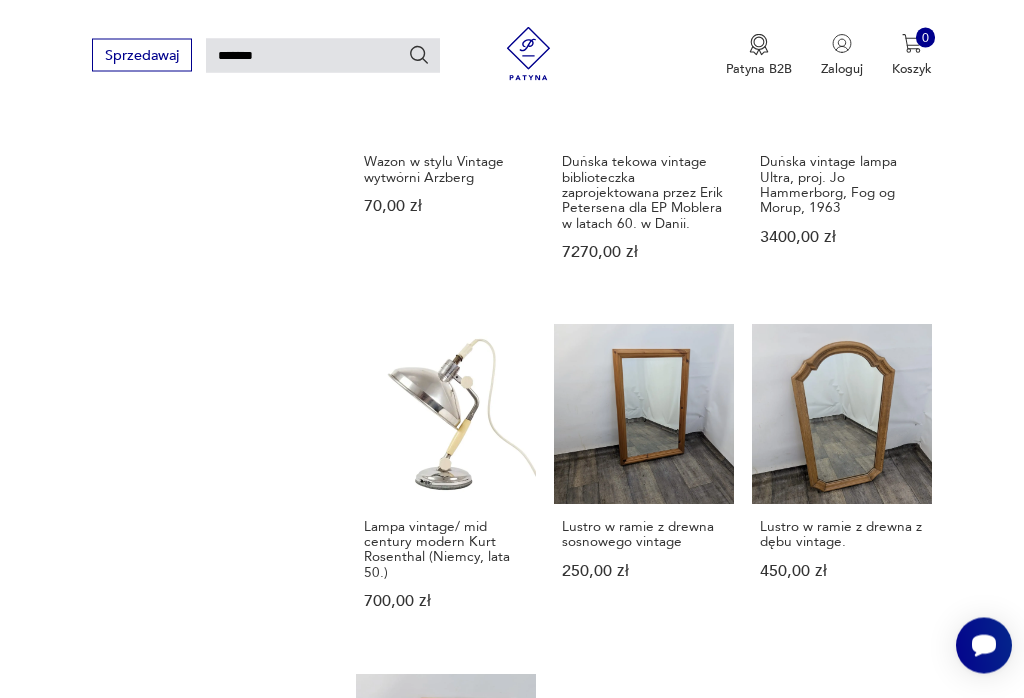 scroll, scrollTop: 49, scrollLeft: 0, axis: vertical 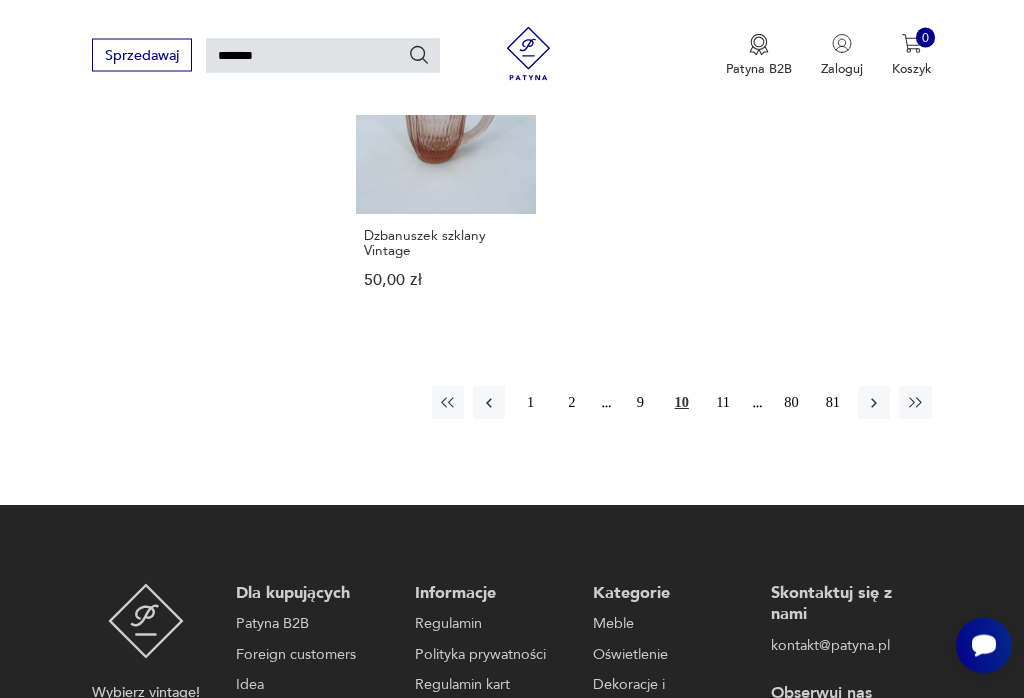 click on "11" at bounding box center [723, 403] 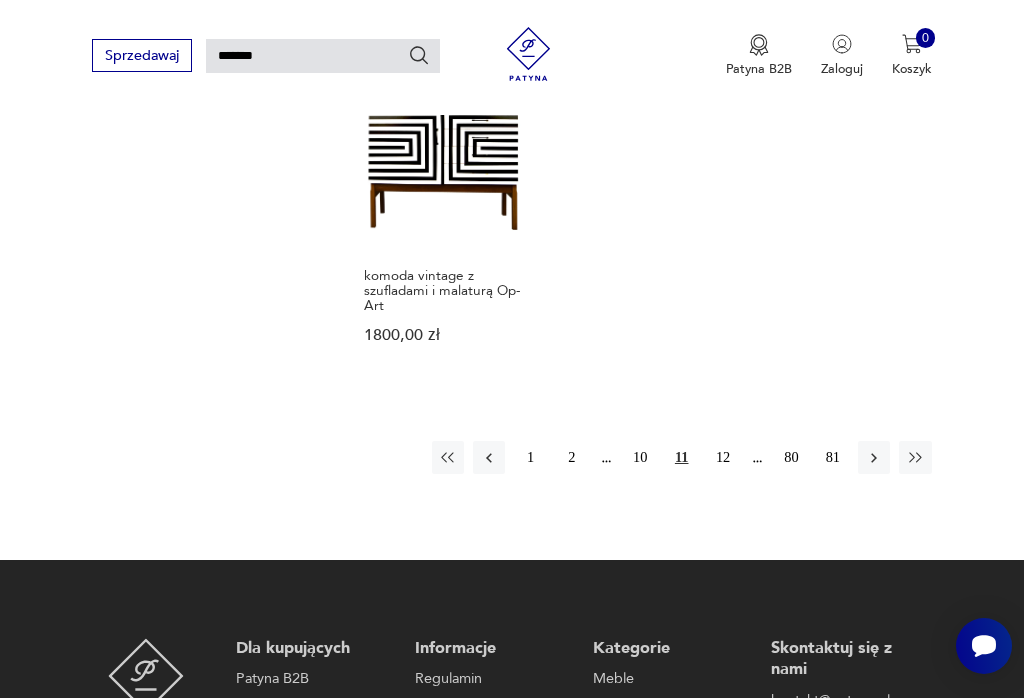 scroll, scrollTop: 2062, scrollLeft: 0, axis: vertical 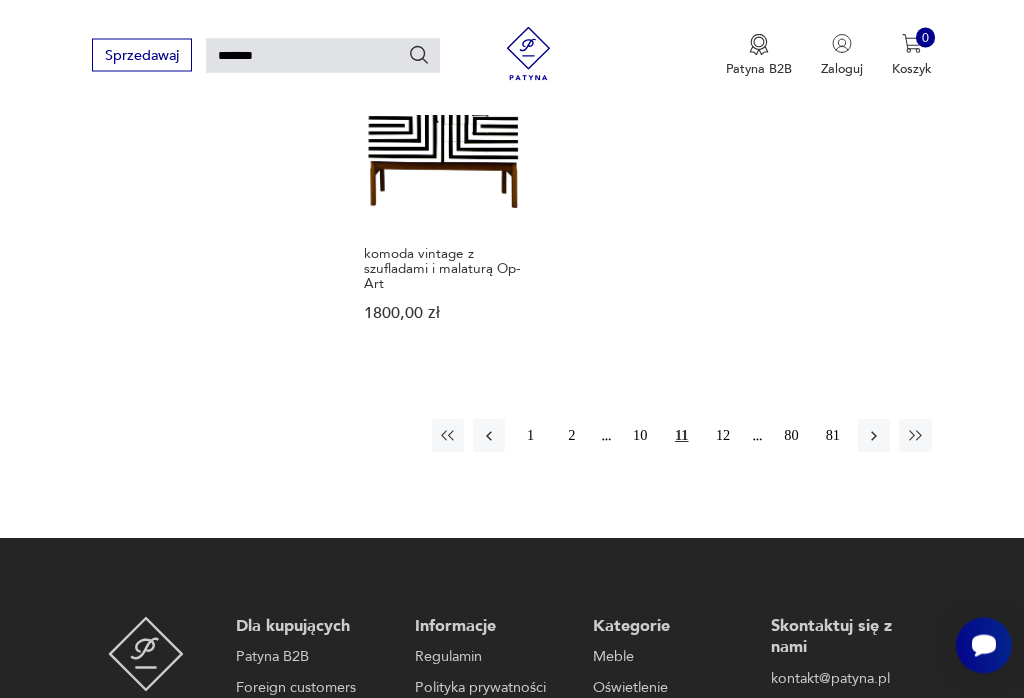 click on "12" at bounding box center (723, 436) 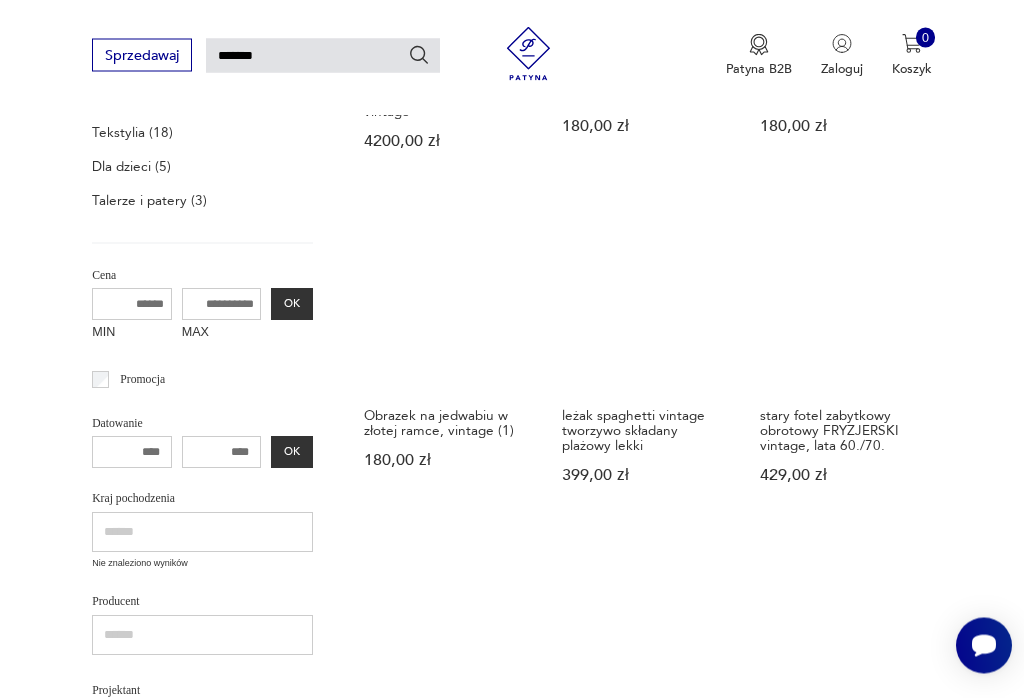scroll, scrollTop: 49, scrollLeft: 0, axis: vertical 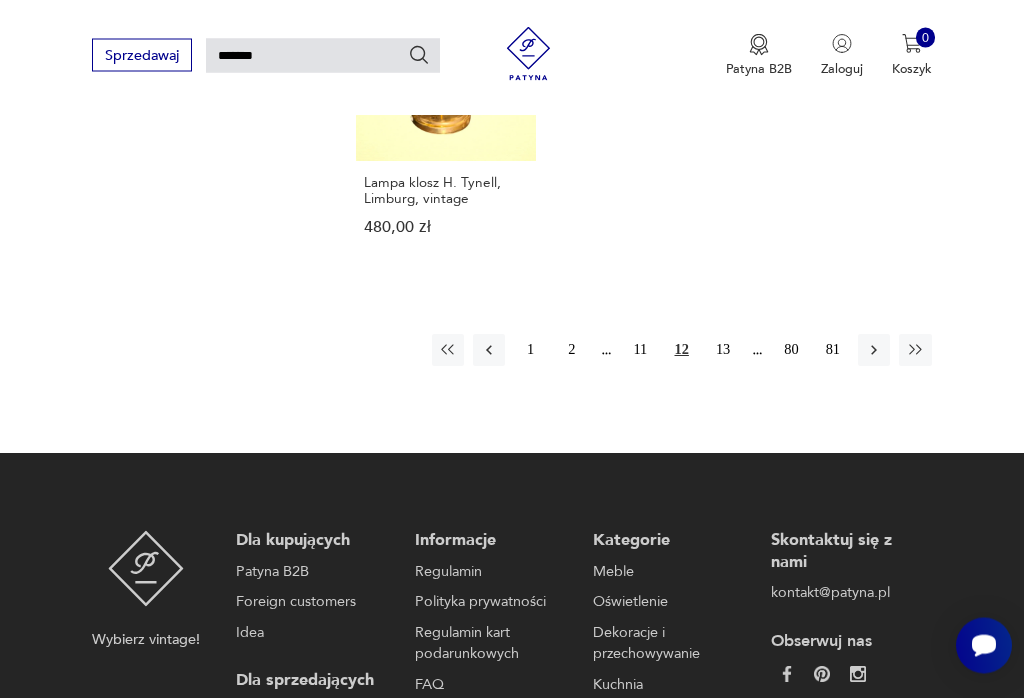 click on "13" at bounding box center (723, 351) 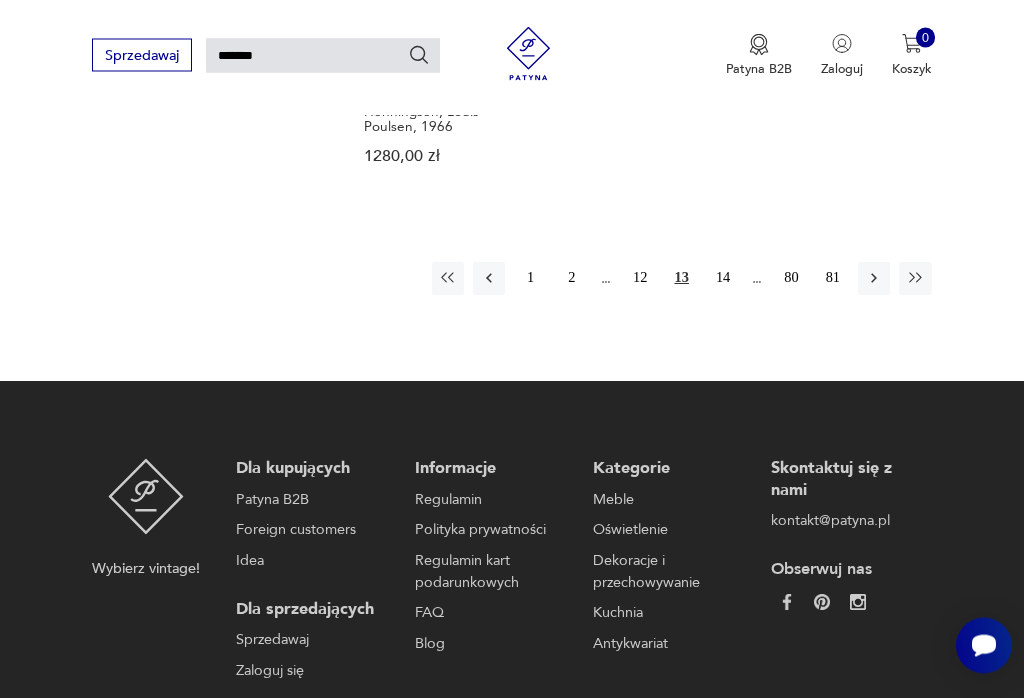 scroll, scrollTop: 2214, scrollLeft: 0, axis: vertical 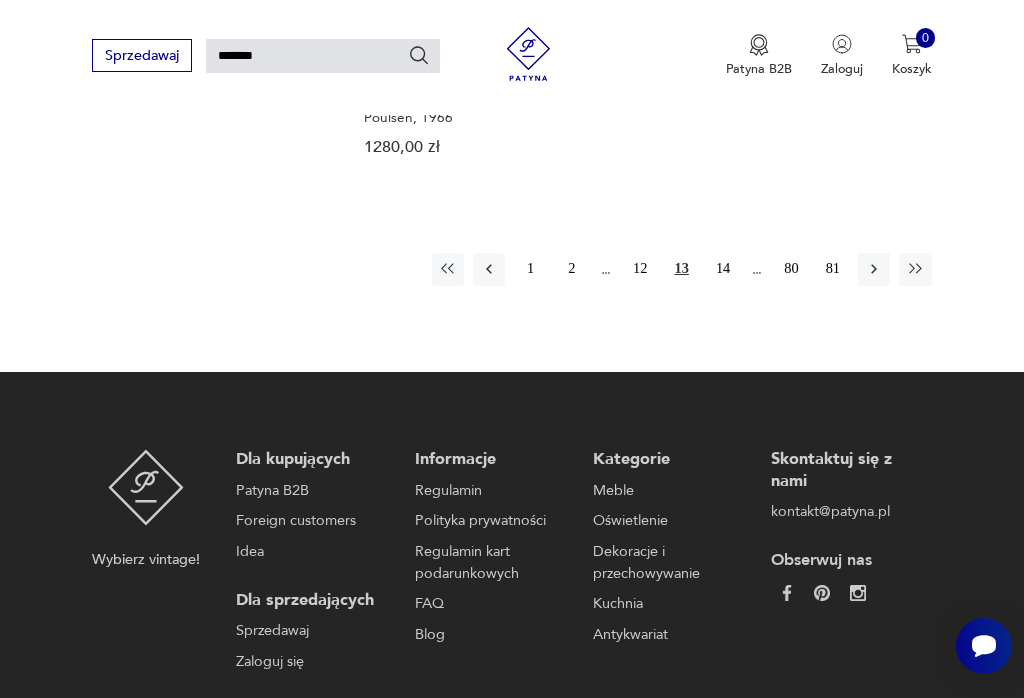 click on "14" at bounding box center (723, 269) 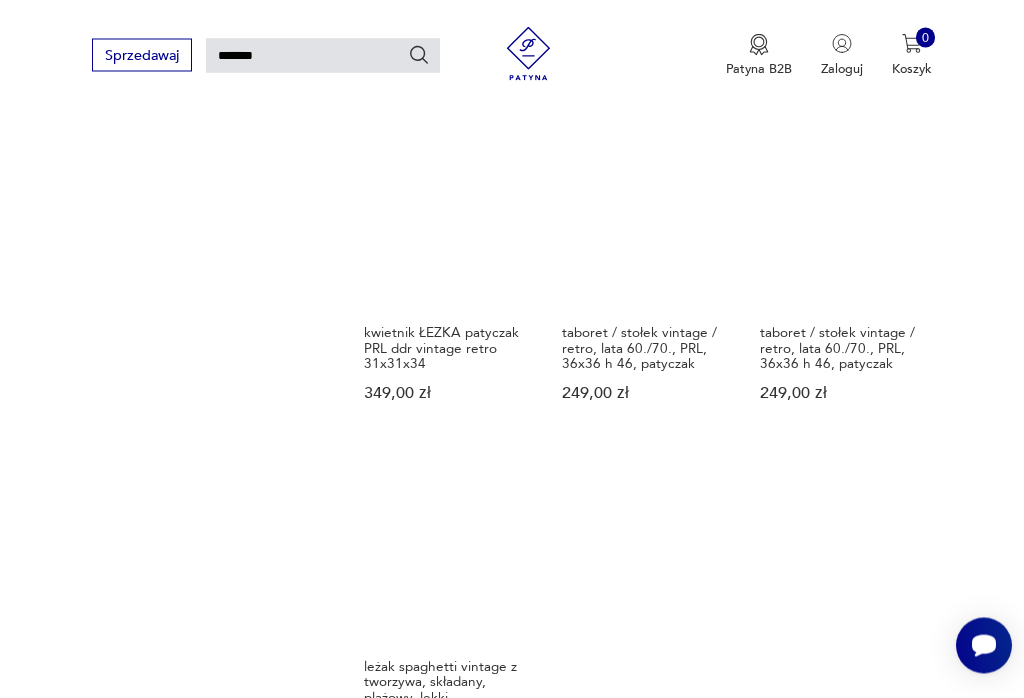 scroll, scrollTop: 1627, scrollLeft: 0, axis: vertical 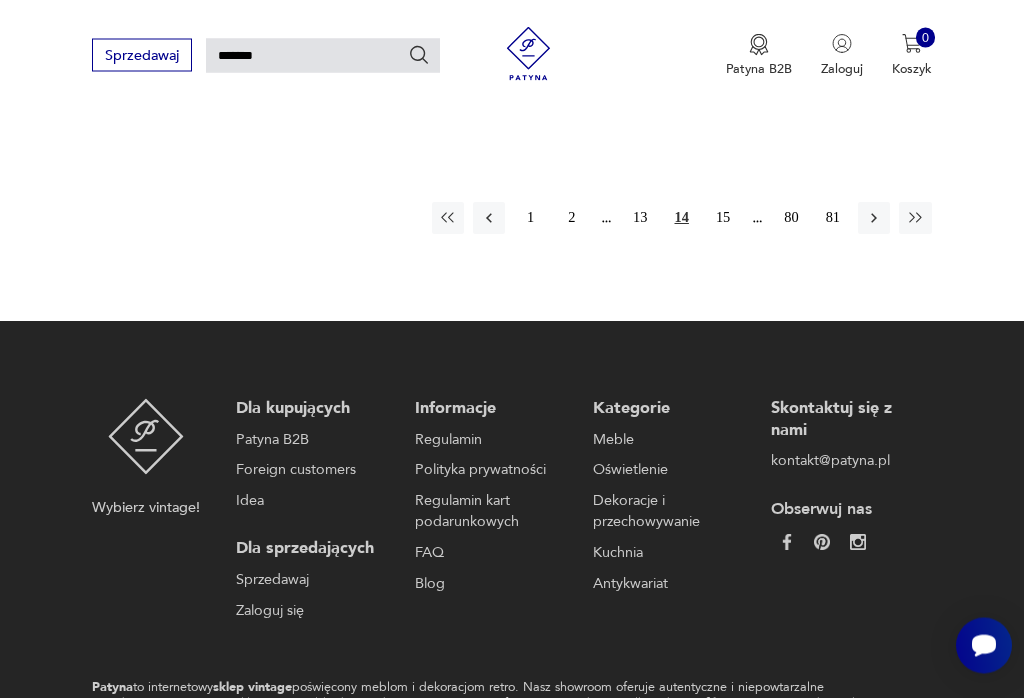 click on "15" at bounding box center [723, 219] 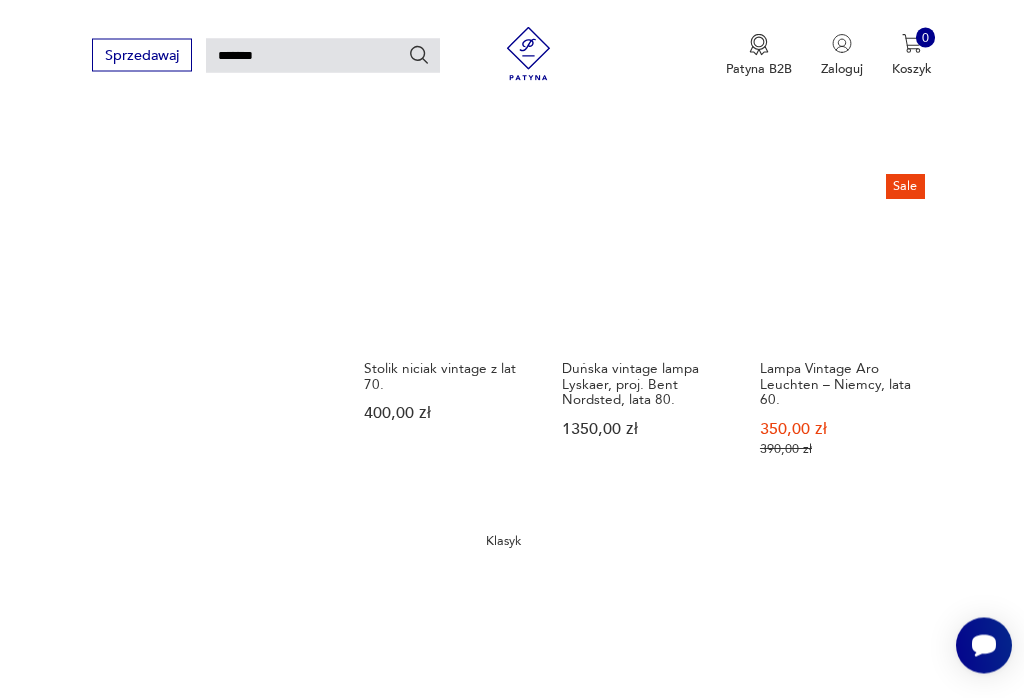scroll, scrollTop: 1666, scrollLeft: 0, axis: vertical 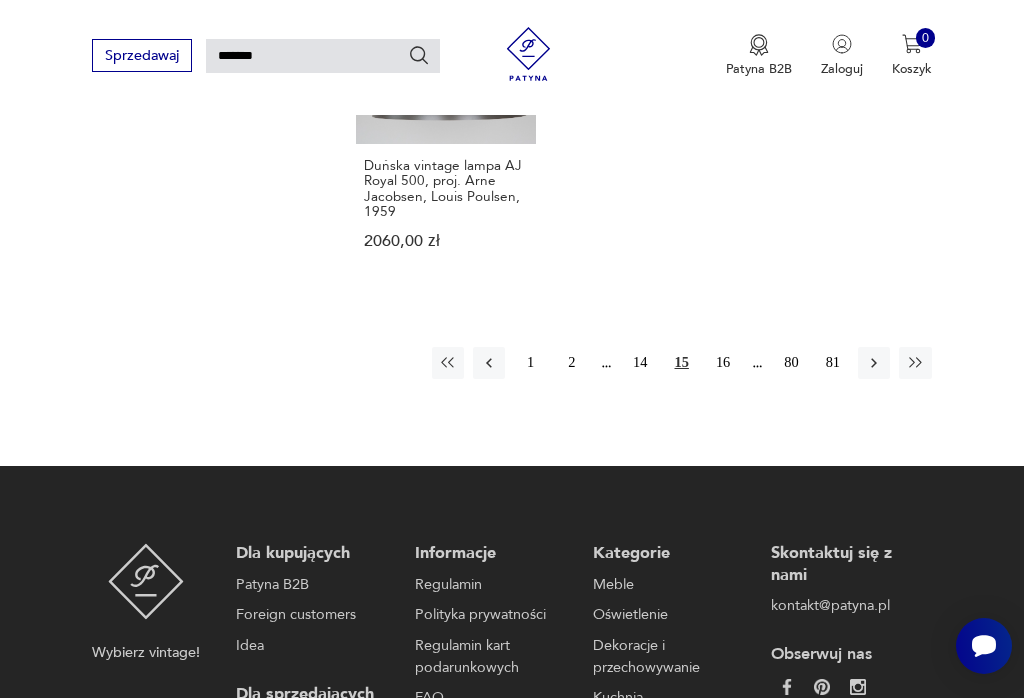 click on "16" at bounding box center (723, 363) 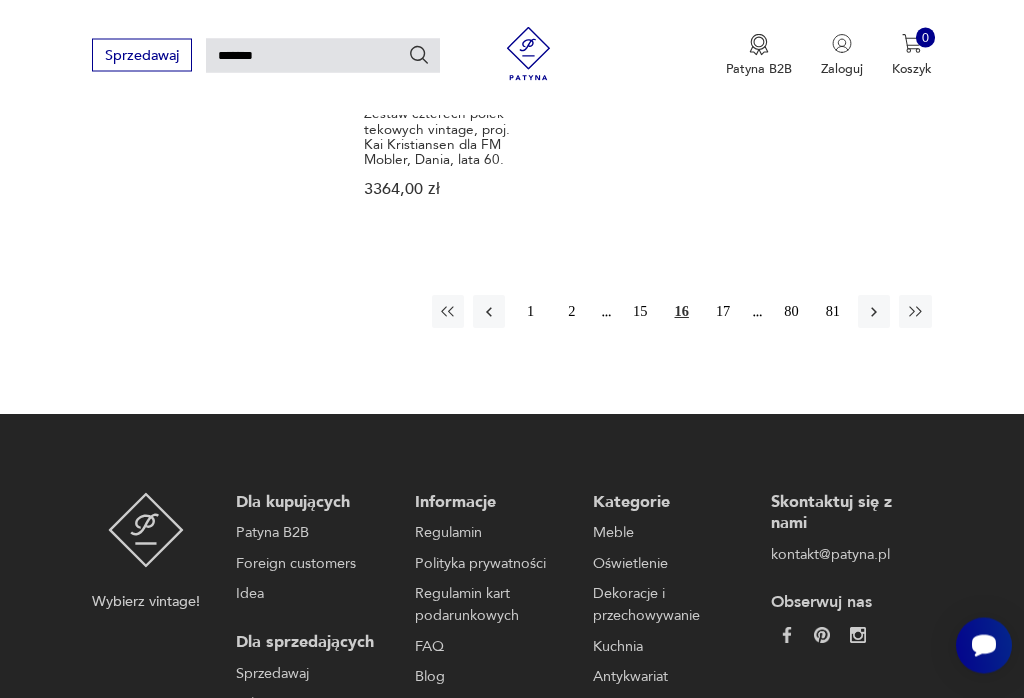 scroll, scrollTop: 2187, scrollLeft: 0, axis: vertical 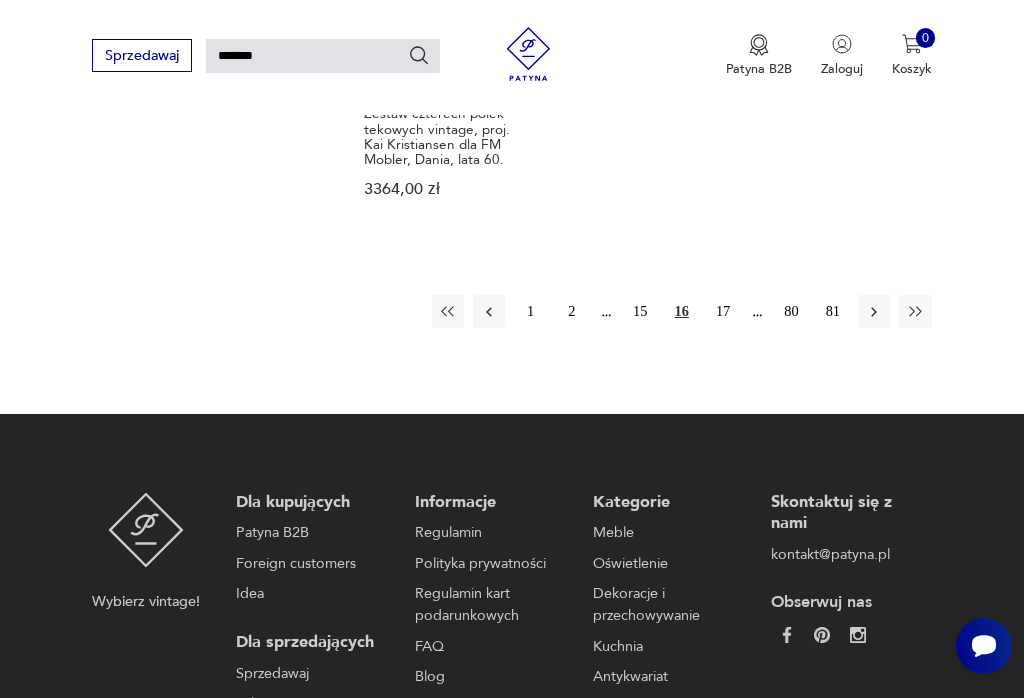 click on "17" at bounding box center [723, 311] 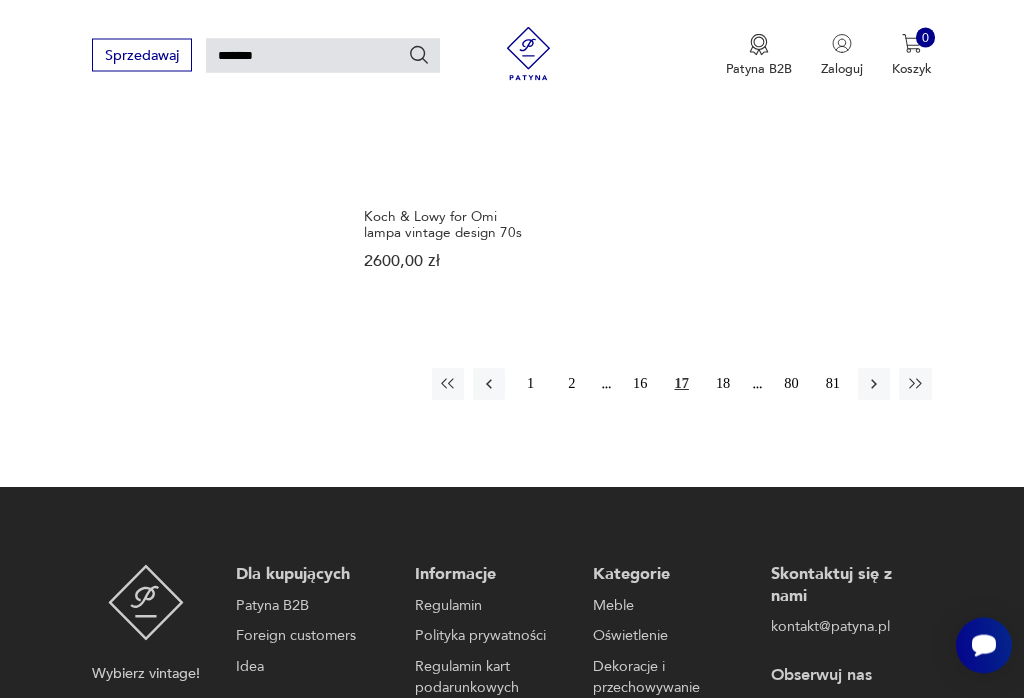scroll, scrollTop: 2086, scrollLeft: 0, axis: vertical 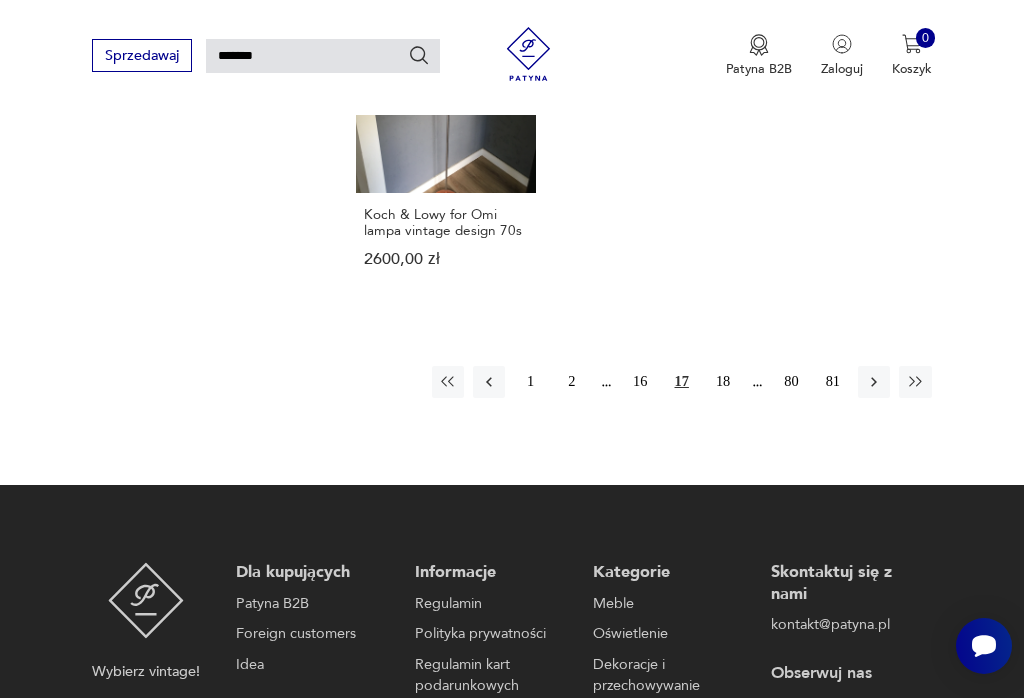 click on "18" at bounding box center (723, 382) 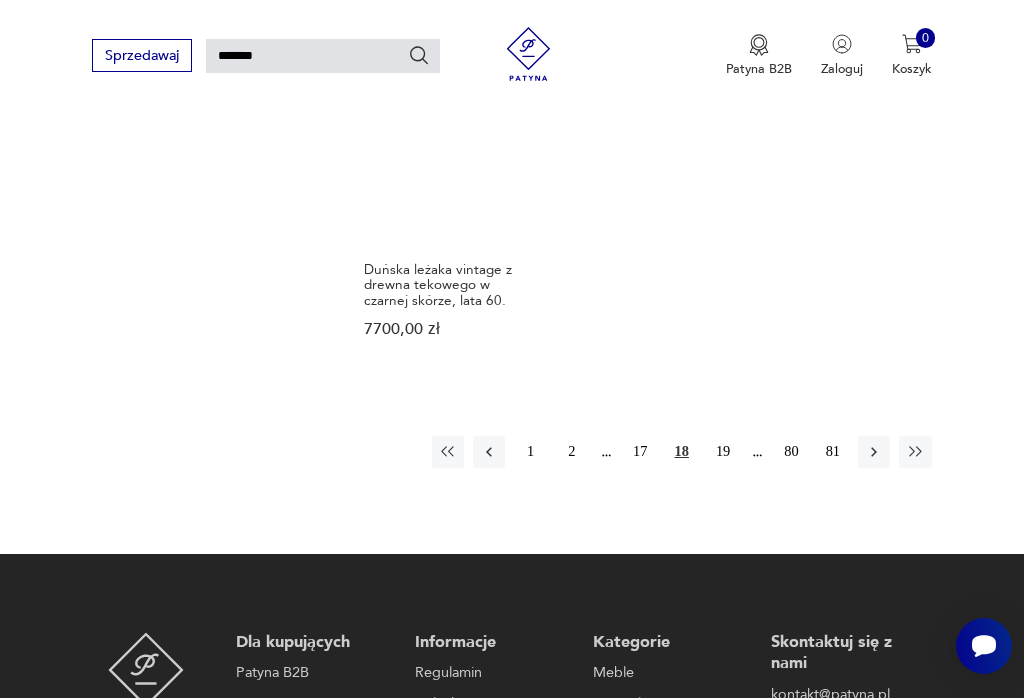 scroll, scrollTop: 2143, scrollLeft: 0, axis: vertical 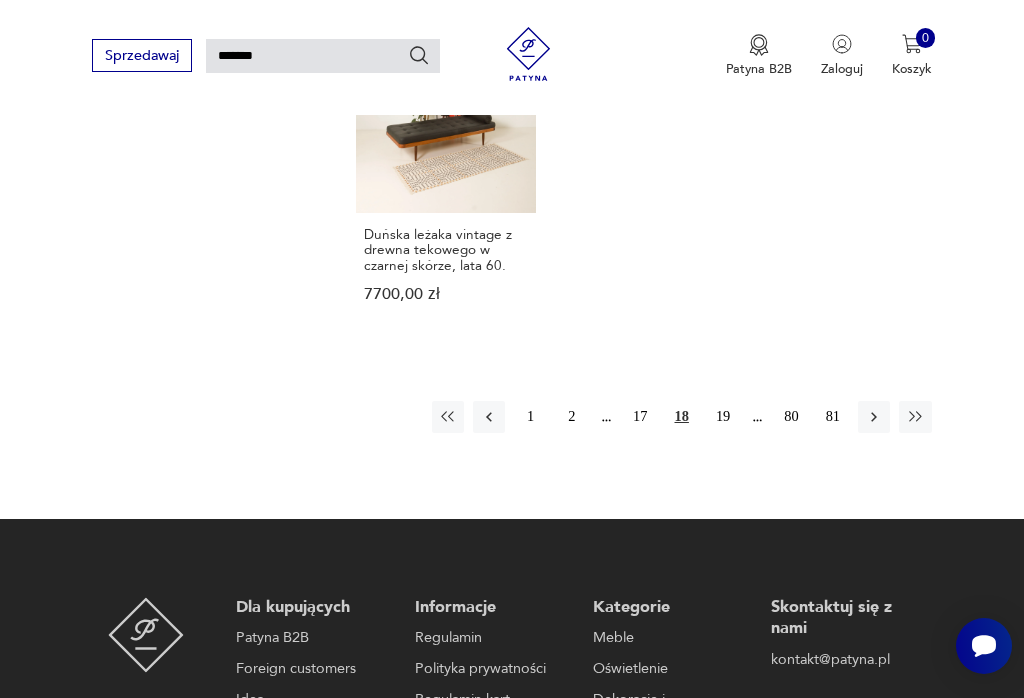 click on "19" at bounding box center [723, 417] 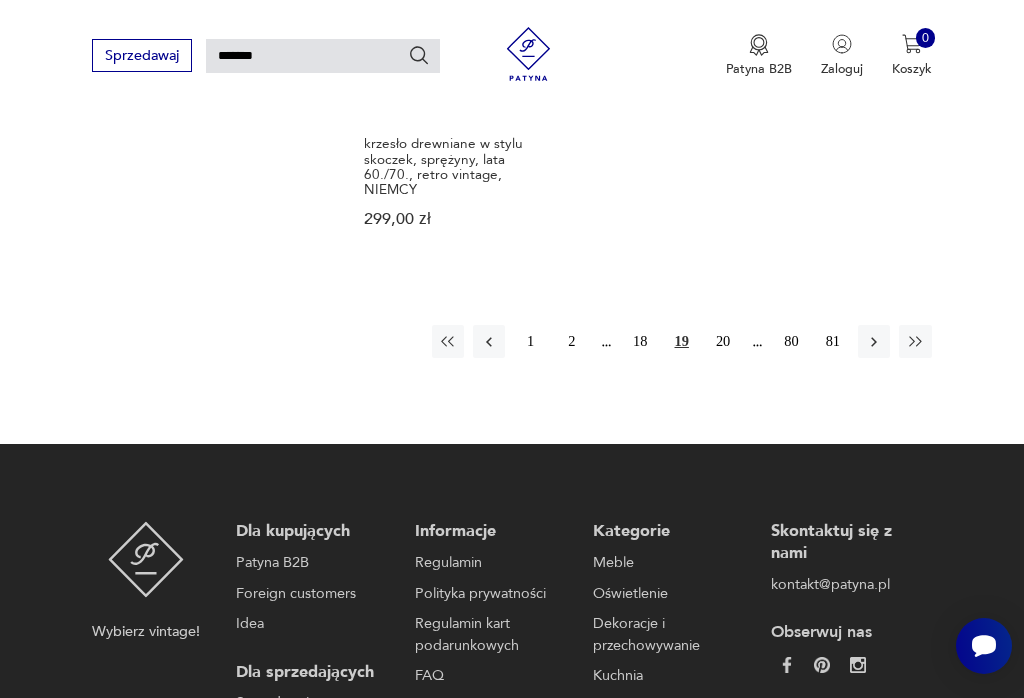 scroll, scrollTop: 2226, scrollLeft: 0, axis: vertical 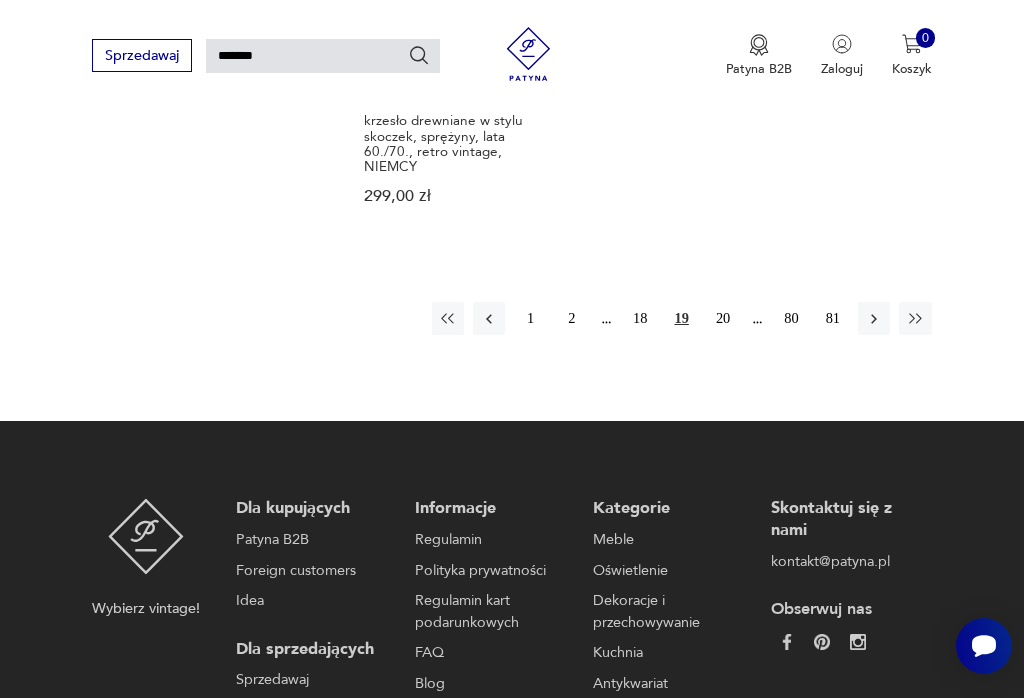 click on "20" at bounding box center (723, 318) 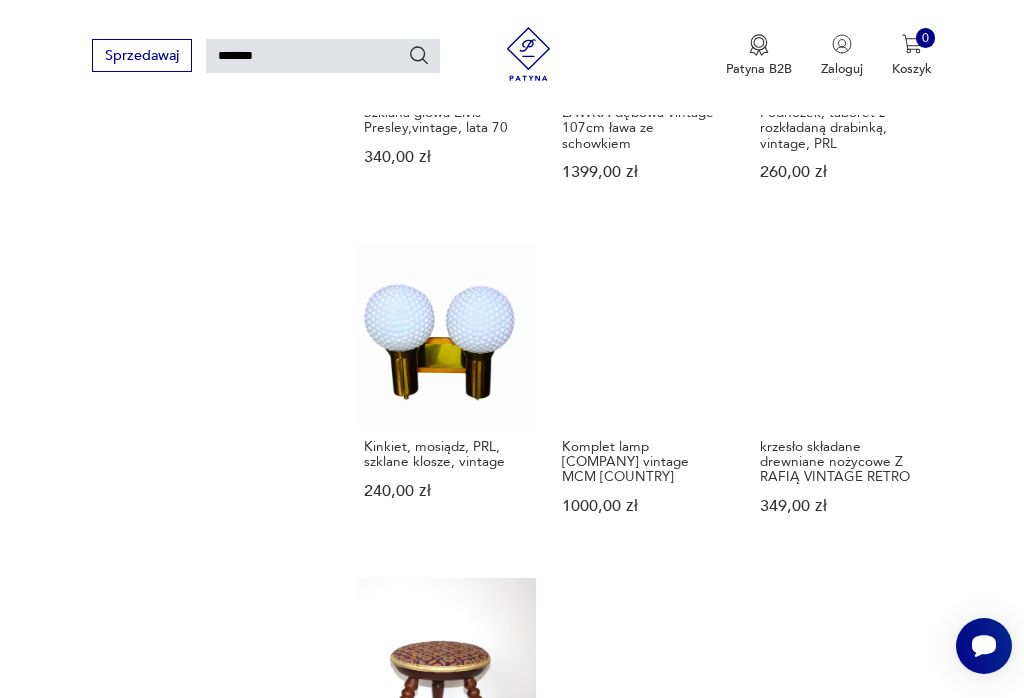 scroll, scrollTop: 1564, scrollLeft: 0, axis: vertical 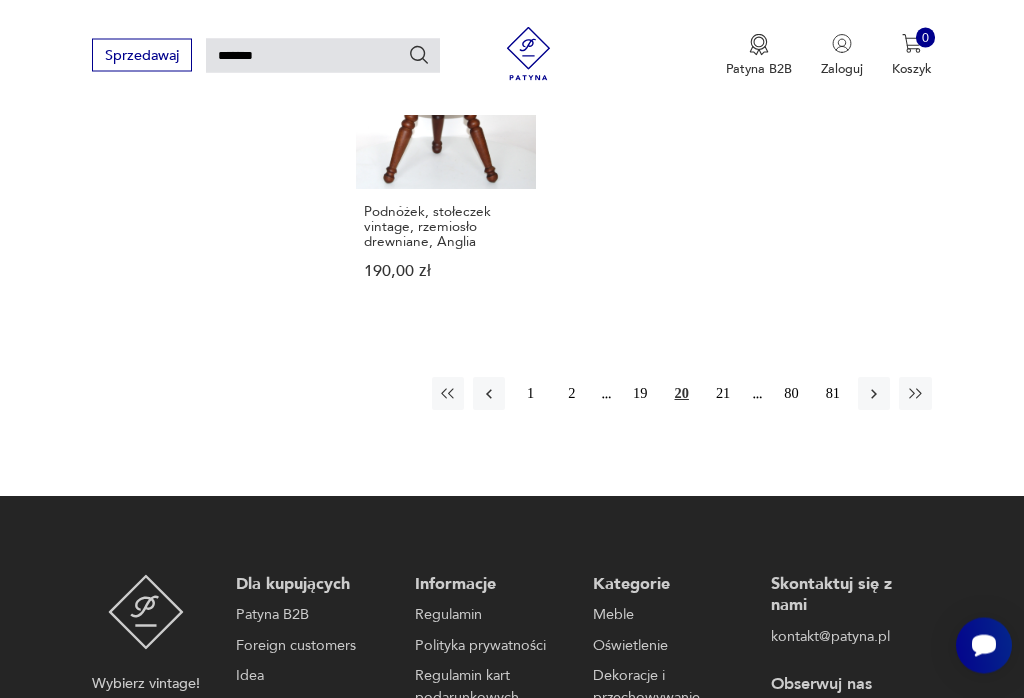 click on "21" at bounding box center [723, 394] 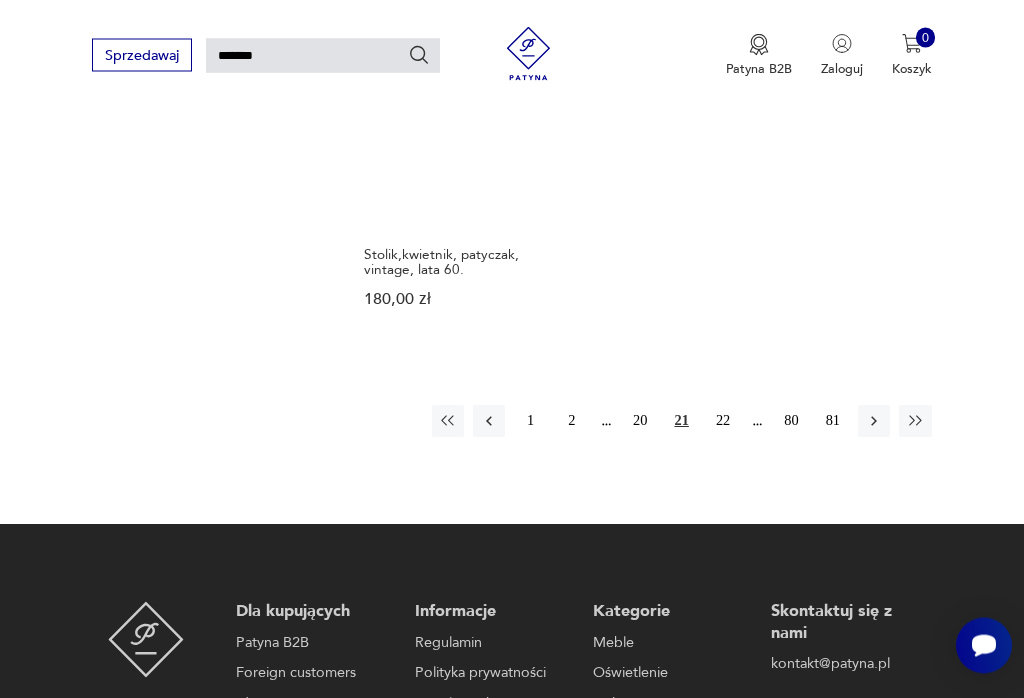 scroll, scrollTop: 2113, scrollLeft: 0, axis: vertical 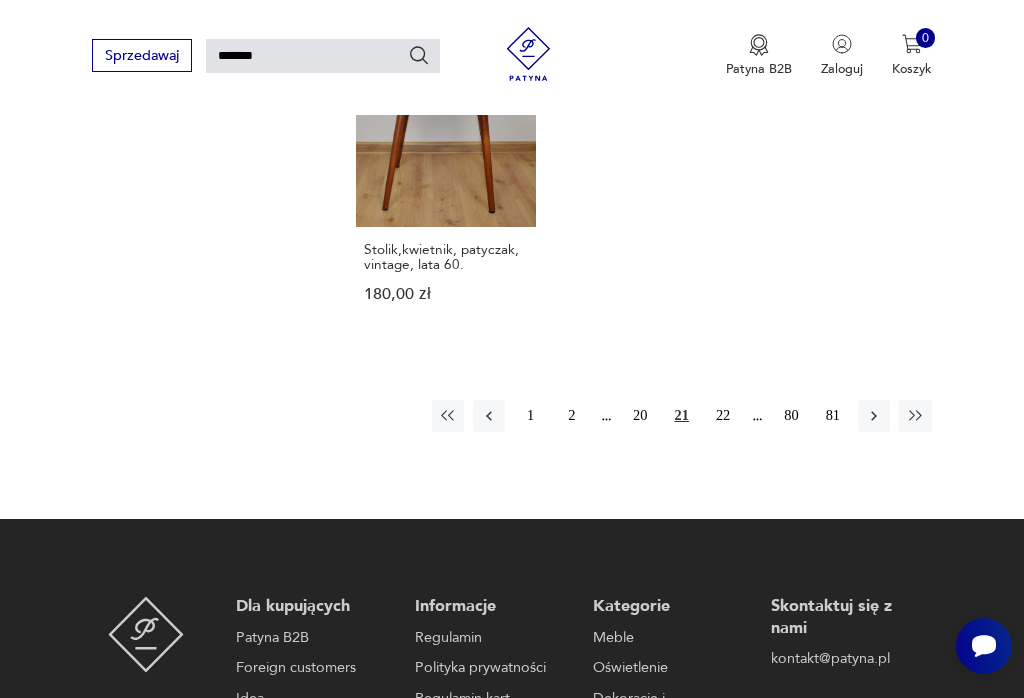 click on "22" at bounding box center [723, 416] 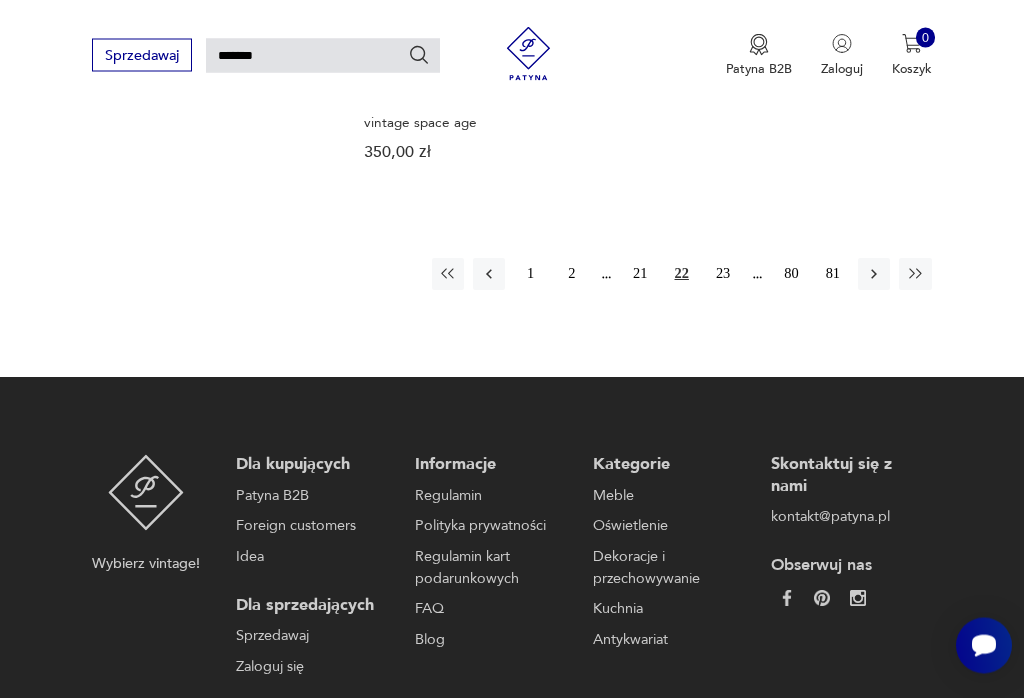 scroll, scrollTop: 2324, scrollLeft: 0, axis: vertical 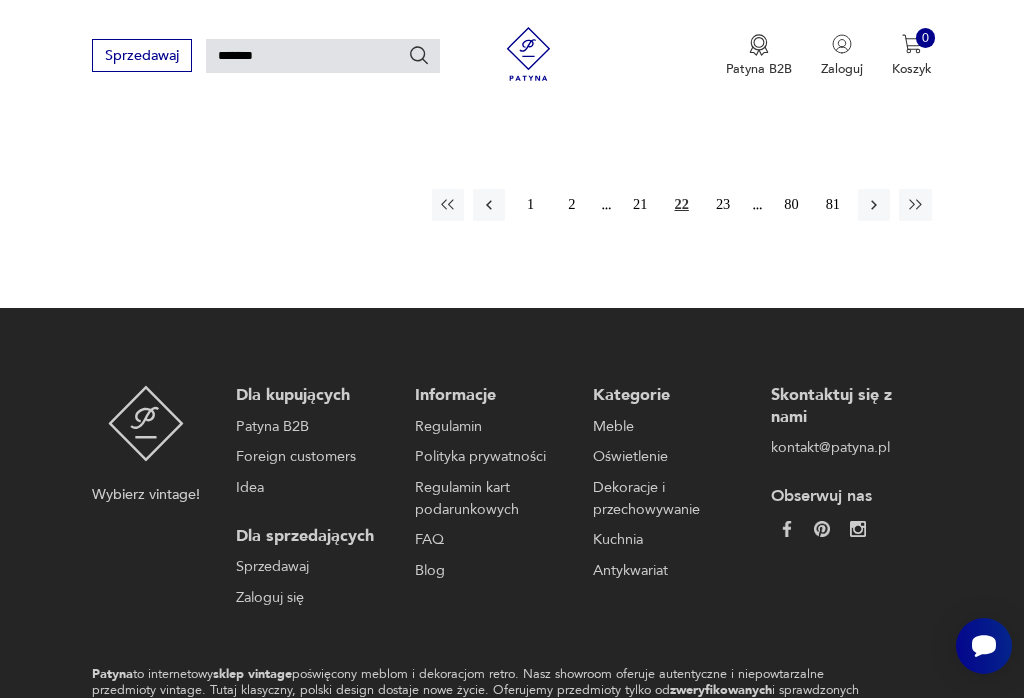 click on "23" at bounding box center [723, 205] 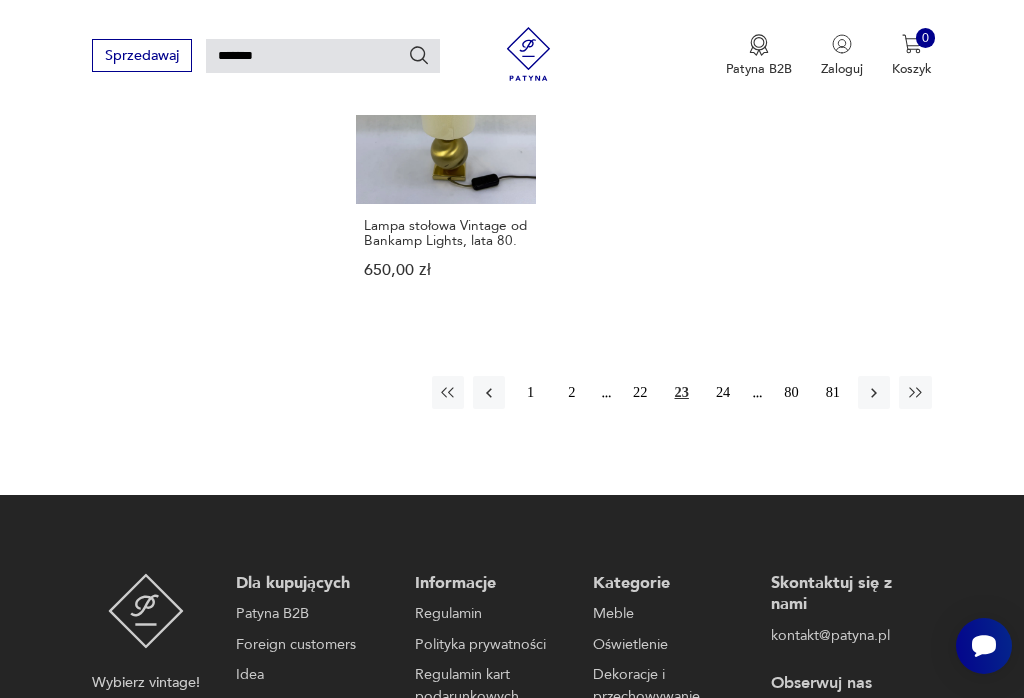 scroll, scrollTop: 2154, scrollLeft: 0, axis: vertical 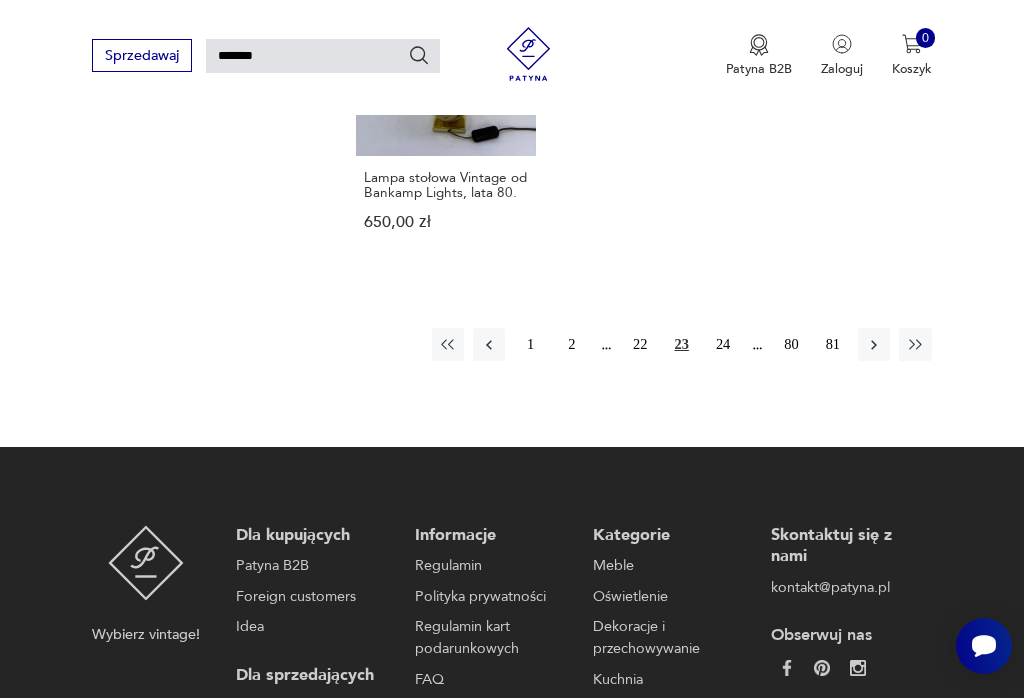 click on "24" at bounding box center (723, 344) 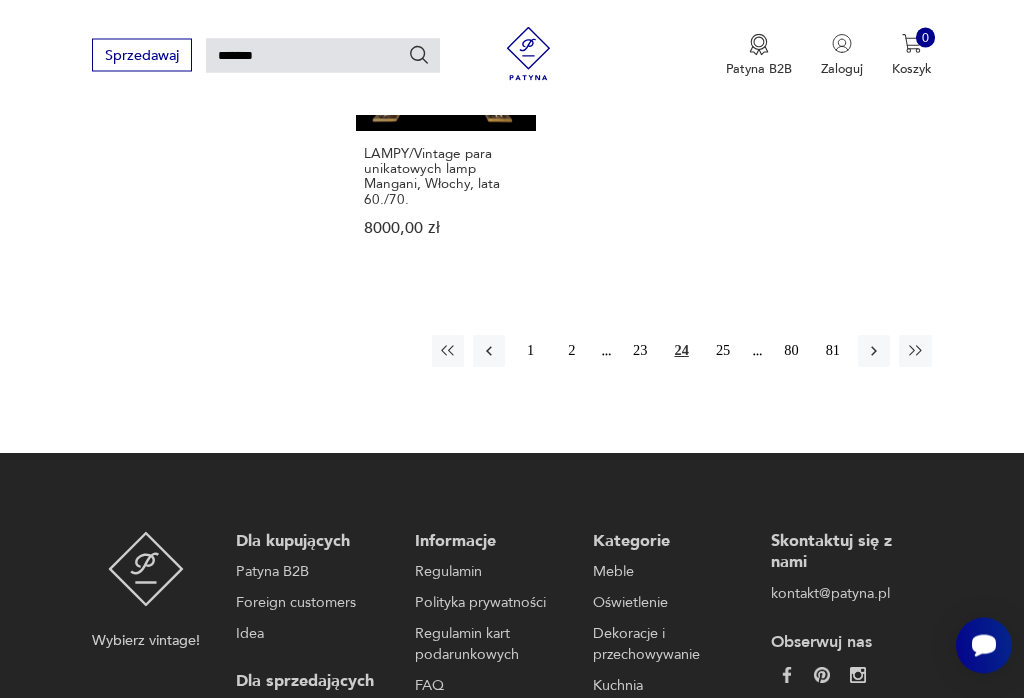 scroll, scrollTop: 2226, scrollLeft: 0, axis: vertical 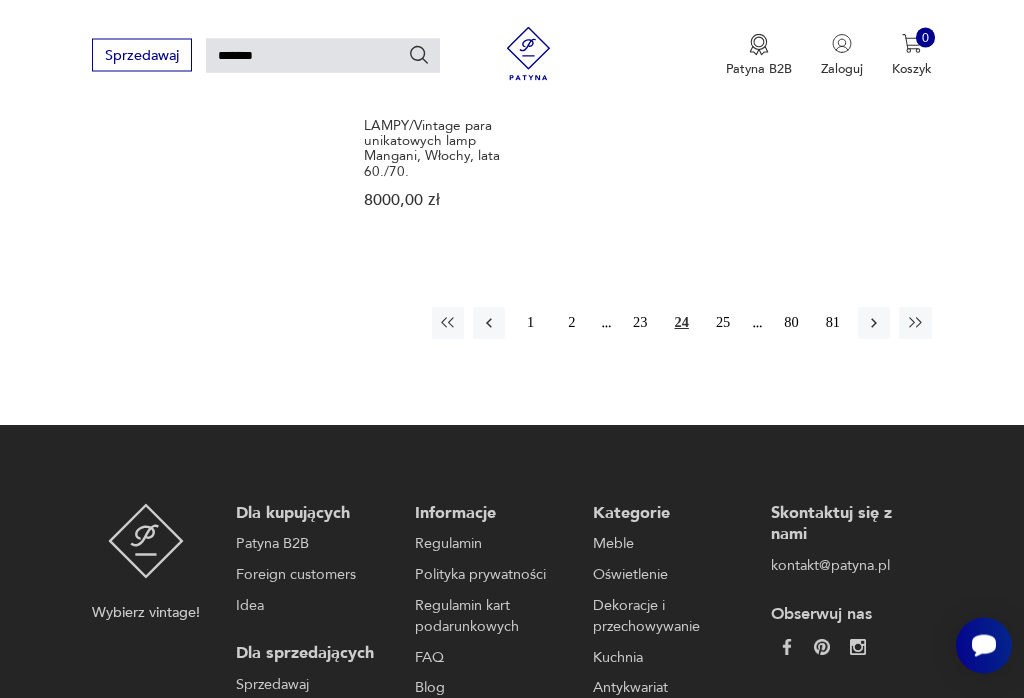 click on "25" at bounding box center [723, 324] 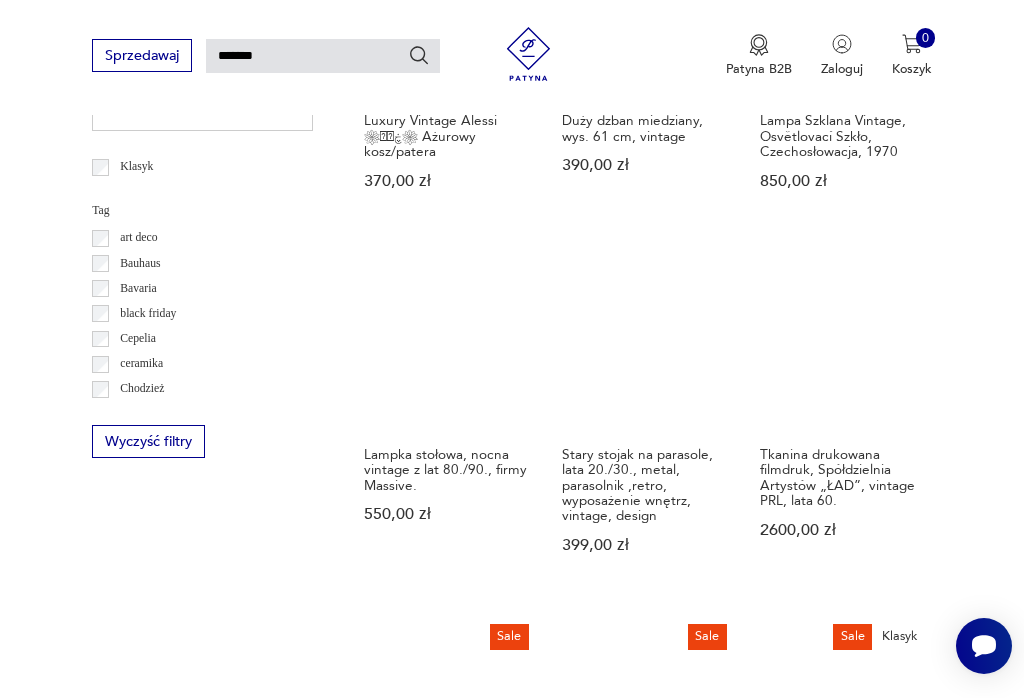 scroll, scrollTop: 1150, scrollLeft: 0, axis: vertical 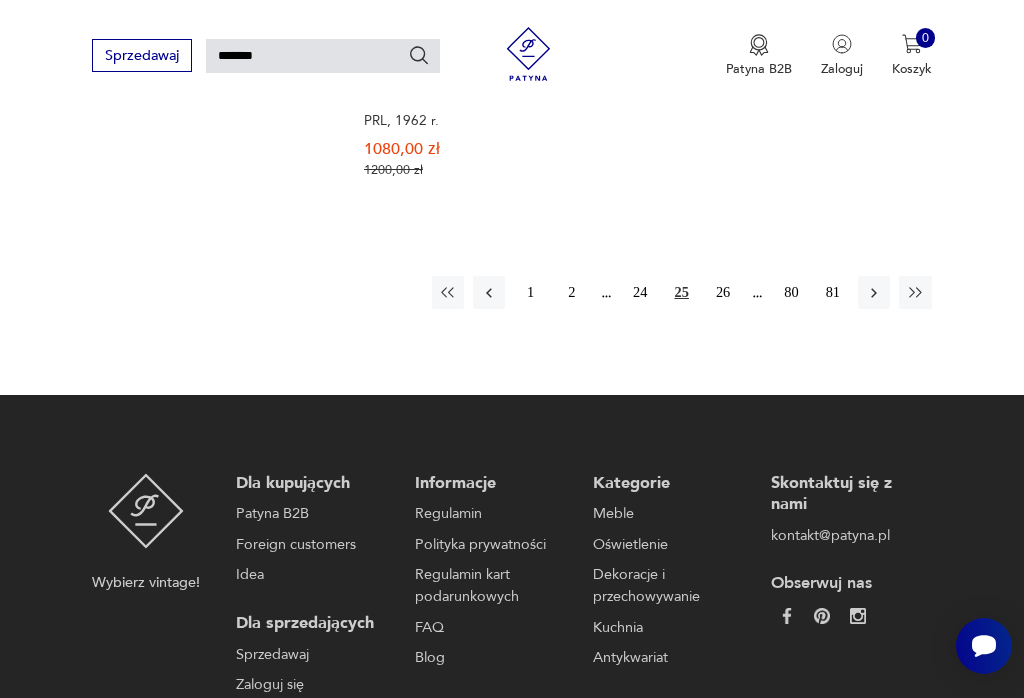 click on "26" at bounding box center (723, 292) 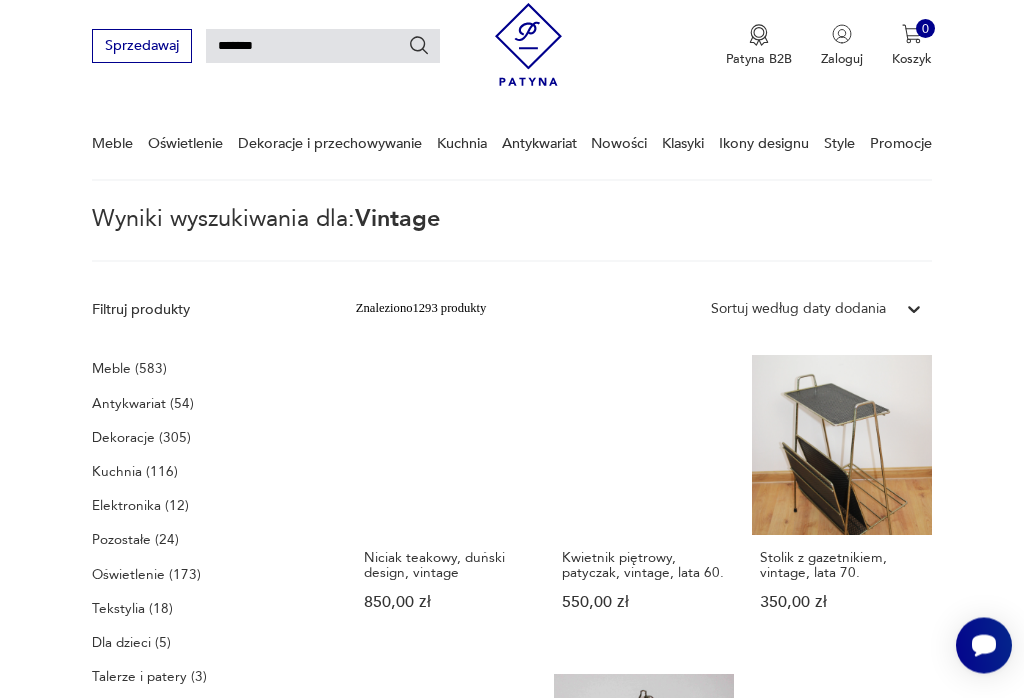 scroll, scrollTop: 49, scrollLeft: 0, axis: vertical 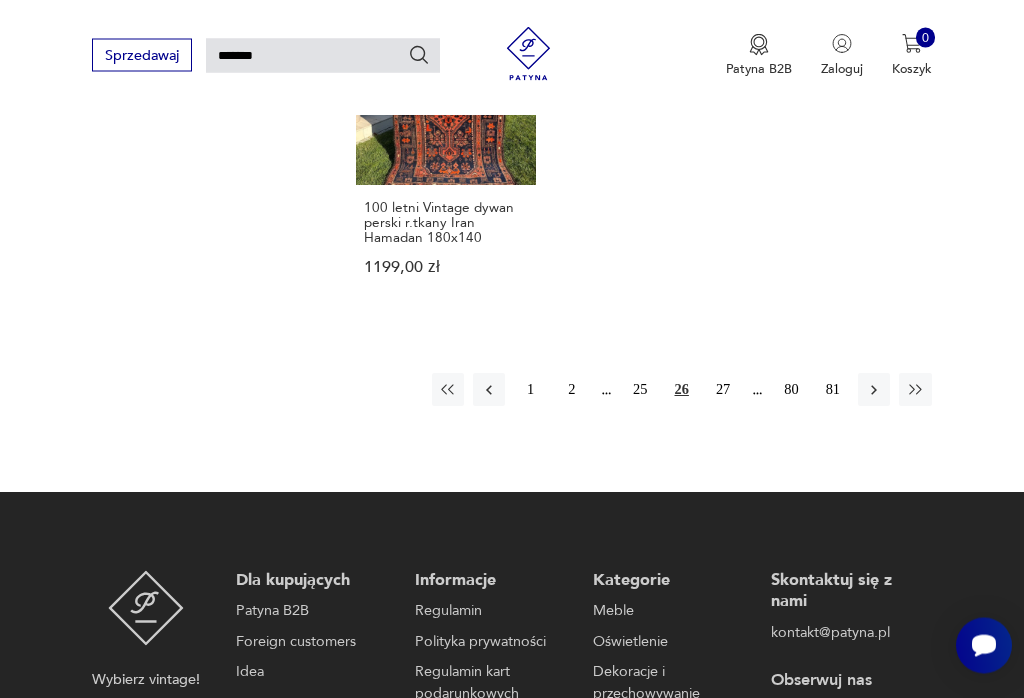 click on "27" at bounding box center [723, 390] 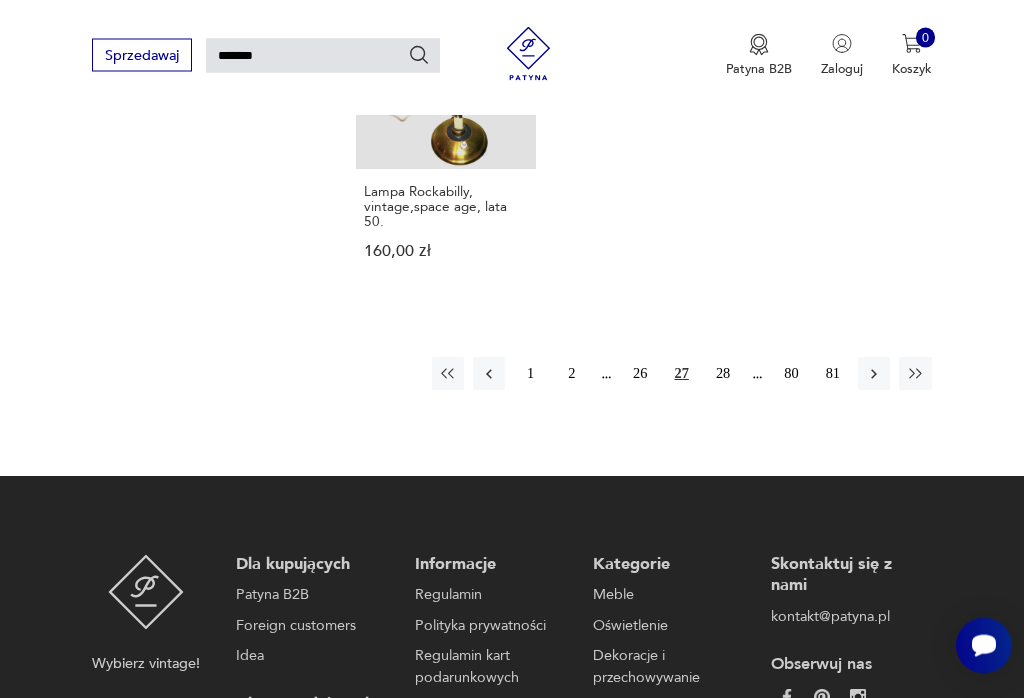 scroll, scrollTop: 2125, scrollLeft: 0, axis: vertical 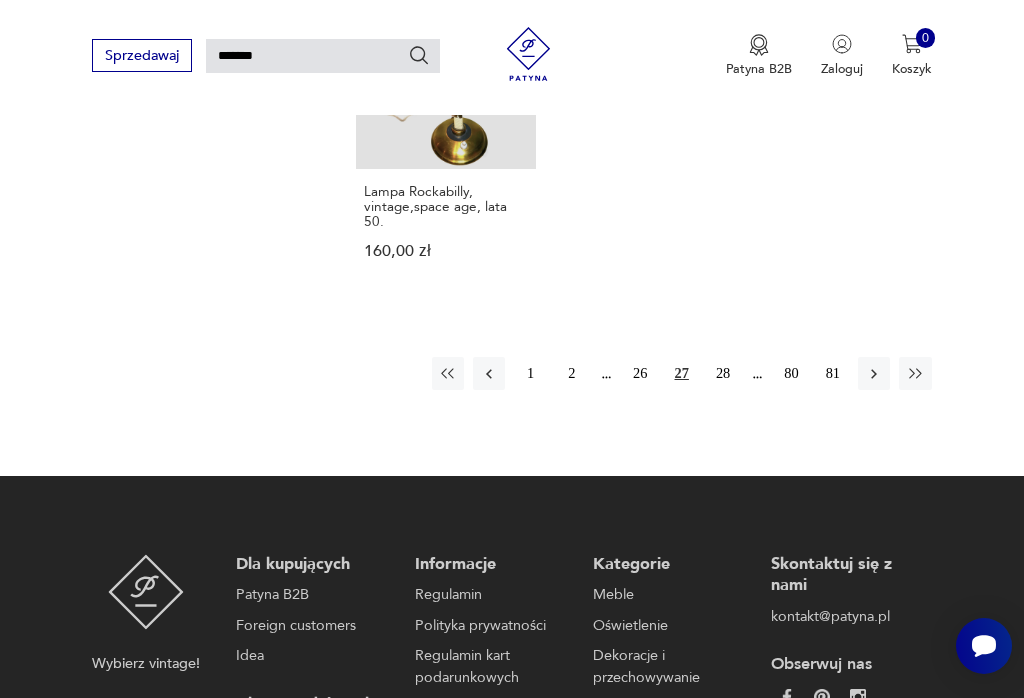click on "28" at bounding box center (723, 373) 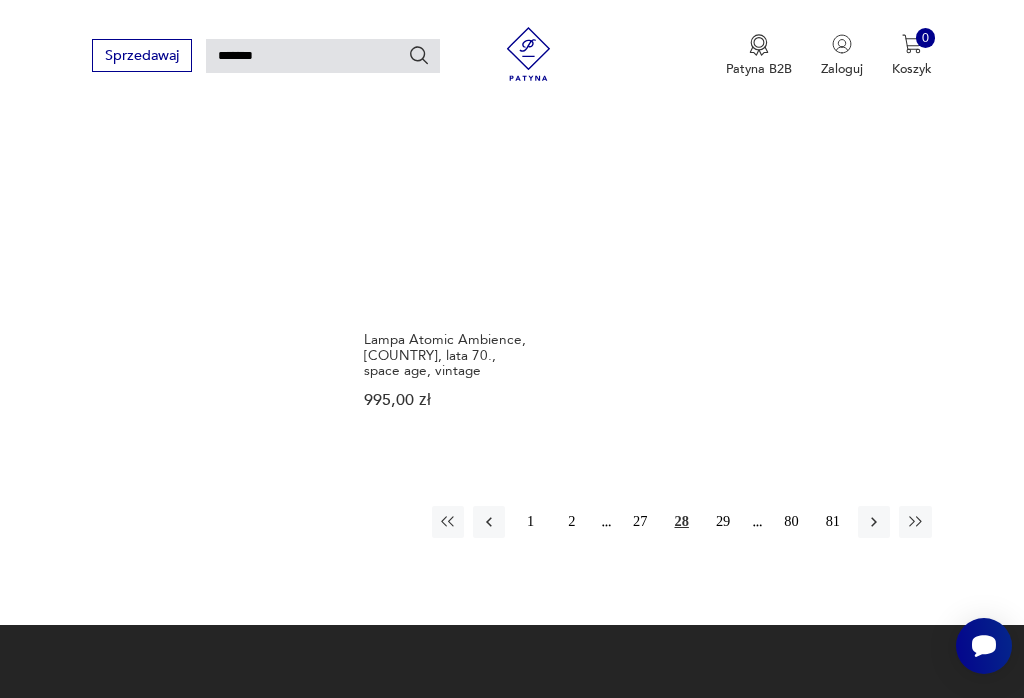 scroll, scrollTop: 2055, scrollLeft: 0, axis: vertical 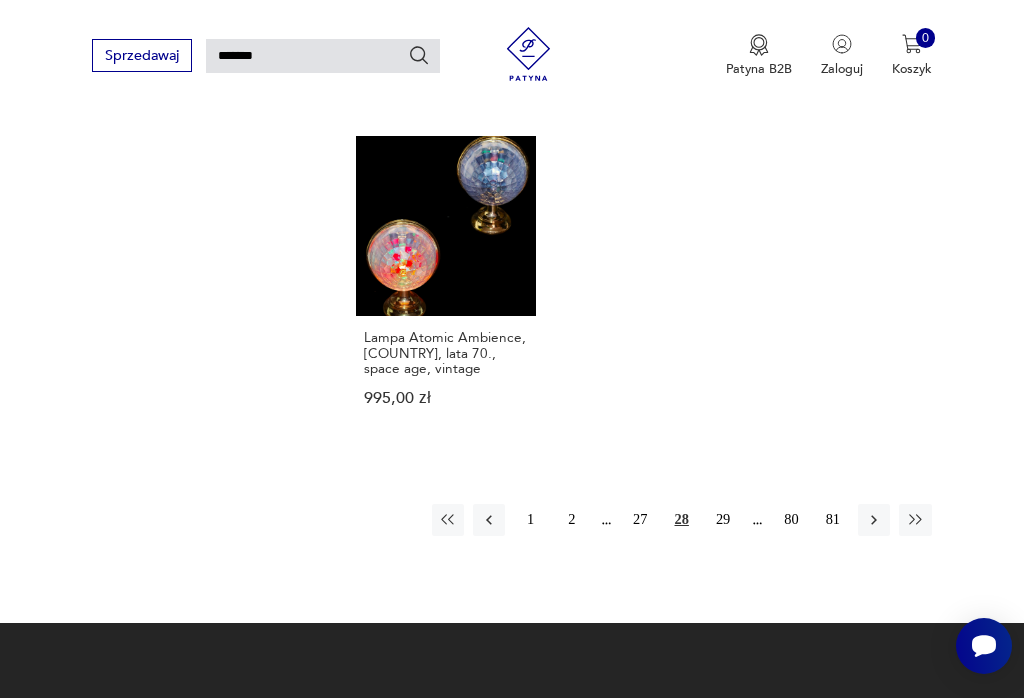 click on "29" at bounding box center (723, 520) 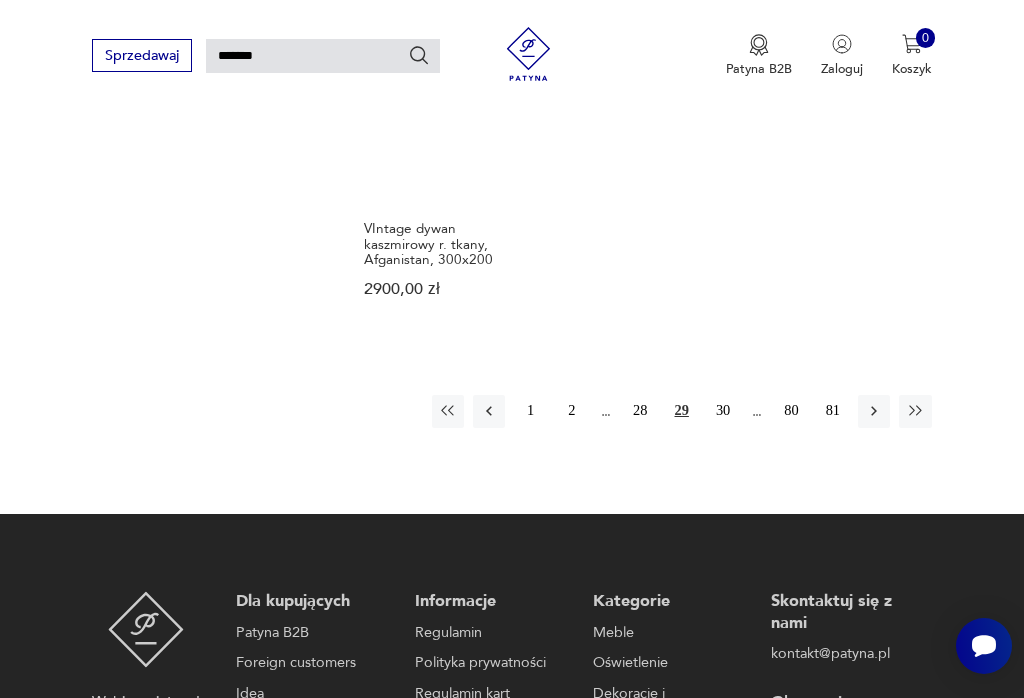 scroll, scrollTop: 2153, scrollLeft: 0, axis: vertical 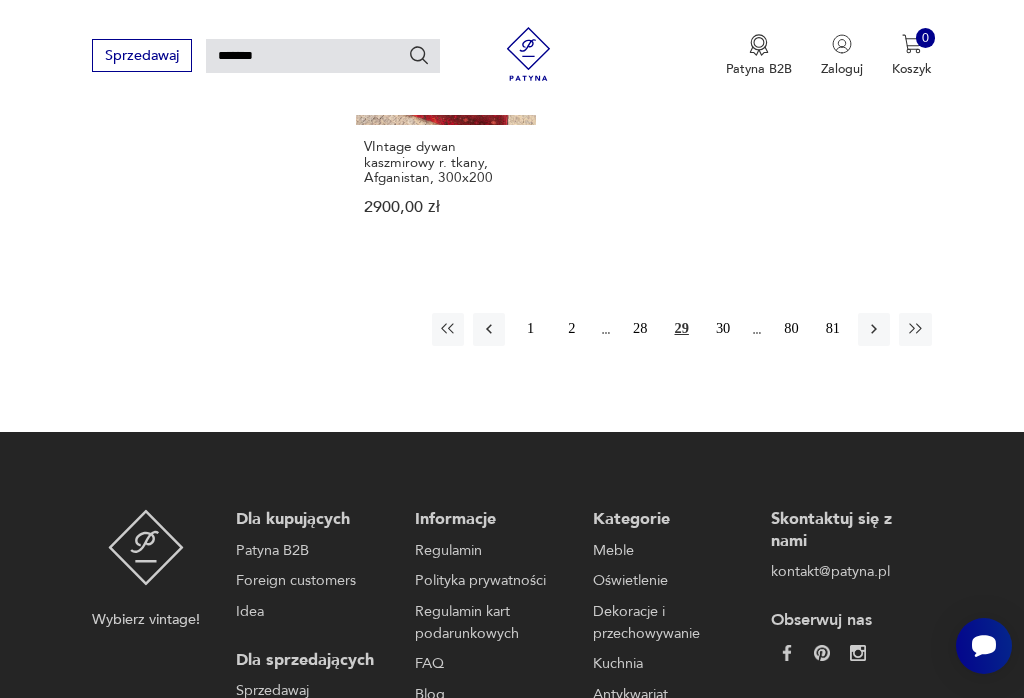 click on "30" at bounding box center [723, 329] 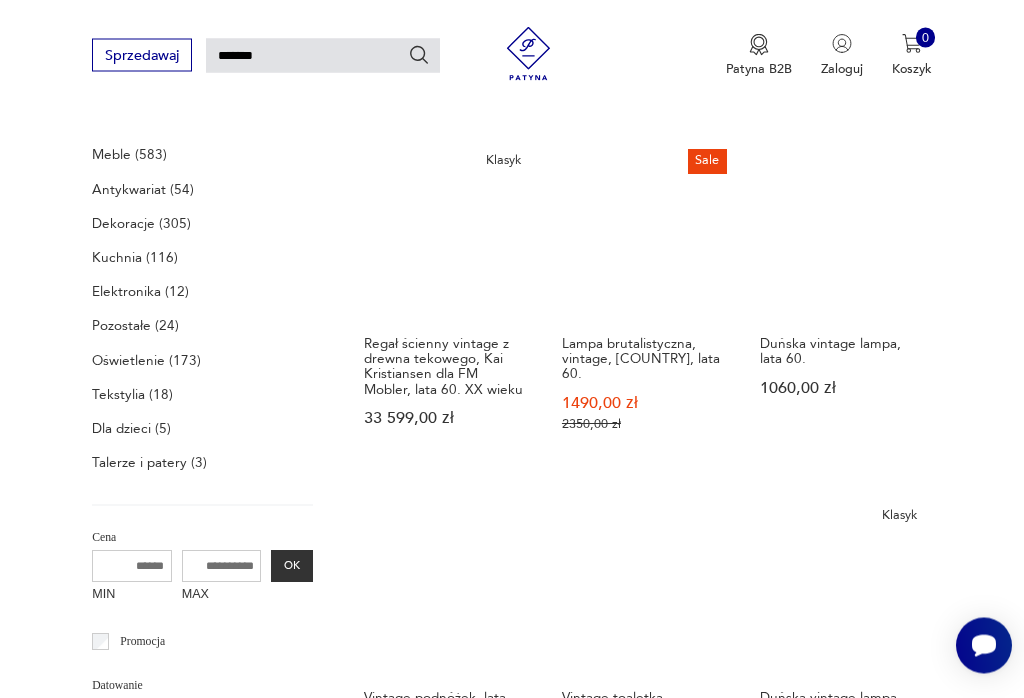scroll, scrollTop: 273, scrollLeft: 0, axis: vertical 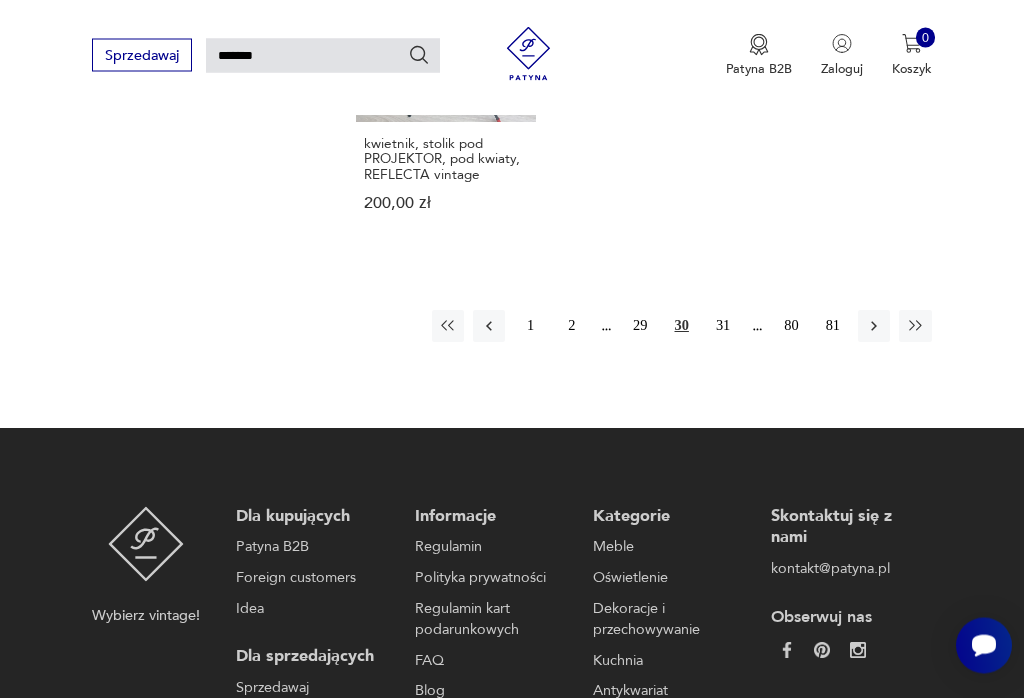 click on "31" at bounding box center (723, 327) 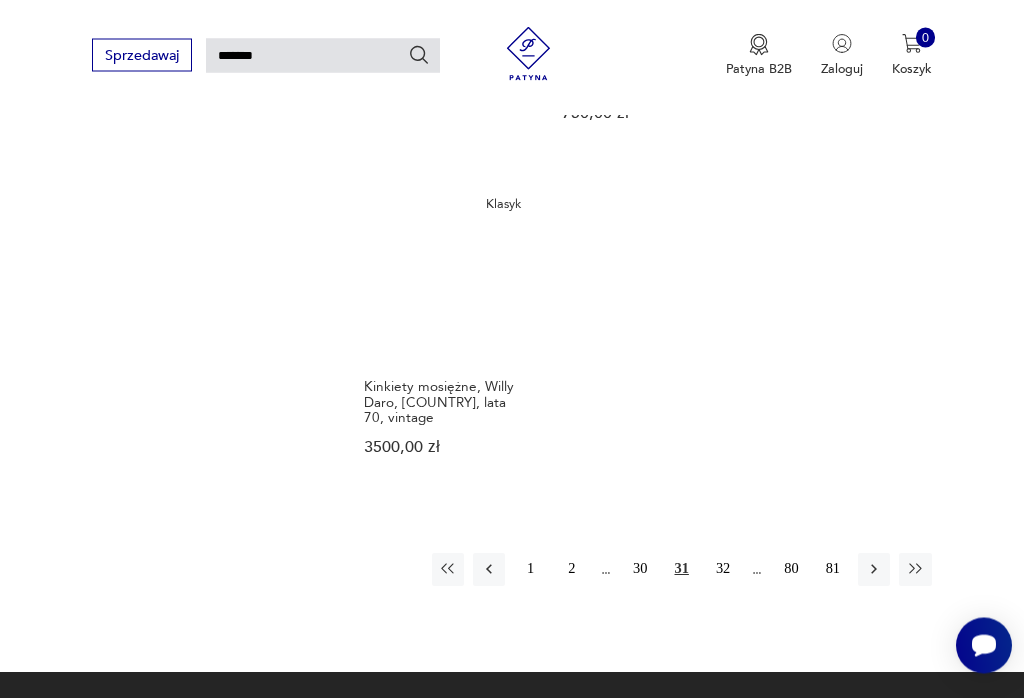 scroll, scrollTop: 1995, scrollLeft: 0, axis: vertical 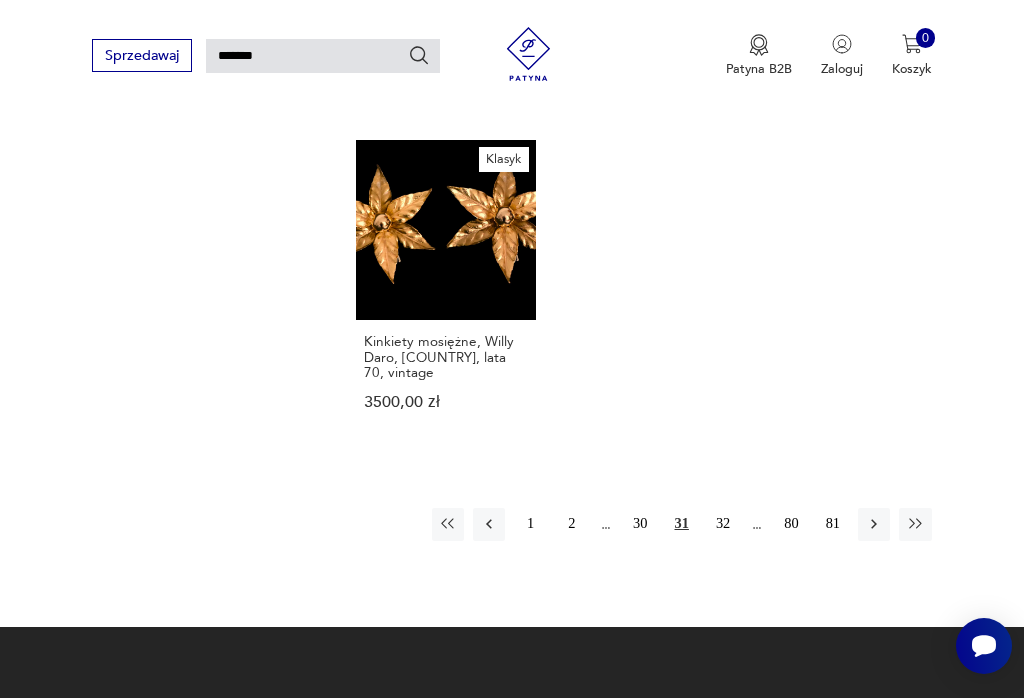 click on "32" at bounding box center [723, 524] 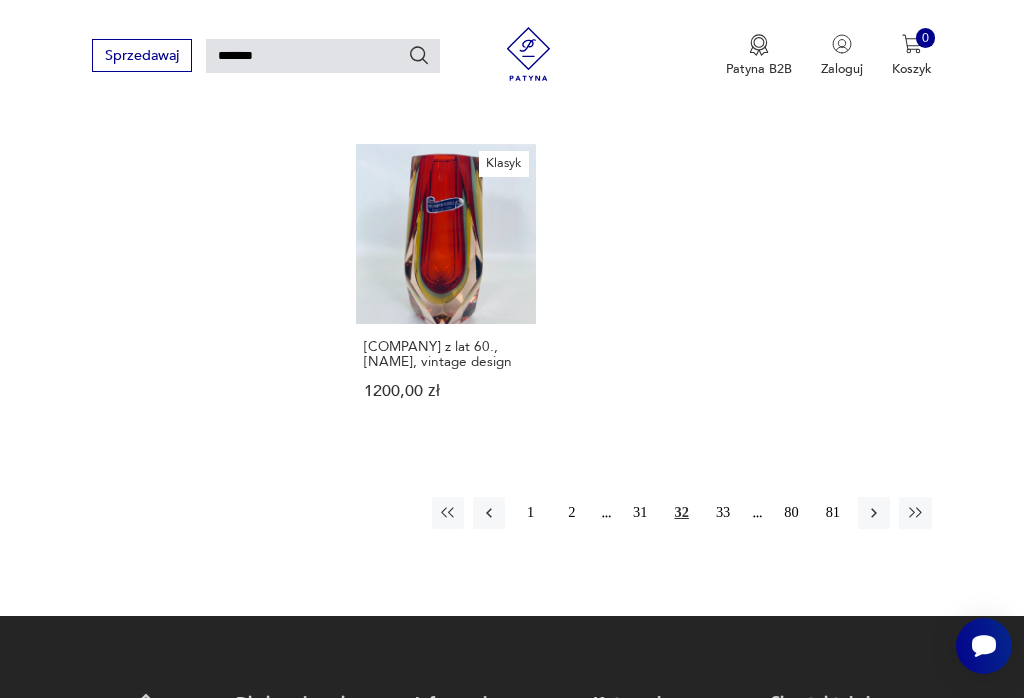 scroll, scrollTop: 1994, scrollLeft: 0, axis: vertical 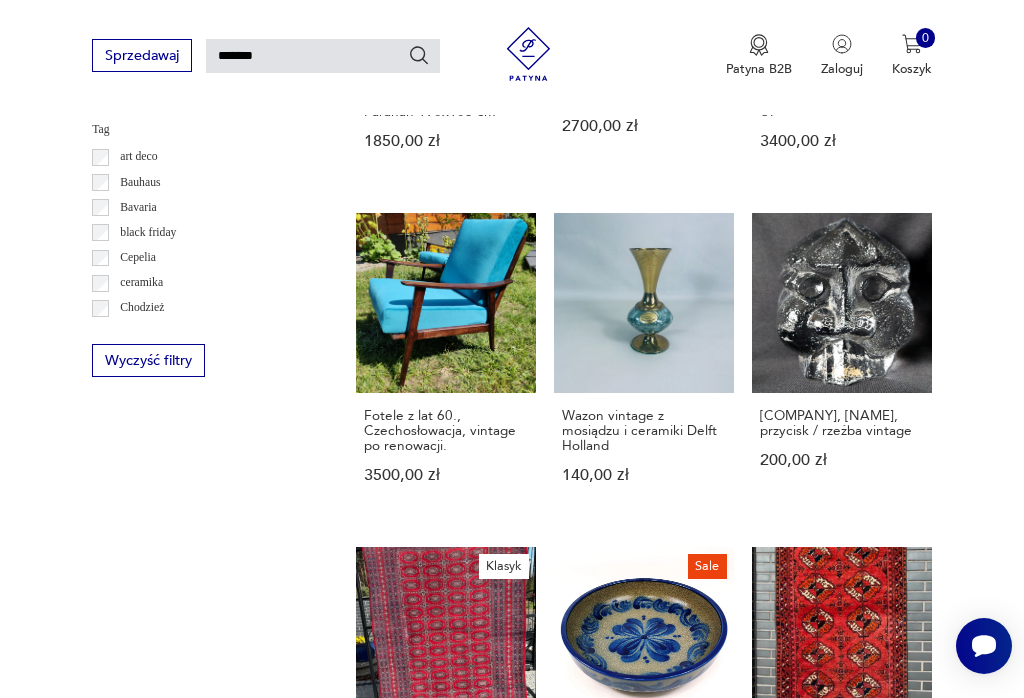 click on "Wiking, Hellsten Skruf, przycisk / rzeźba vintage 200,00 zł" at bounding box center [842, 365] 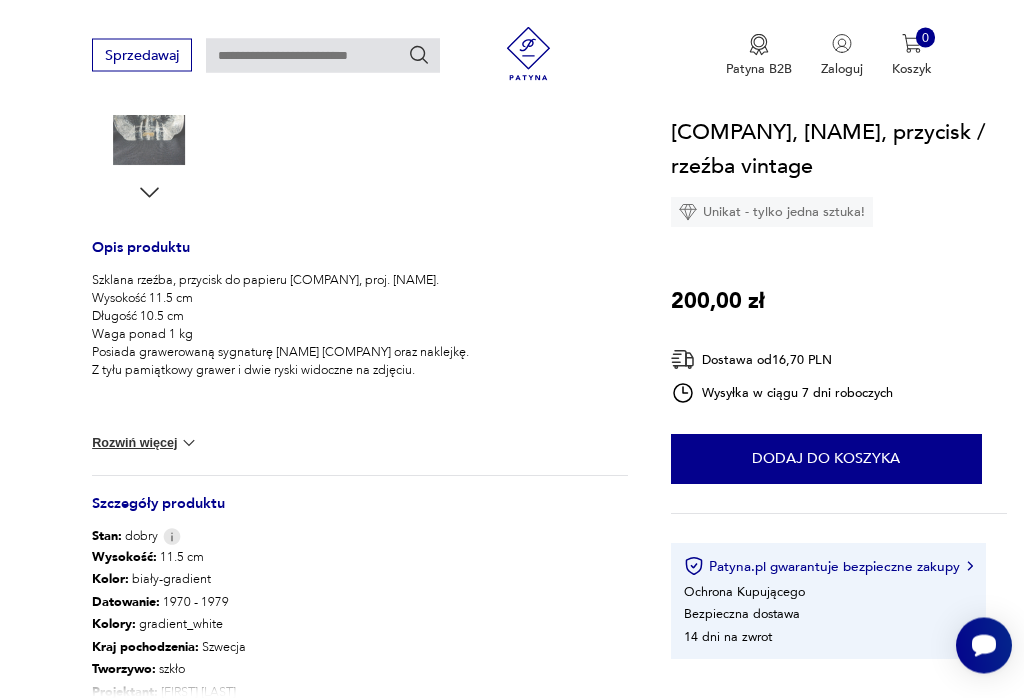 scroll, scrollTop: 680, scrollLeft: 0, axis: vertical 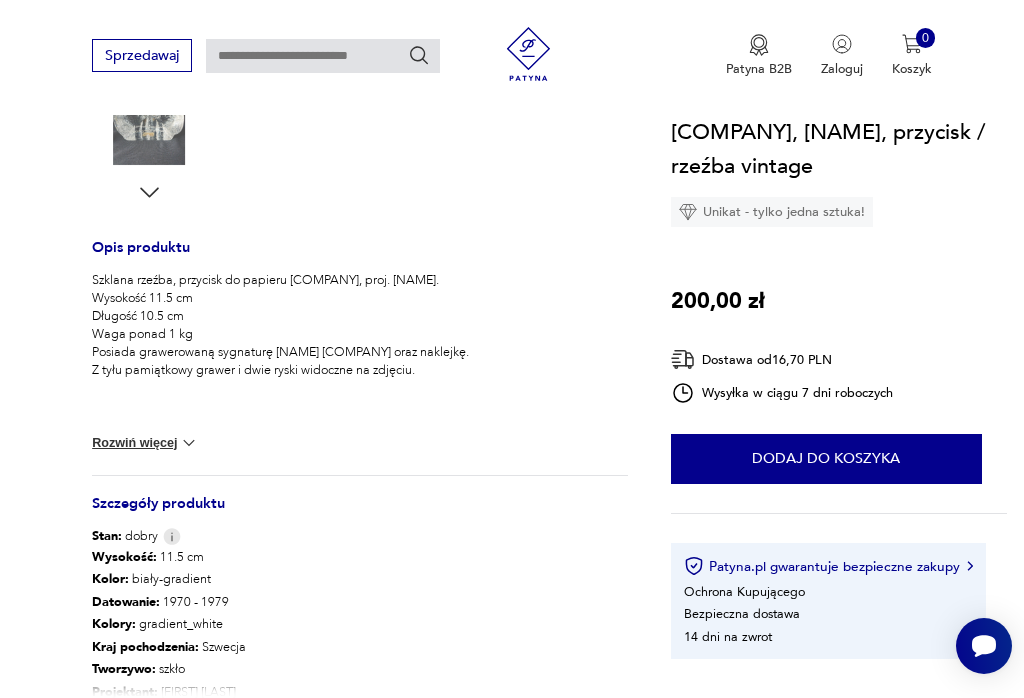 click at bounding box center (189, 443) 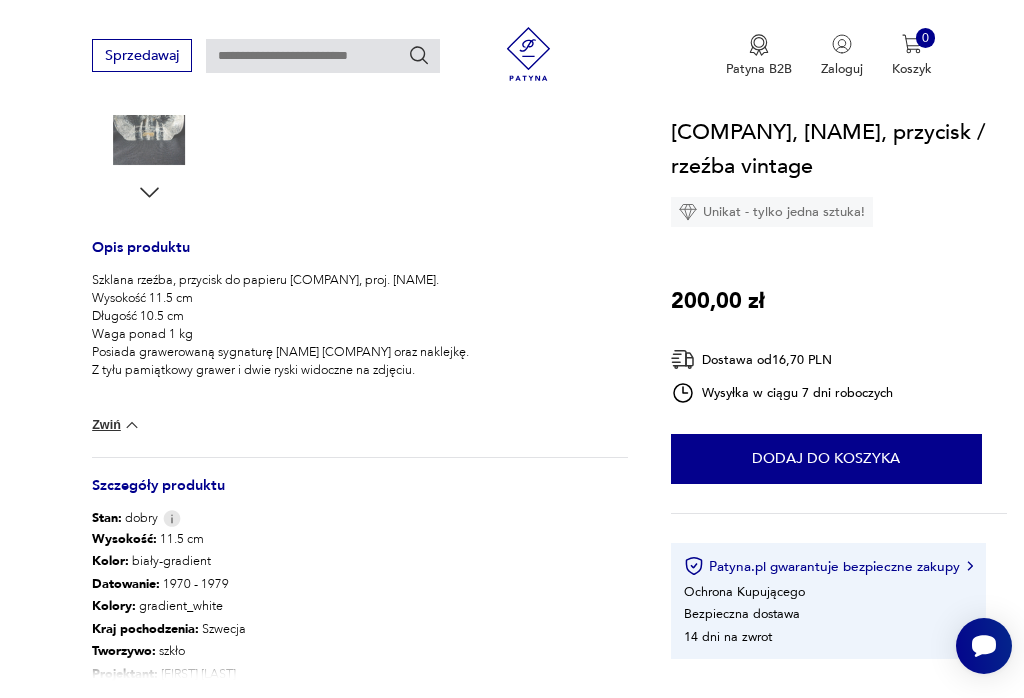 click at bounding box center [132, 425] 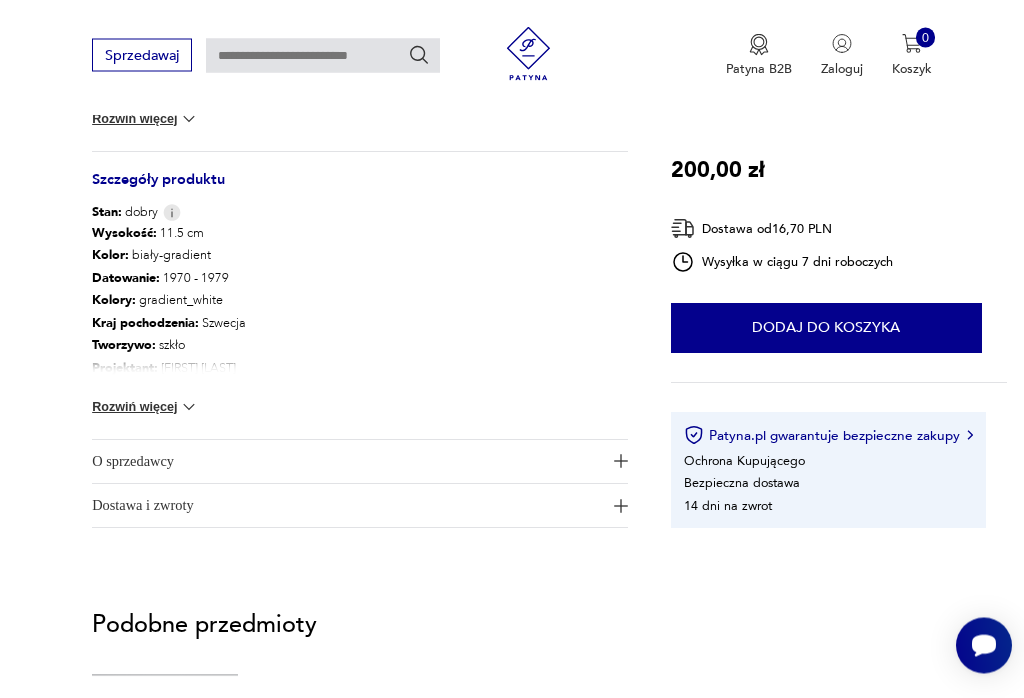scroll, scrollTop: 1004, scrollLeft: 0, axis: vertical 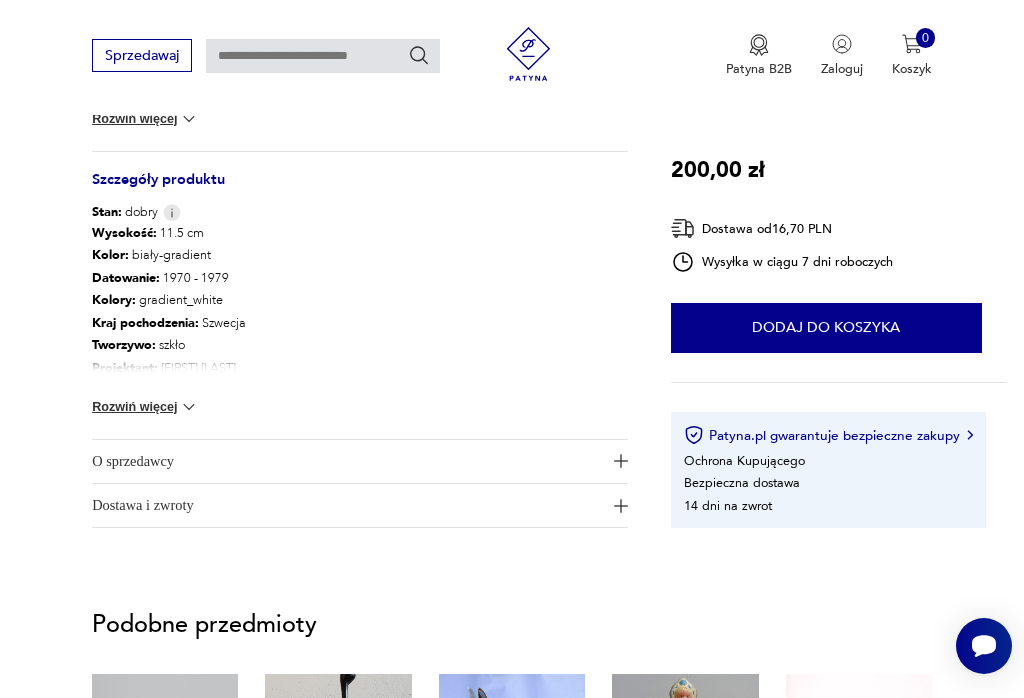 click on "O sprzedawcy" at bounding box center [347, 461] 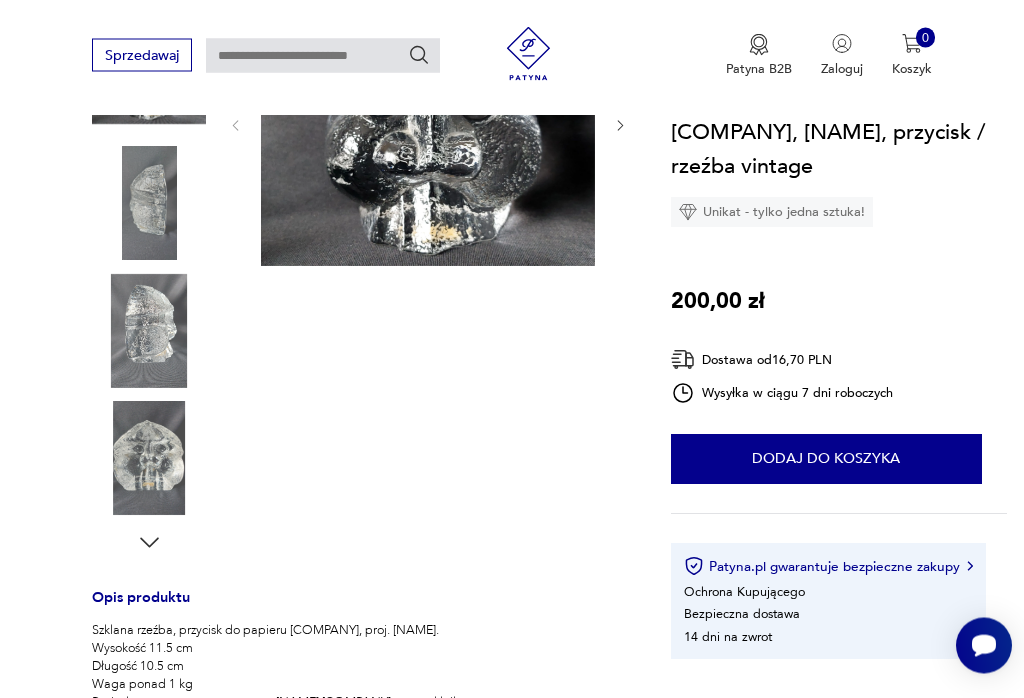 scroll, scrollTop: 331, scrollLeft: 0, axis: vertical 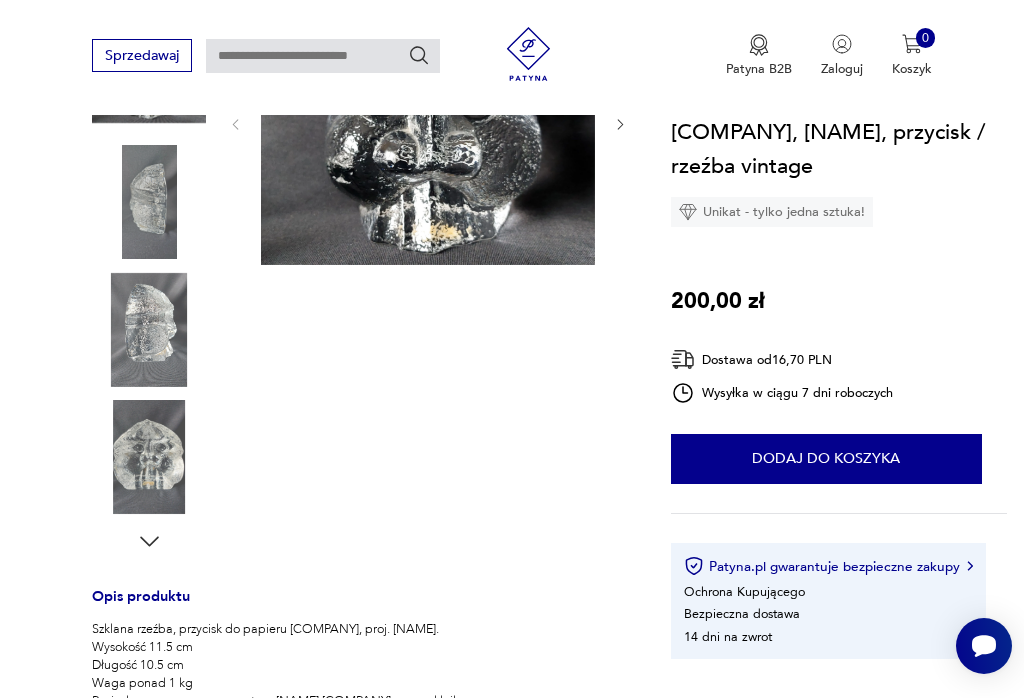 click at bounding box center (149, 457) 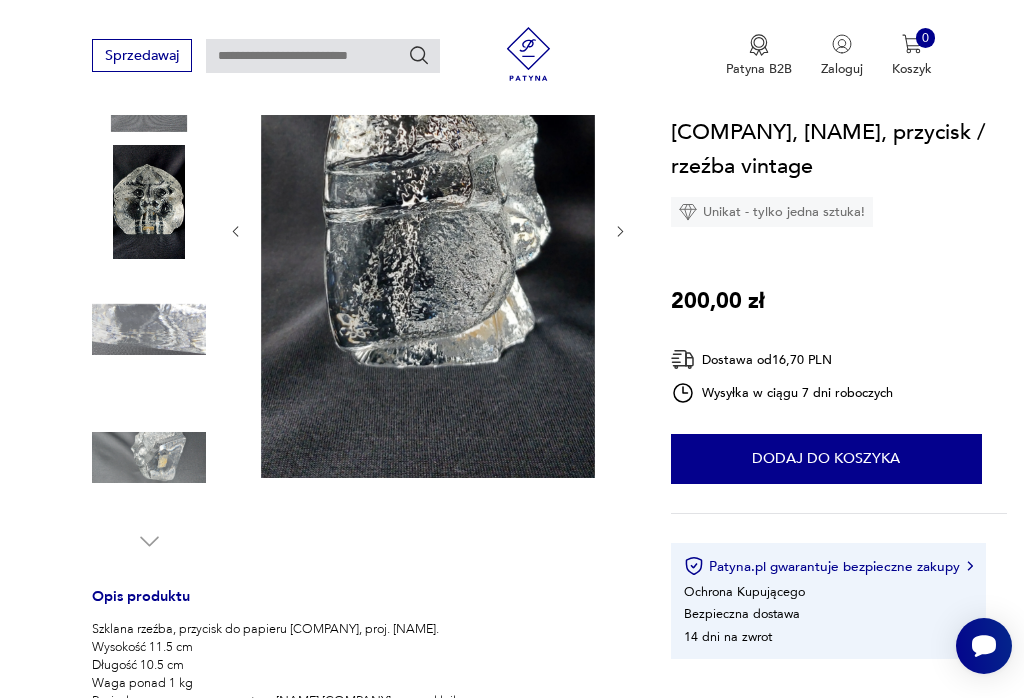 click at bounding box center (149, 330) 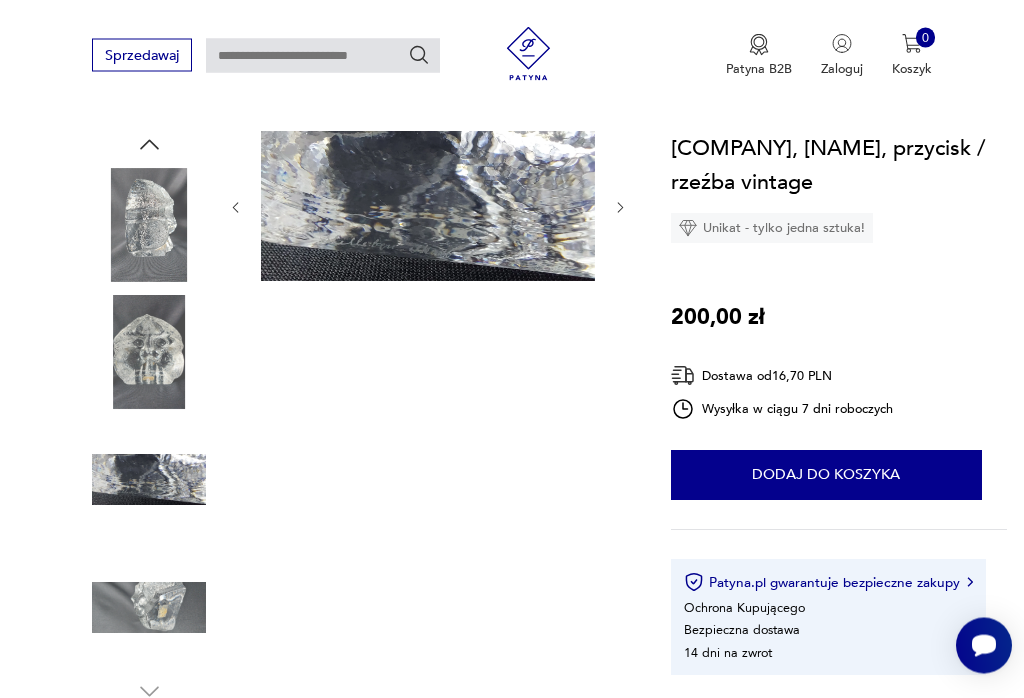 scroll, scrollTop: 176, scrollLeft: 0, axis: vertical 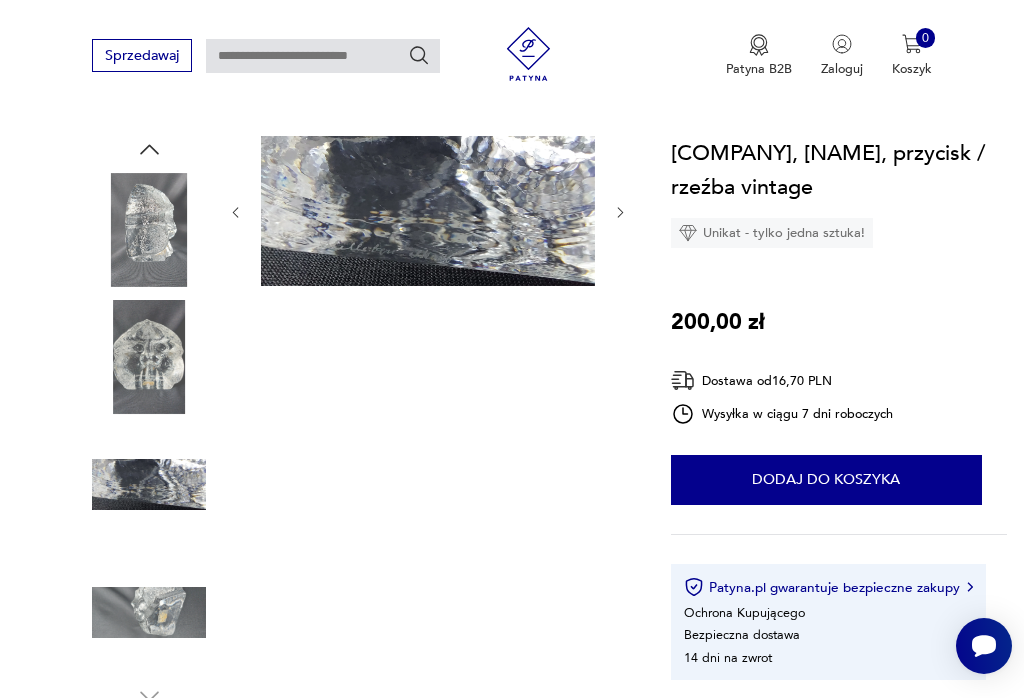 click at bounding box center [149, 357] 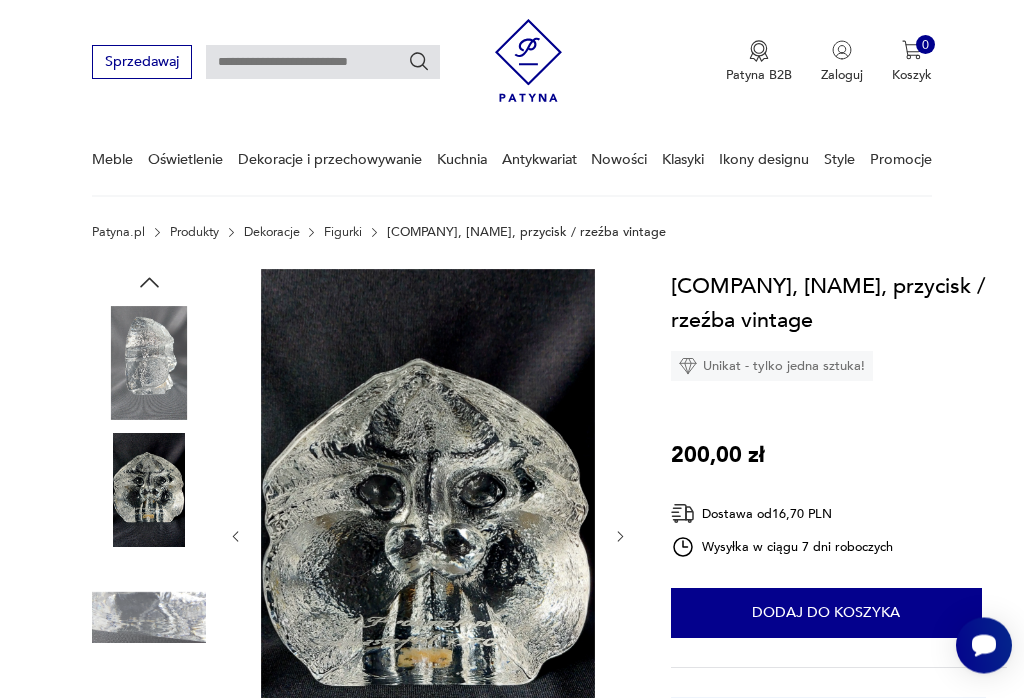 scroll, scrollTop: 0, scrollLeft: 0, axis: both 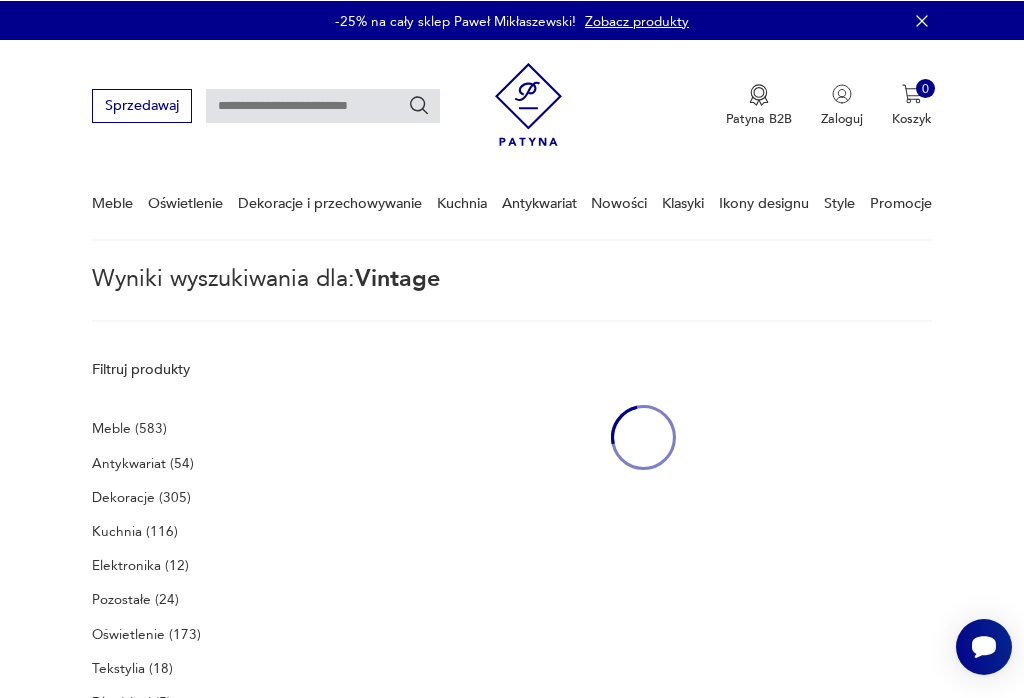 type on "*******" 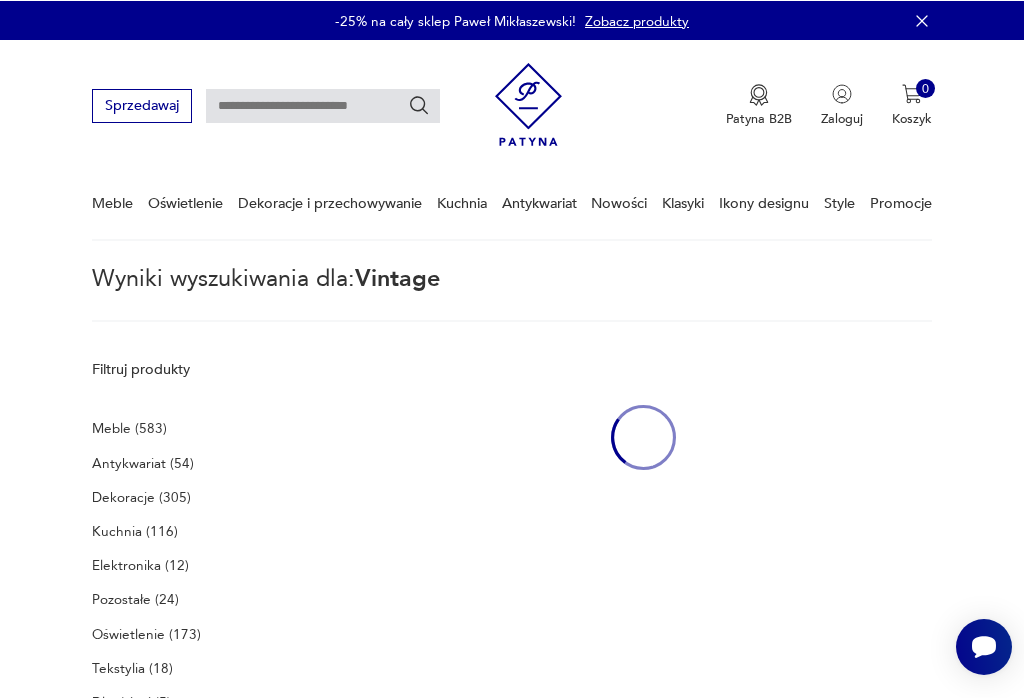 type on "*******" 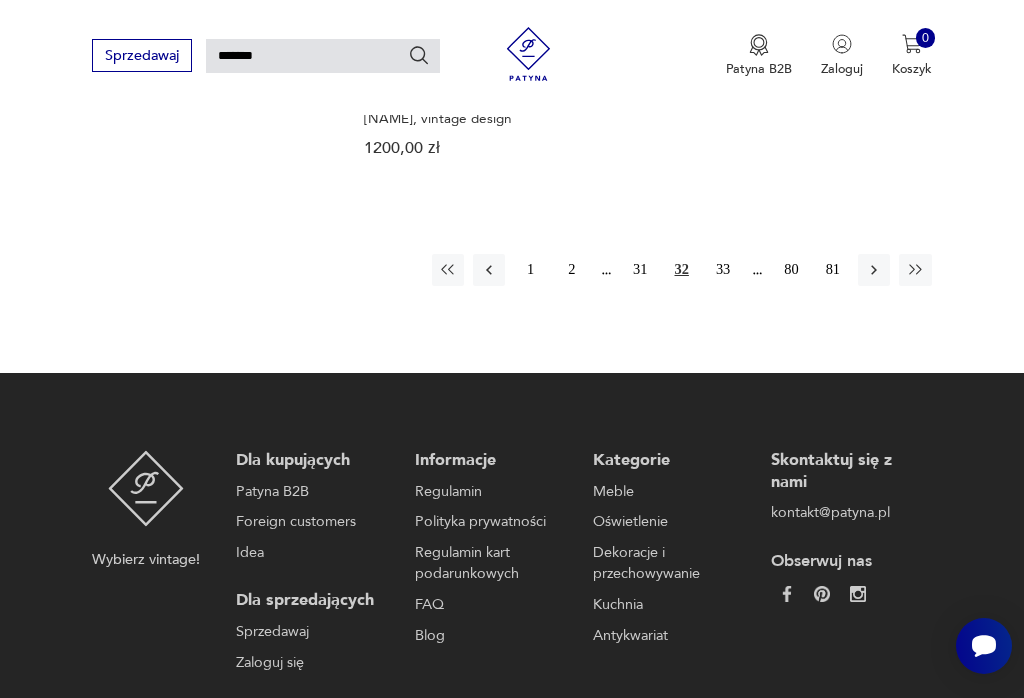 scroll, scrollTop: 2222, scrollLeft: 0, axis: vertical 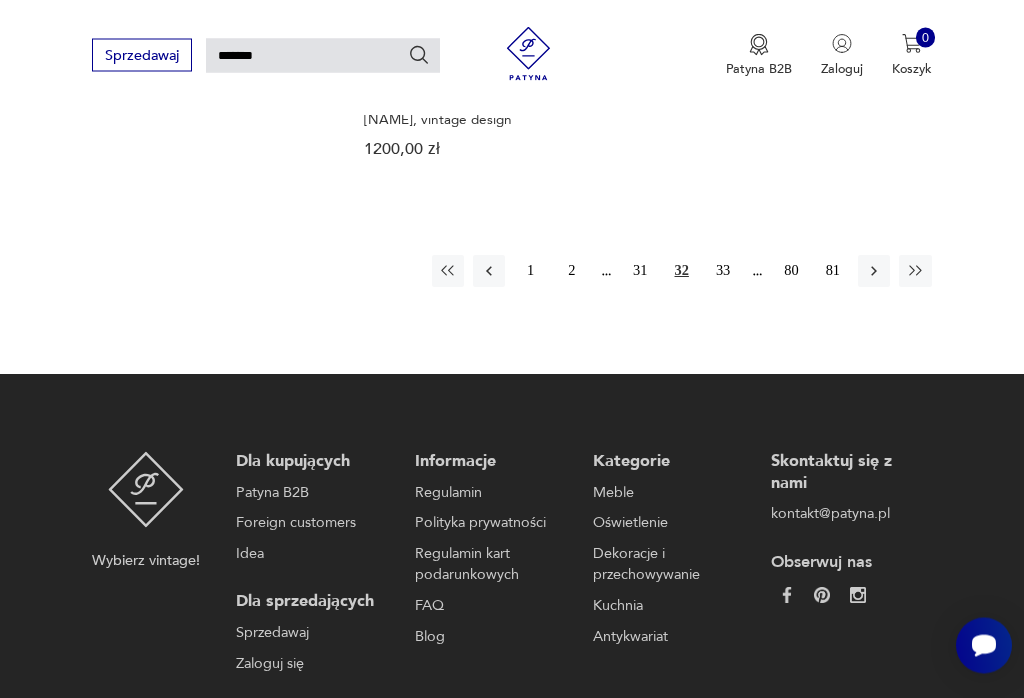 click on "33" at bounding box center [723, 272] 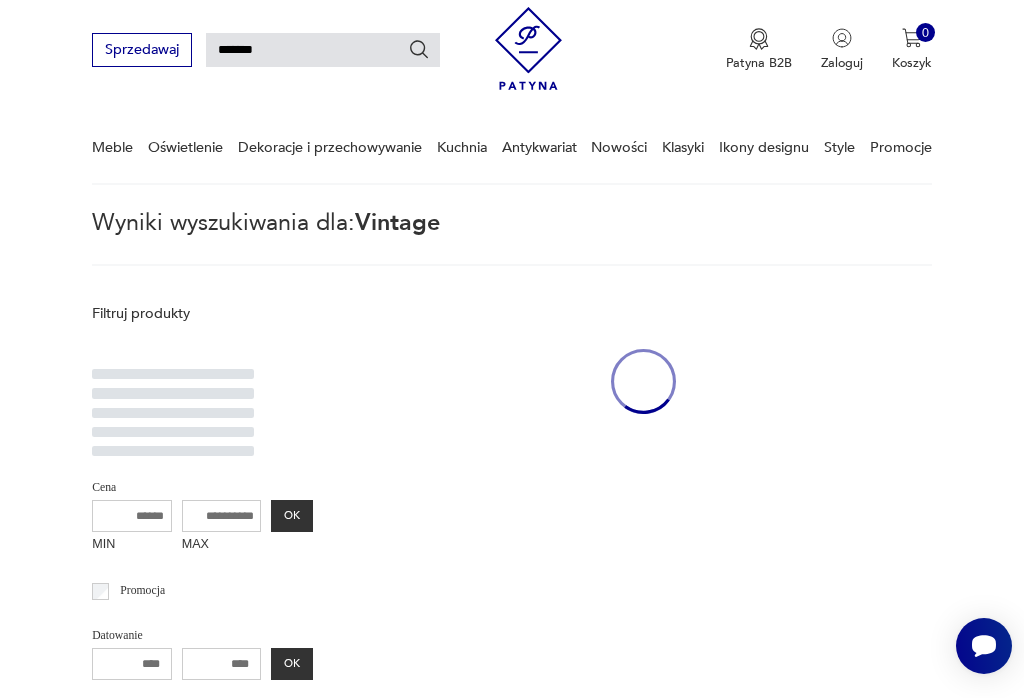 scroll, scrollTop: 49, scrollLeft: 0, axis: vertical 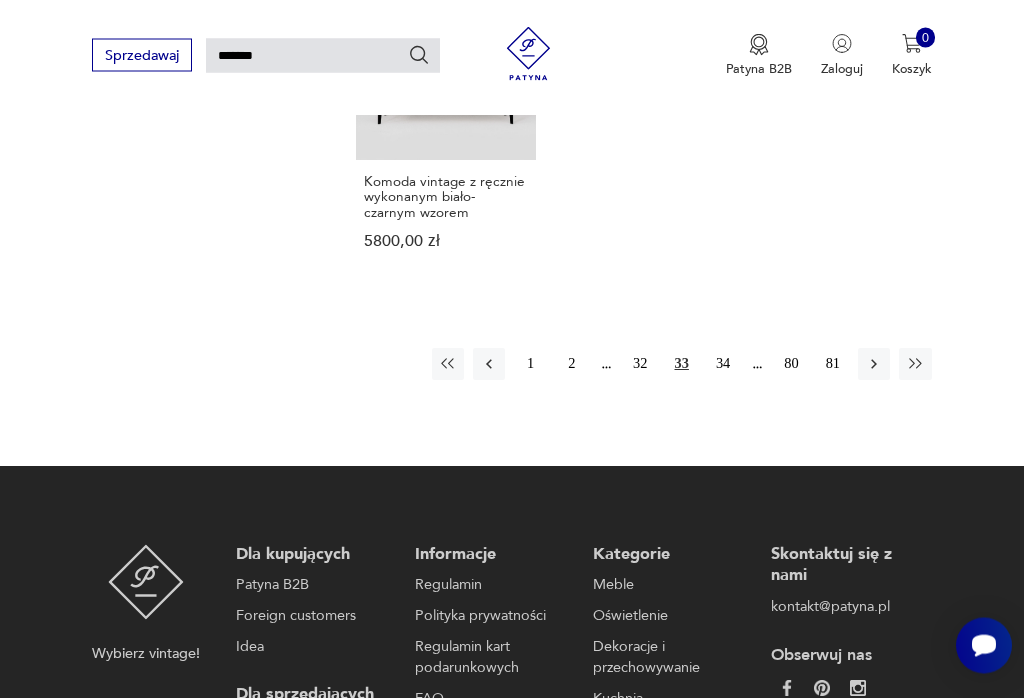 click on "34" at bounding box center [723, 365] 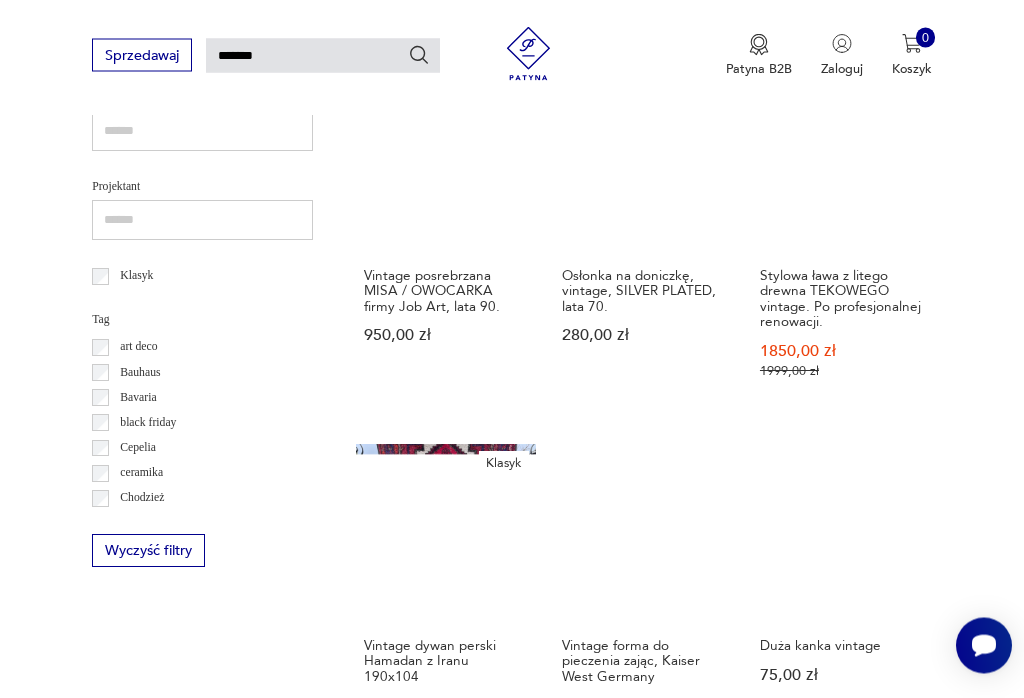 scroll, scrollTop: 49, scrollLeft: 0, axis: vertical 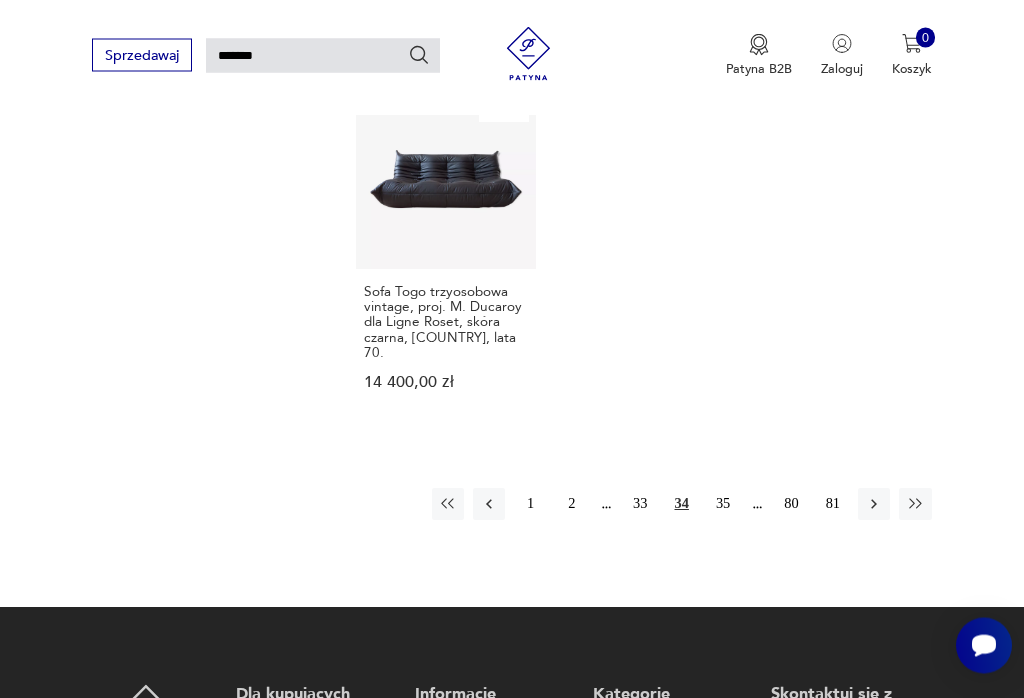 click on "35" at bounding box center (723, 505) 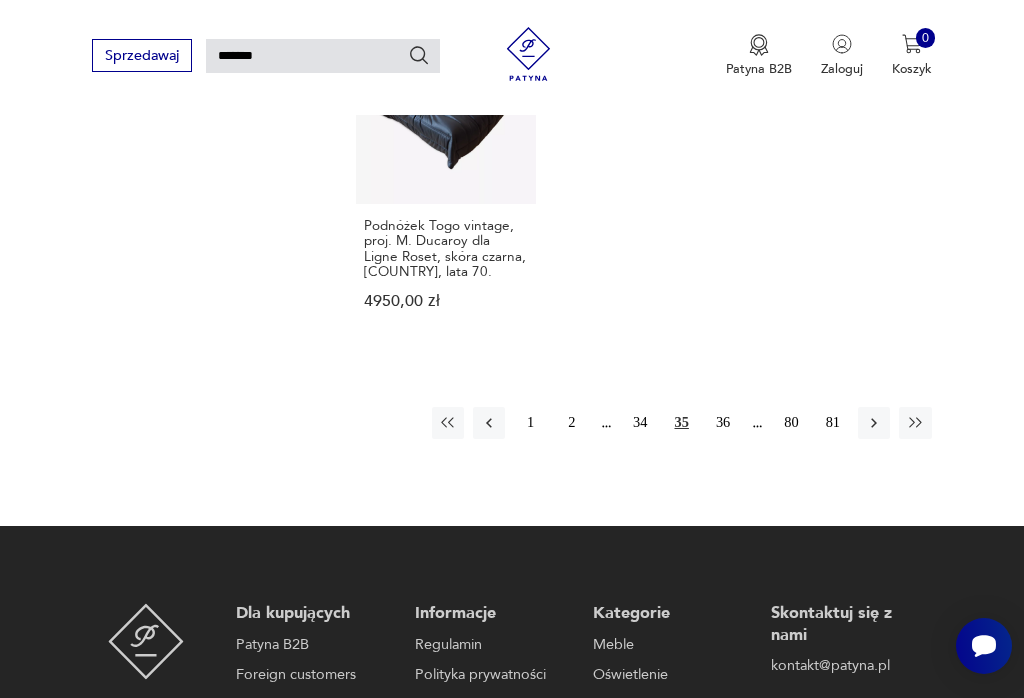scroll, scrollTop: 2220, scrollLeft: 0, axis: vertical 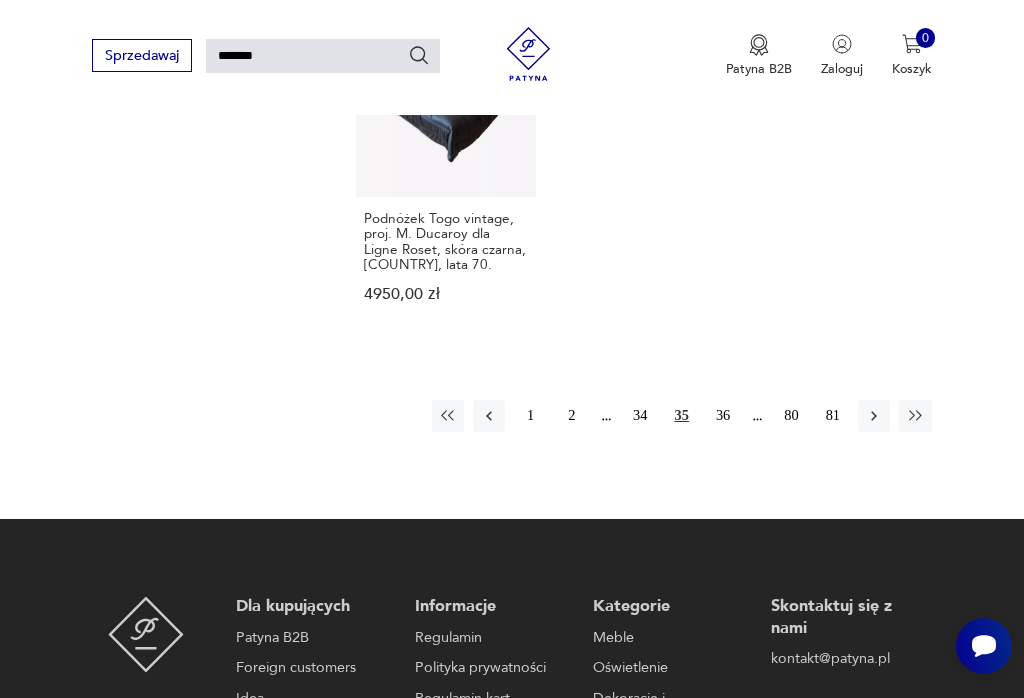 click on "36" at bounding box center [723, 416] 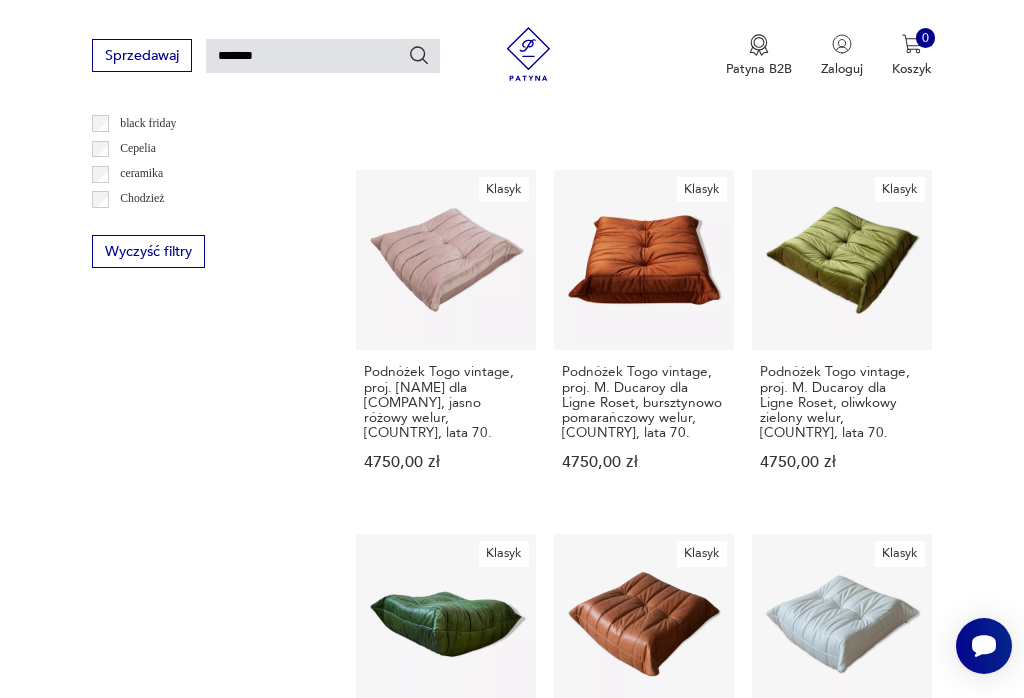 scroll, scrollTop: 49, scrollLeft: 0, axis: vertical 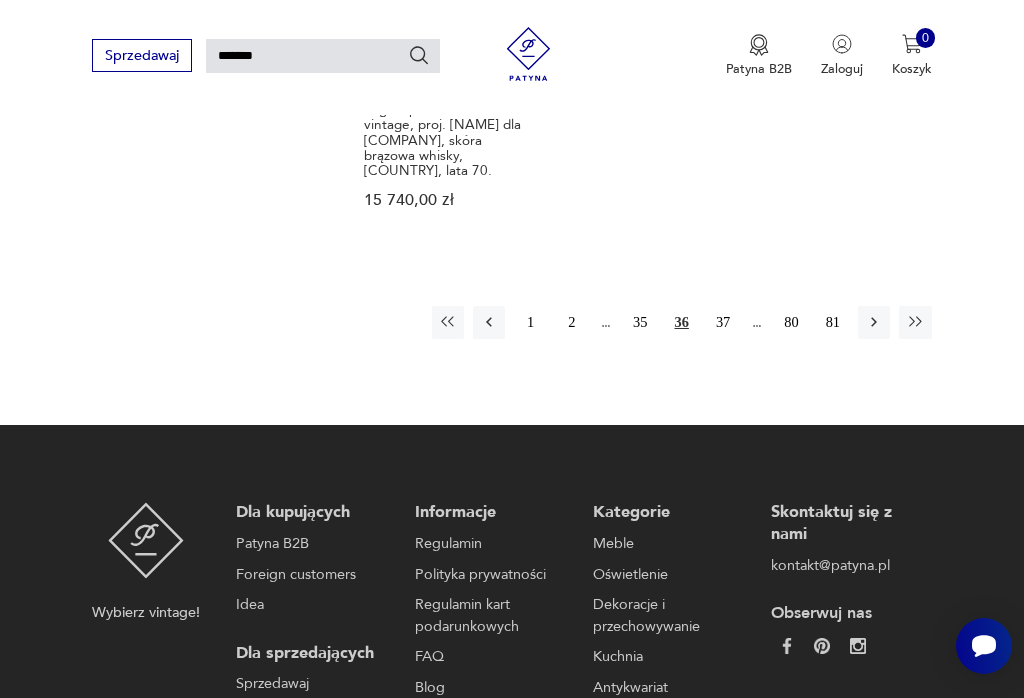 click on "37" at bounding box center [723, 322] 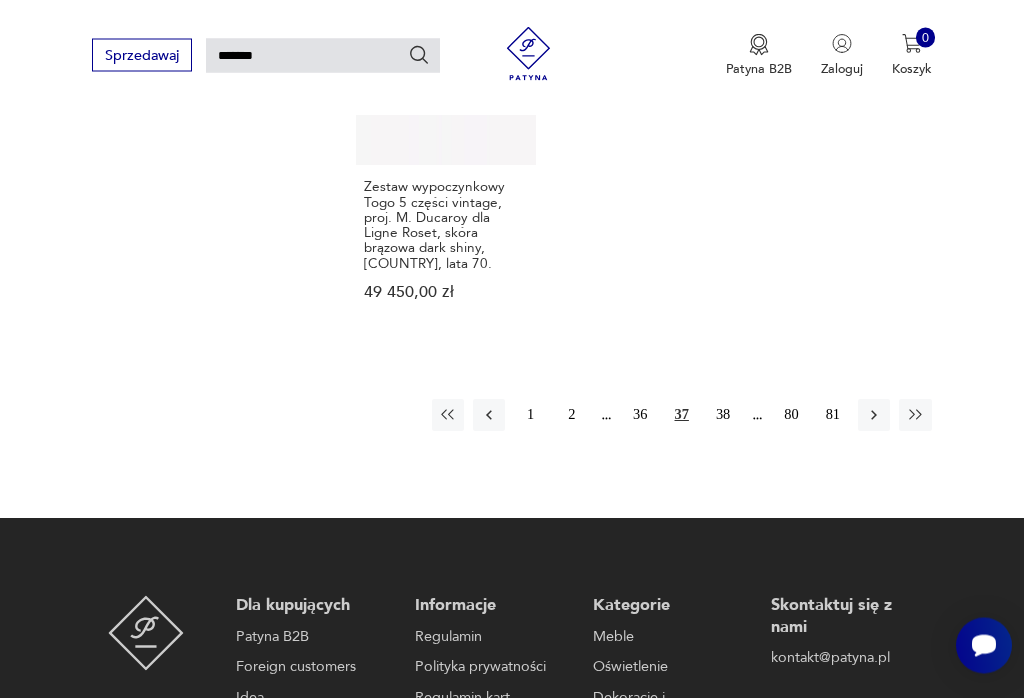 scroll, scrollTop: 2380, scrollLeft: 0, axis: vertical 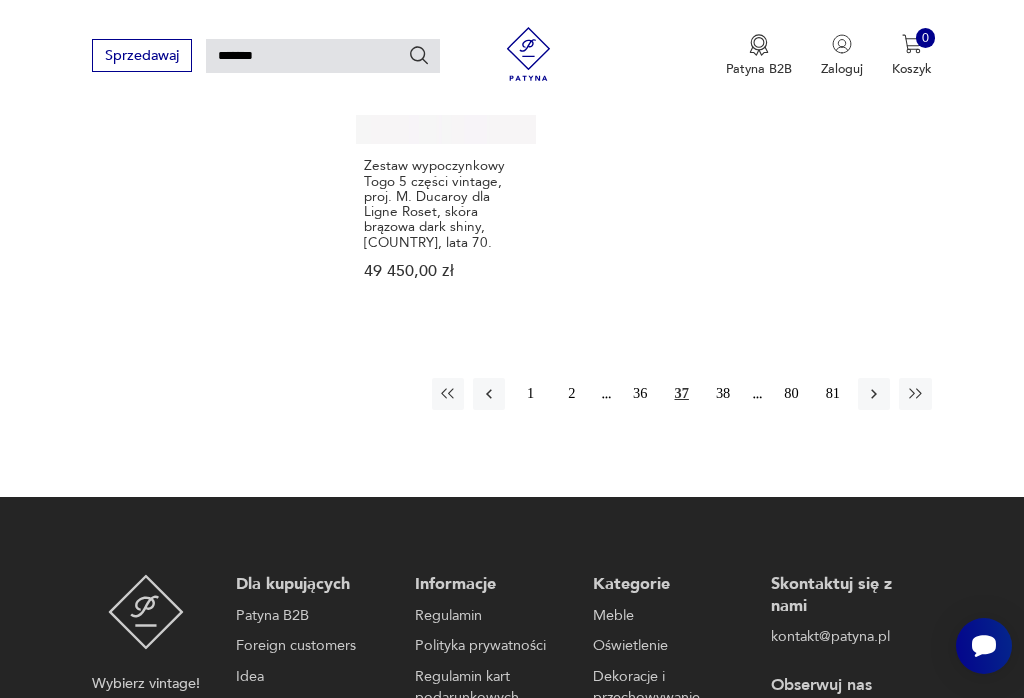 click on "38" at bounding box center [723, 394] 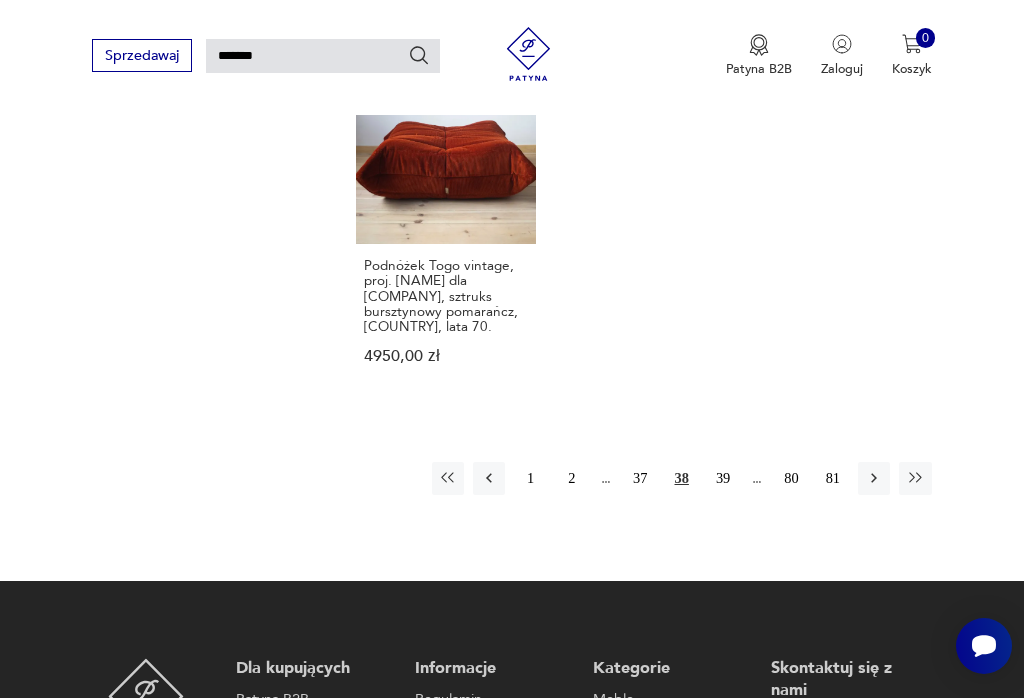 scroll, scrollTop: 2276, scrollLeft: 0, axis: vertical 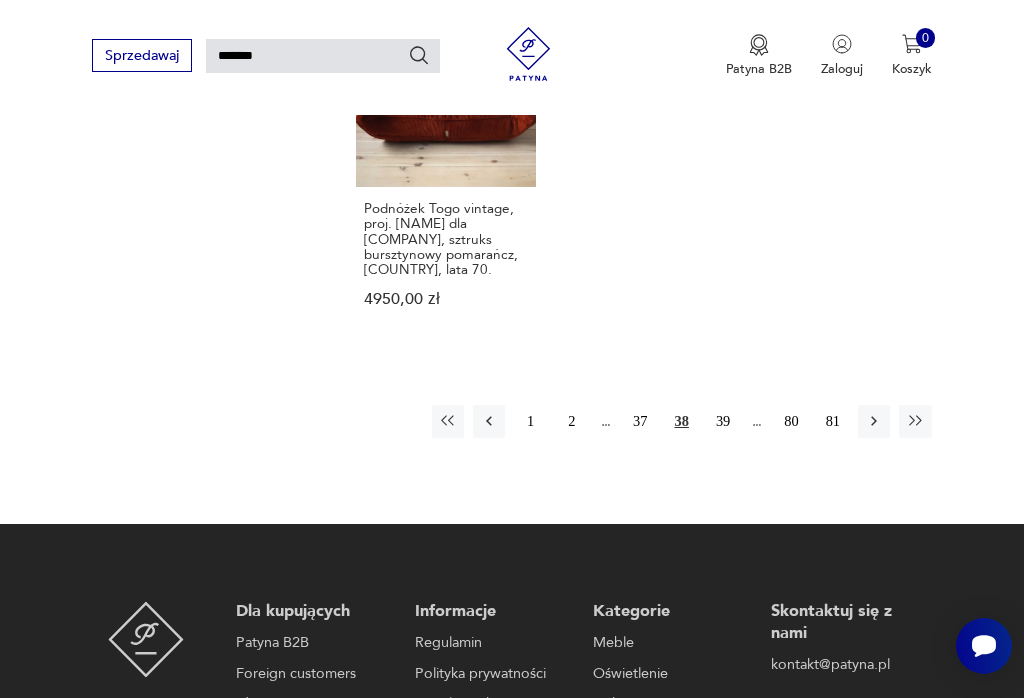 click on "39" at bounding box center (723, 421) 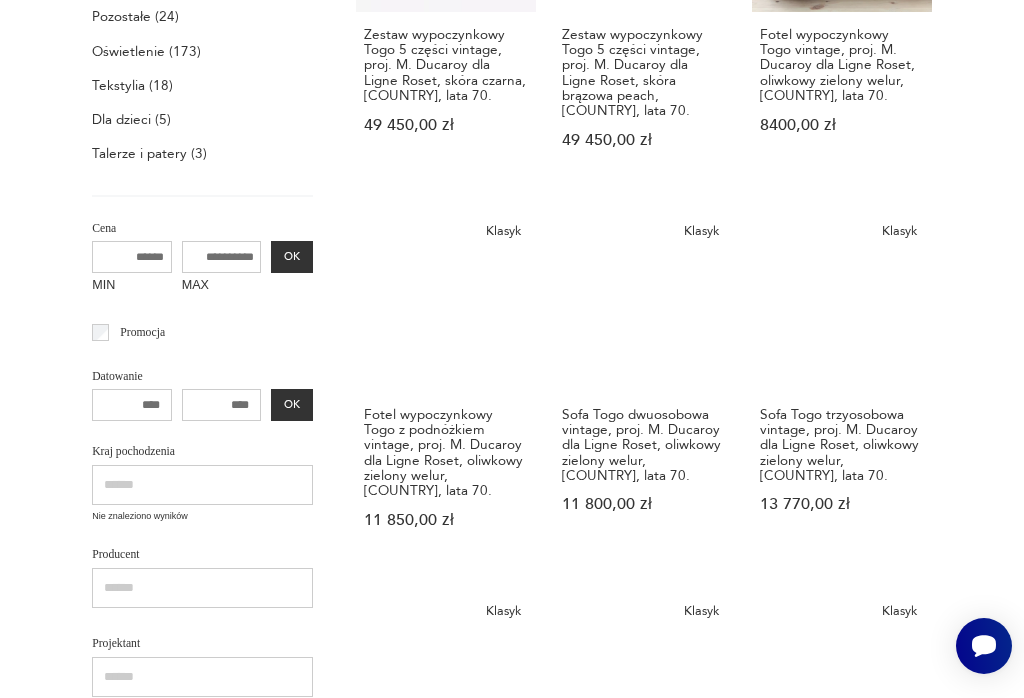 scroll, scrollTop: 49, scrollLeft: 0, axis: vertical 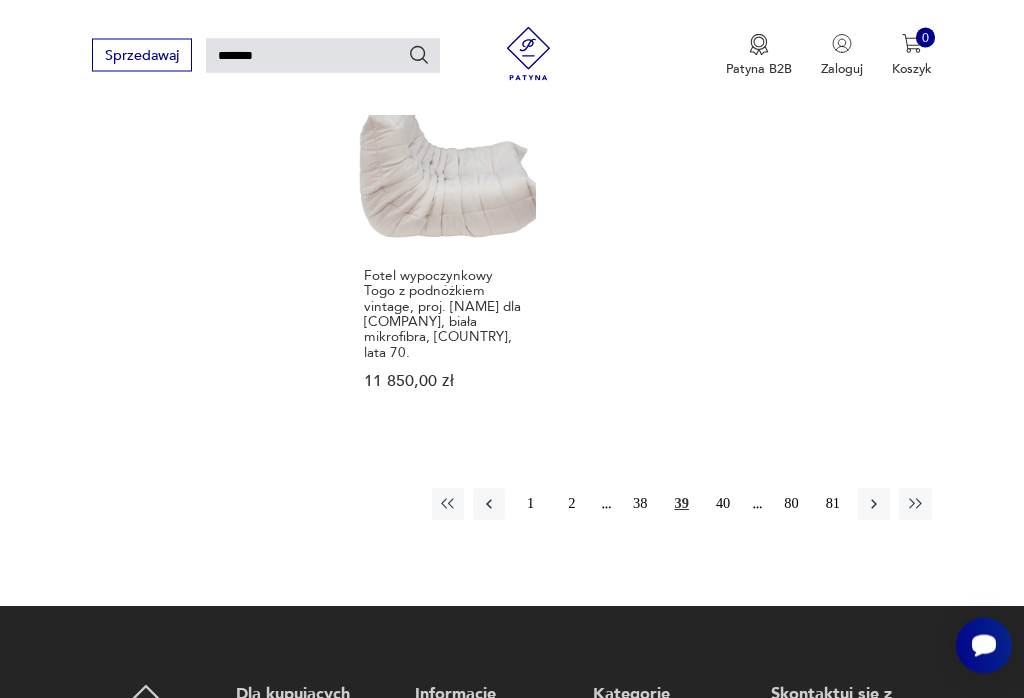 click on "40" at bounding box center [723, 505] 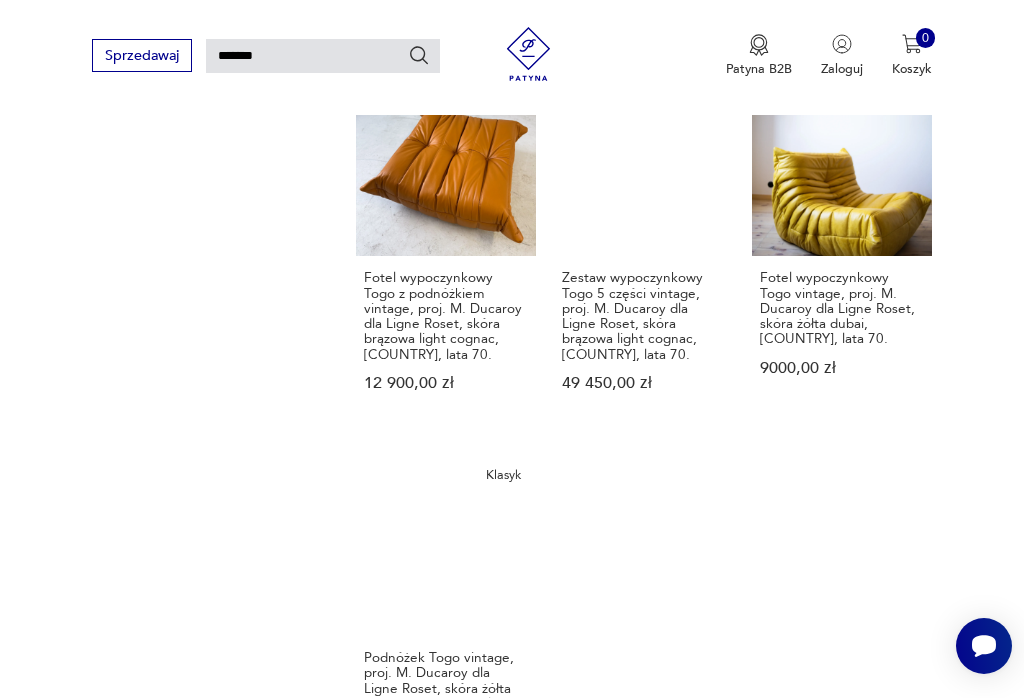 scroll, scrollTop: 1826, scrollLeft: 0, axis: vertical 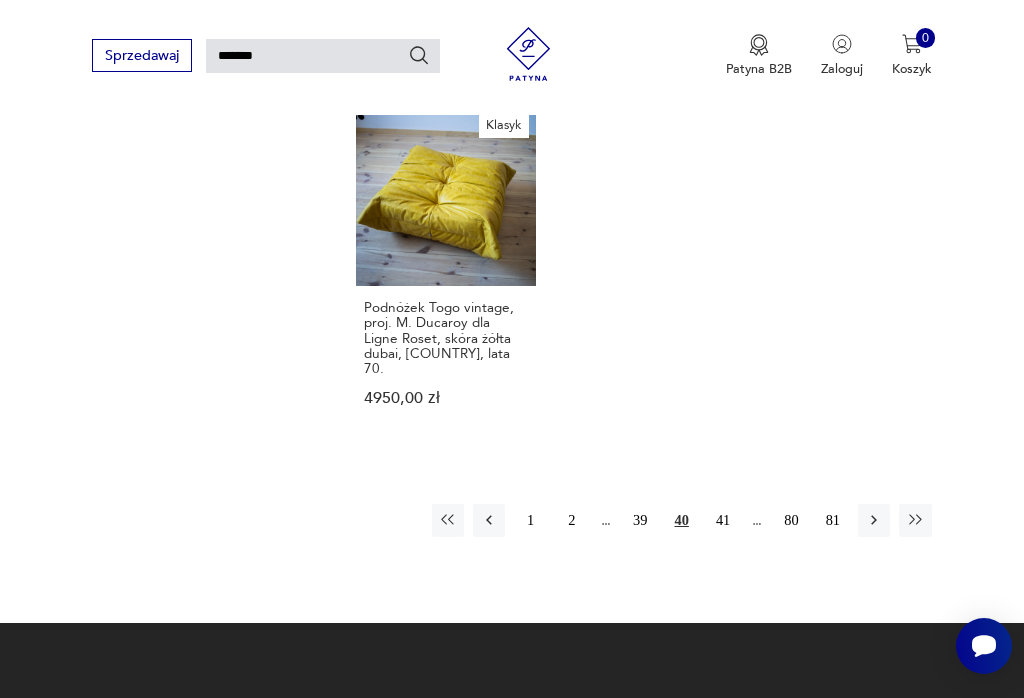 click on "41" at bounding box center [723, 520] 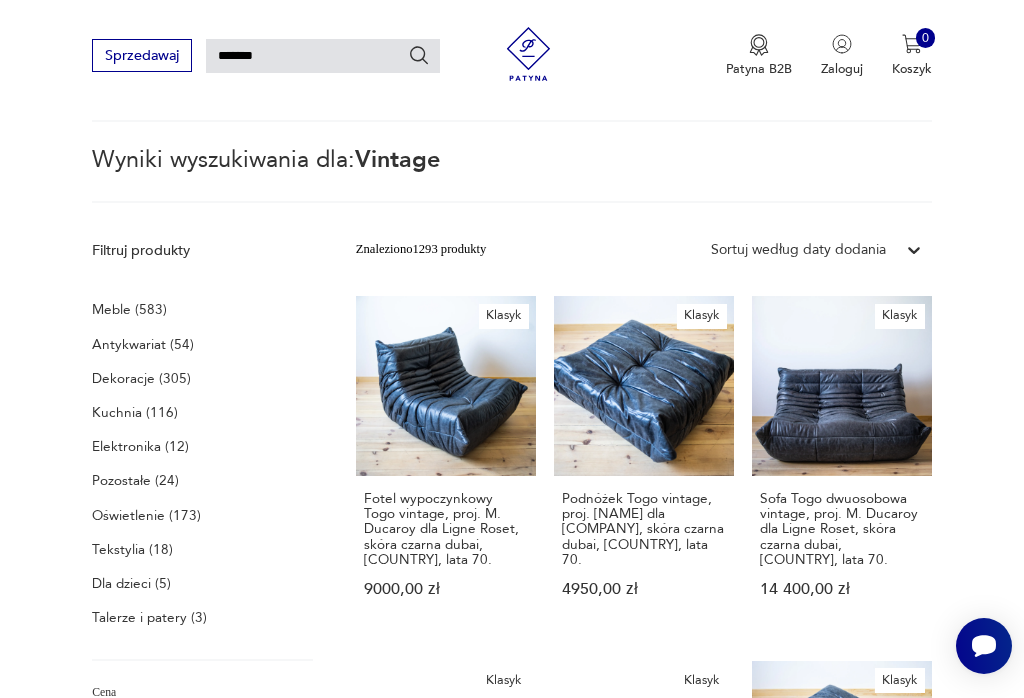 scroll, scrollTop: 49, scrollLeft: 0, axis: vertical 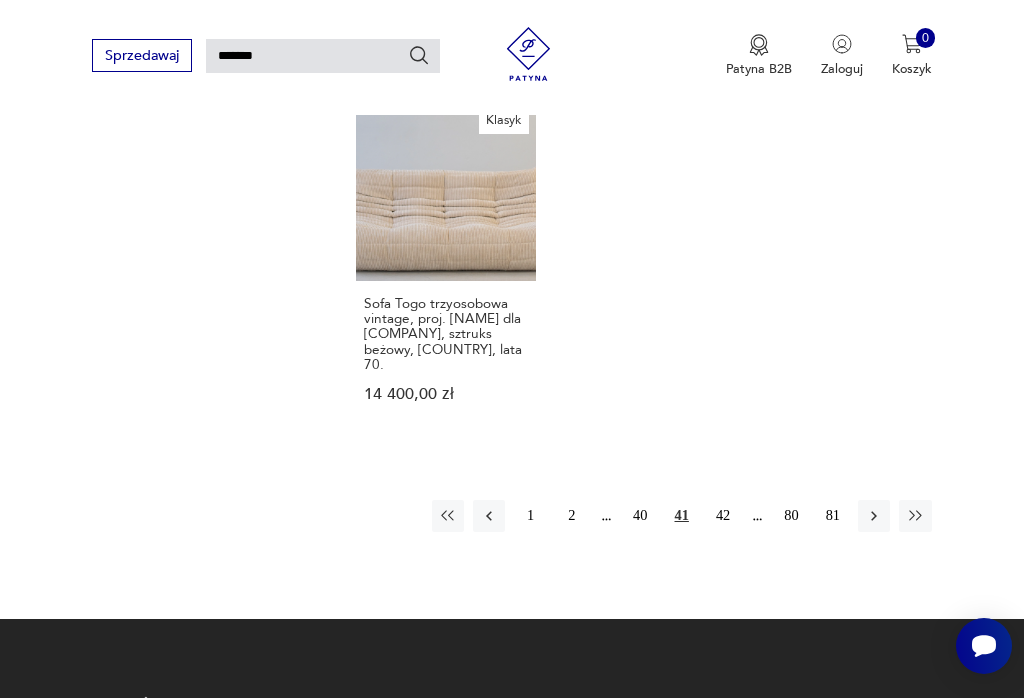 click on "42" at bounding box center [723, 516] 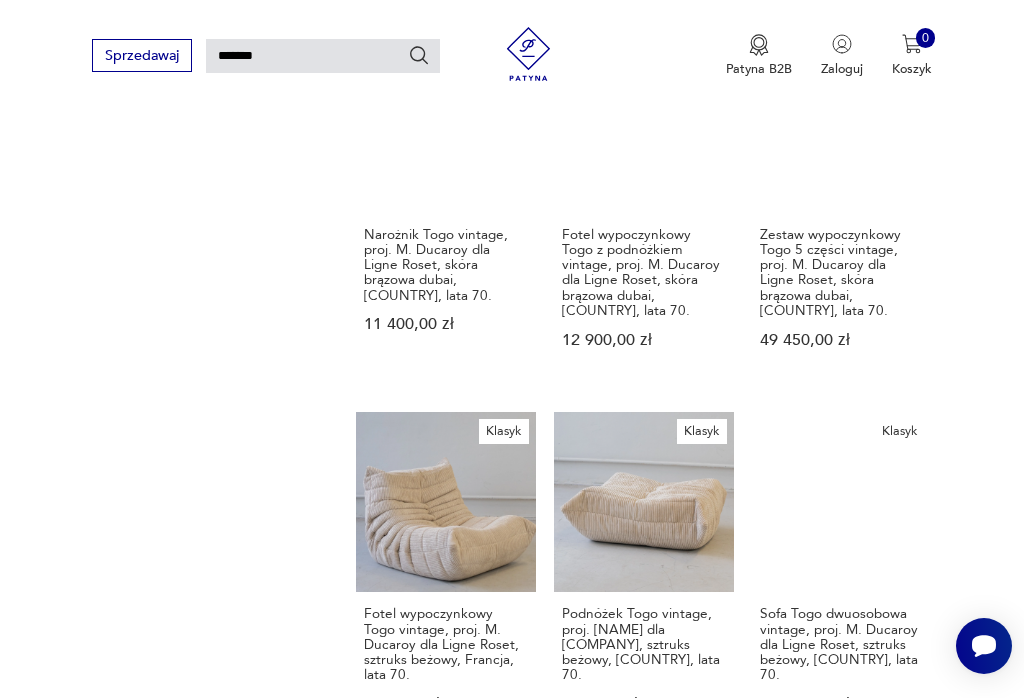 scroll, scrollTop: 49, scrollLeft: 0, axis: vertical 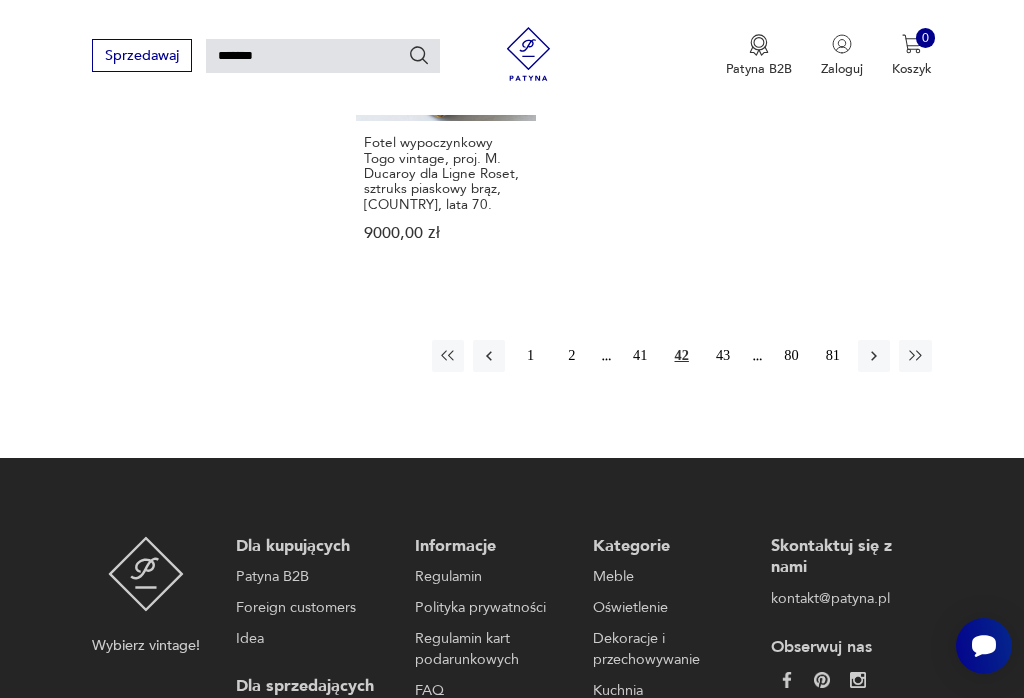 click on "43" at bounding box center (723, 356) 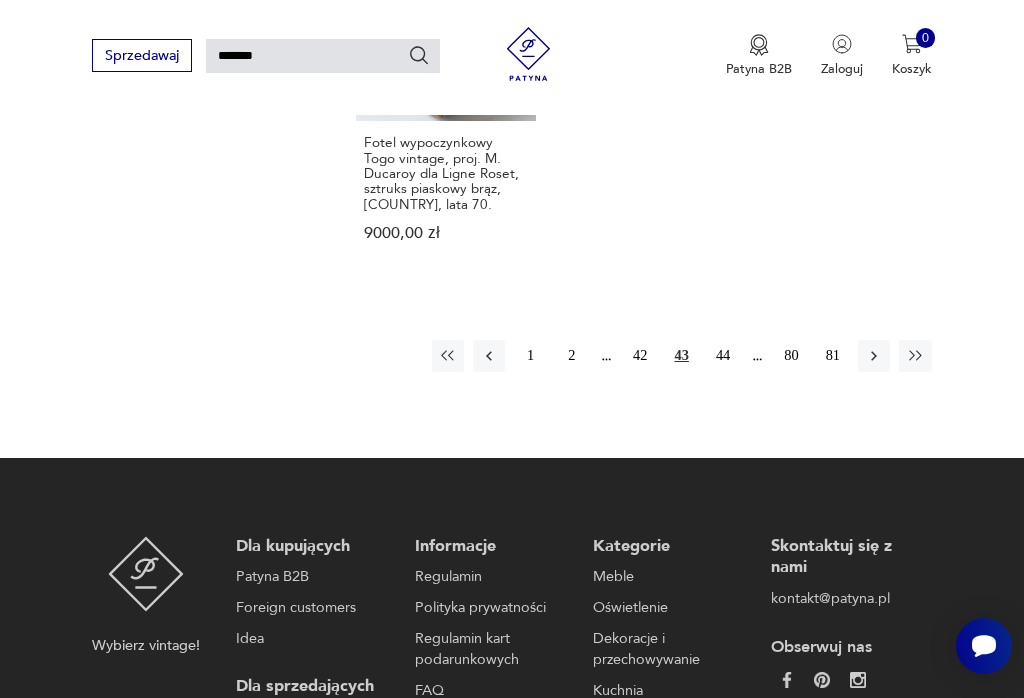 scroll, scrollTop: 49, scrollLeft: 0, axis: vertical 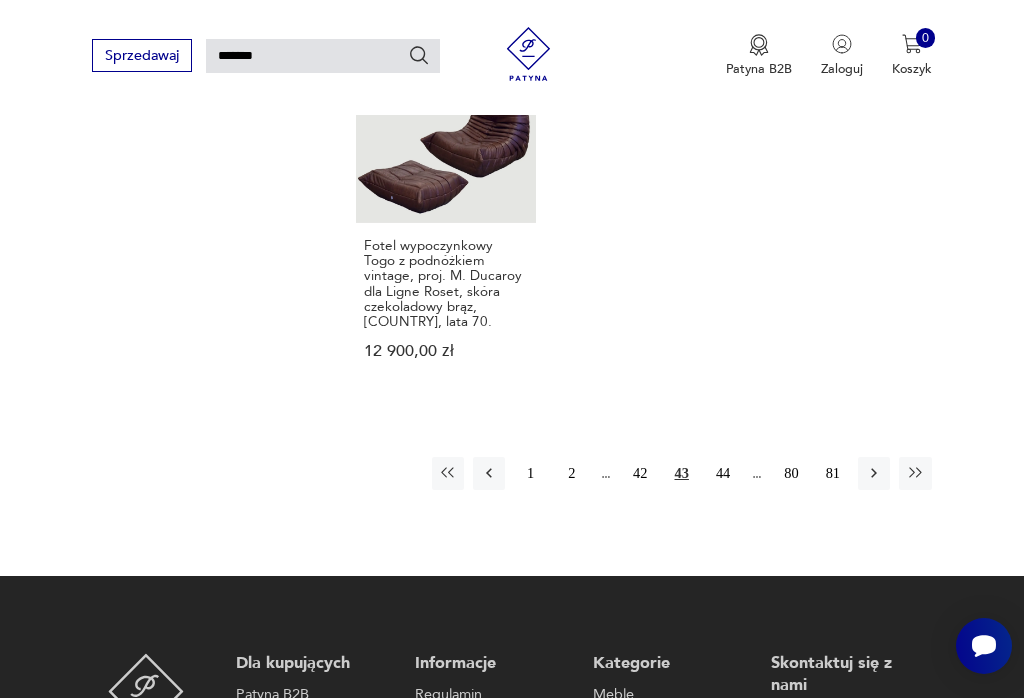click on "44" at bounding box center (723, 473) 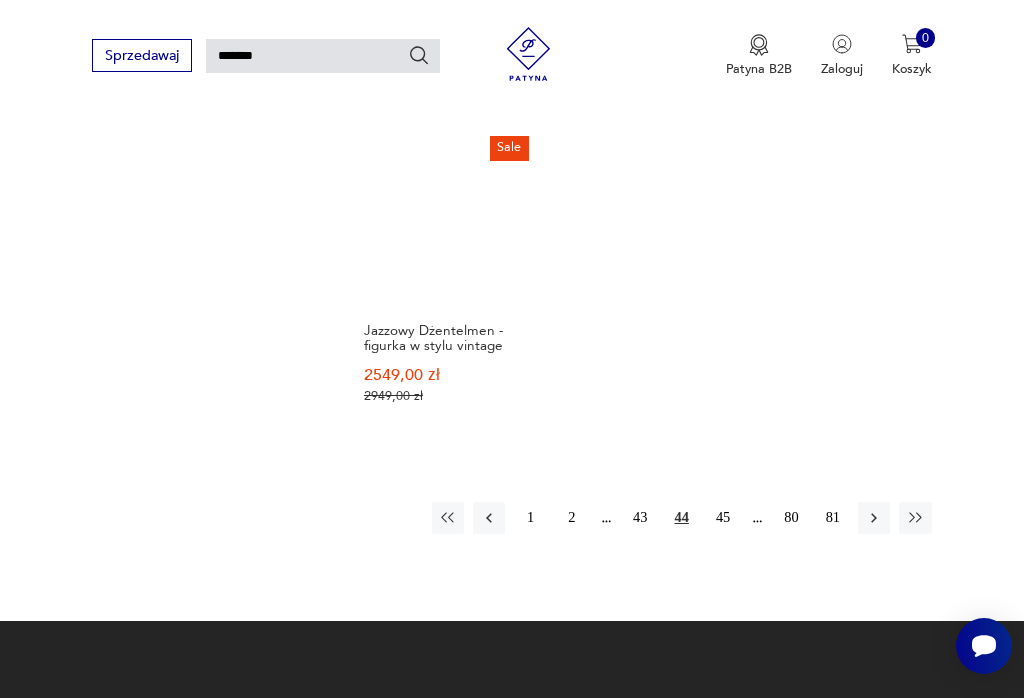 scroll, scrollTop: 2026, scrollLeft: 0, axis: vertical 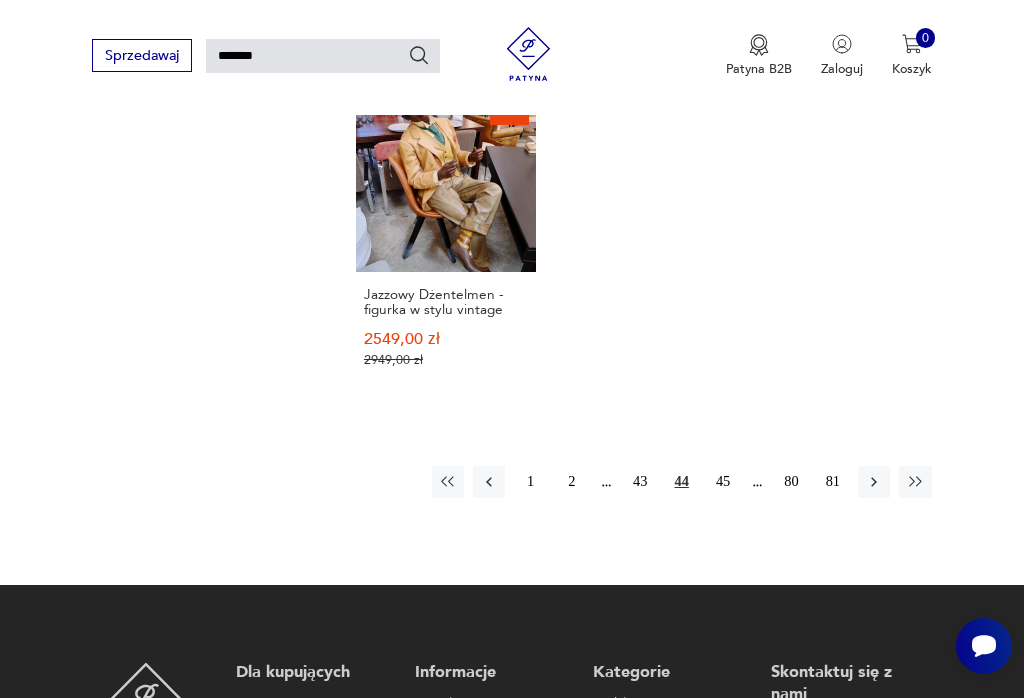 click on "45" at bounding box center (723, 482) 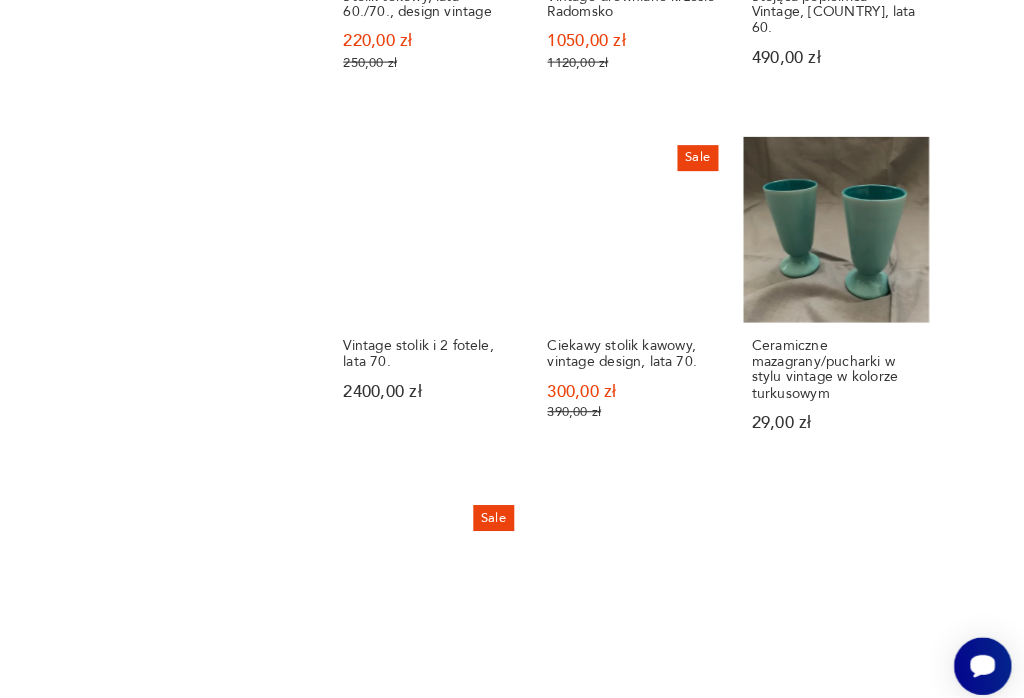 scroll, scrollTop: 1657, scrollLeft: 0, axis: vertical 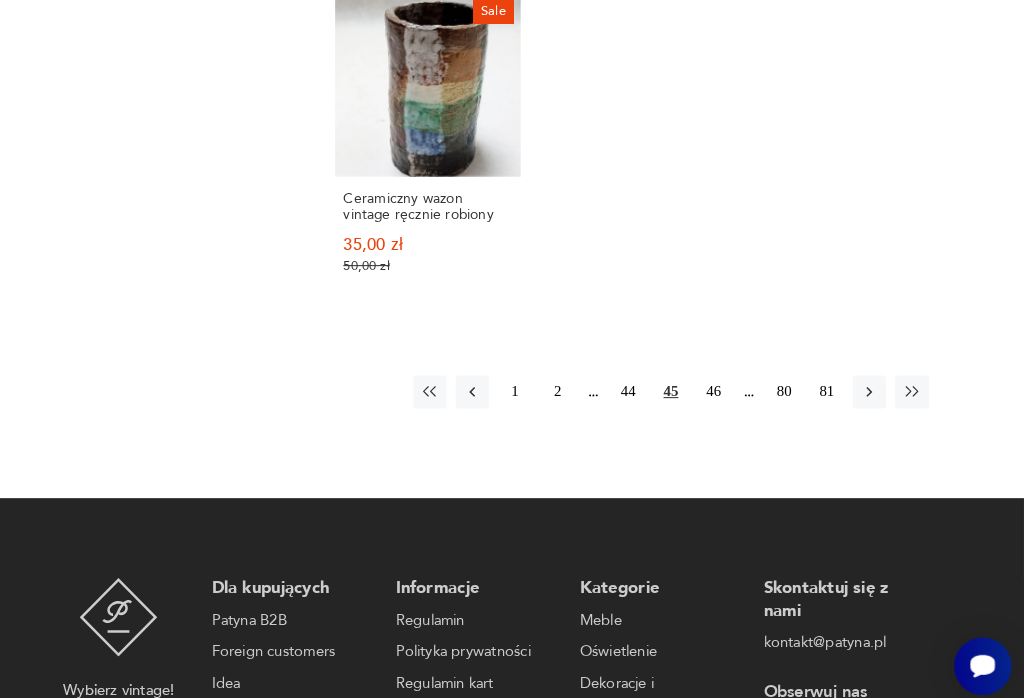 click on "46" at bounding box center (723, 380) 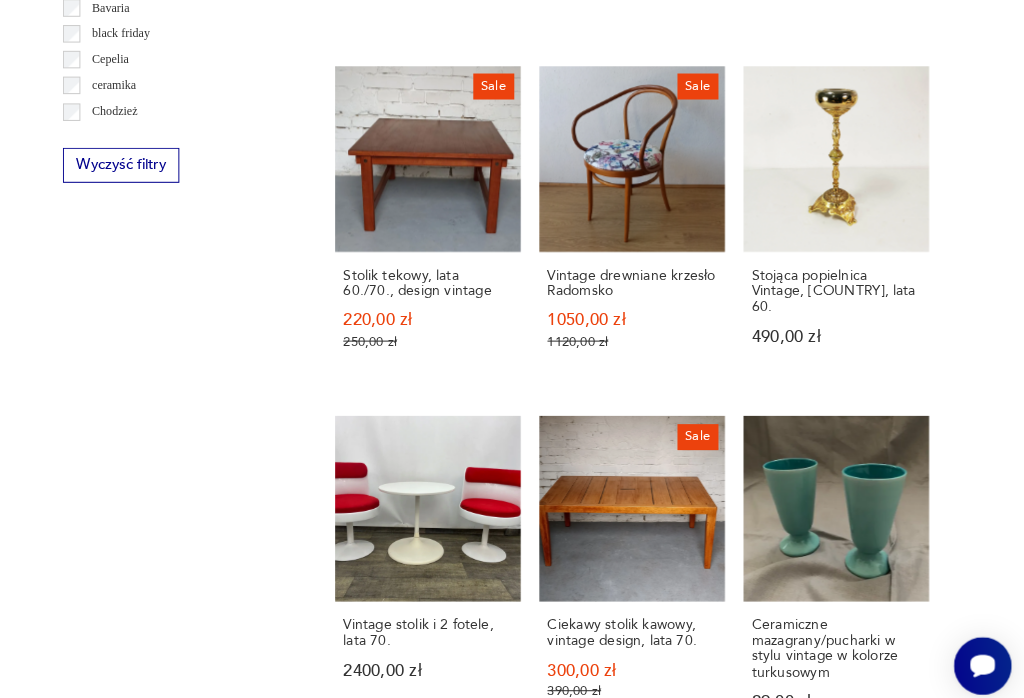 scroll, scrollTop: 7, scrollLeft: 0, axis: vertical 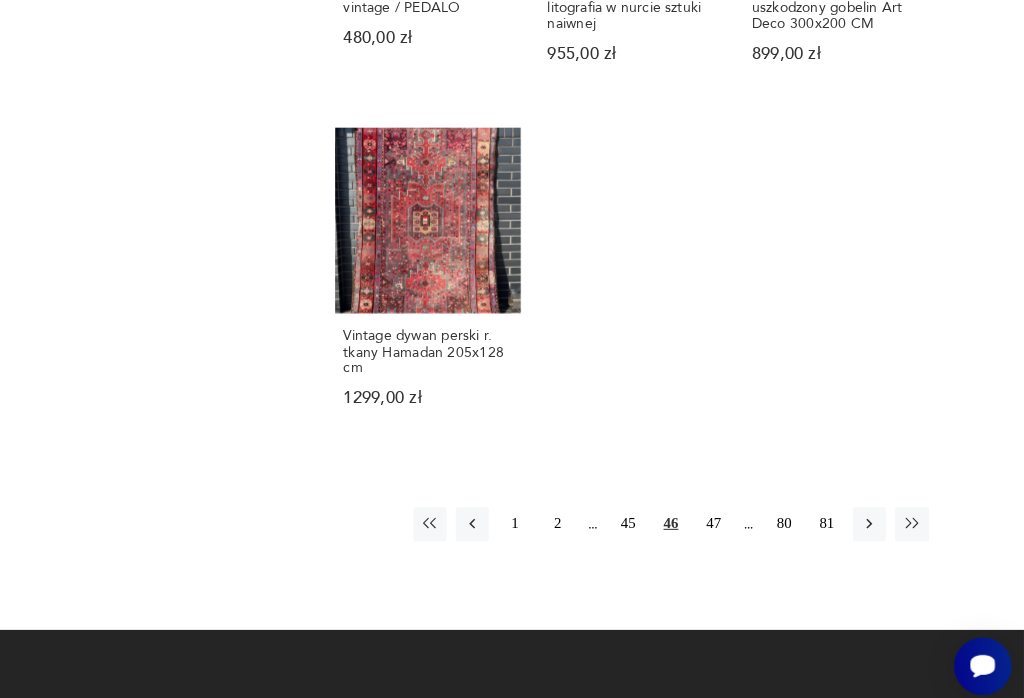 click on "47" at bounding box center [723, 508] 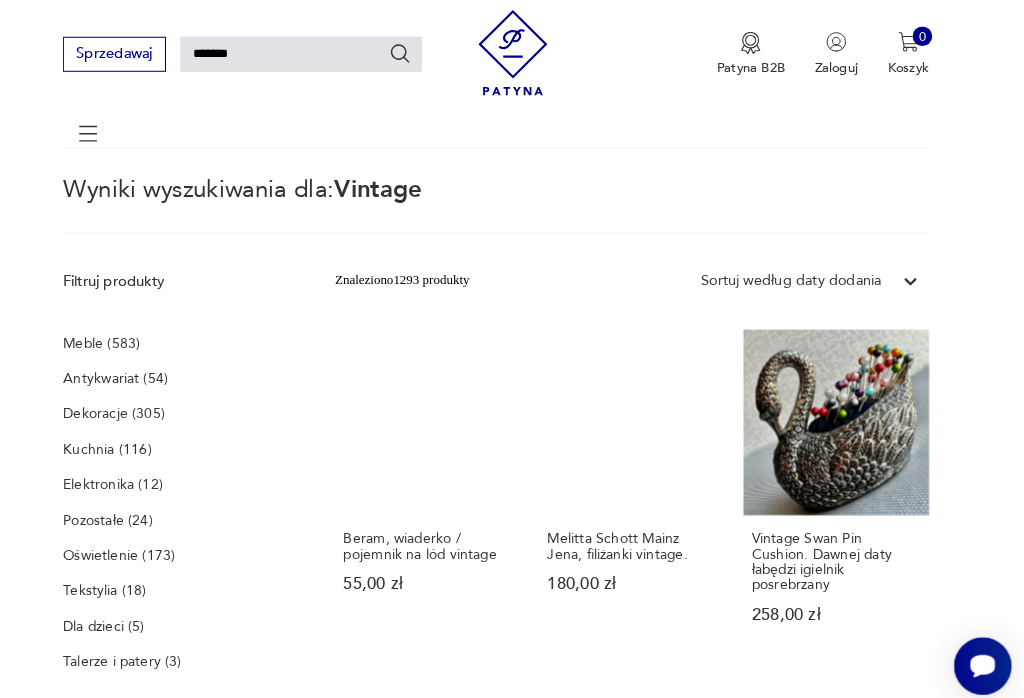 scroll, scrollTop: 7, scrollLeft: 0, axis: vertical 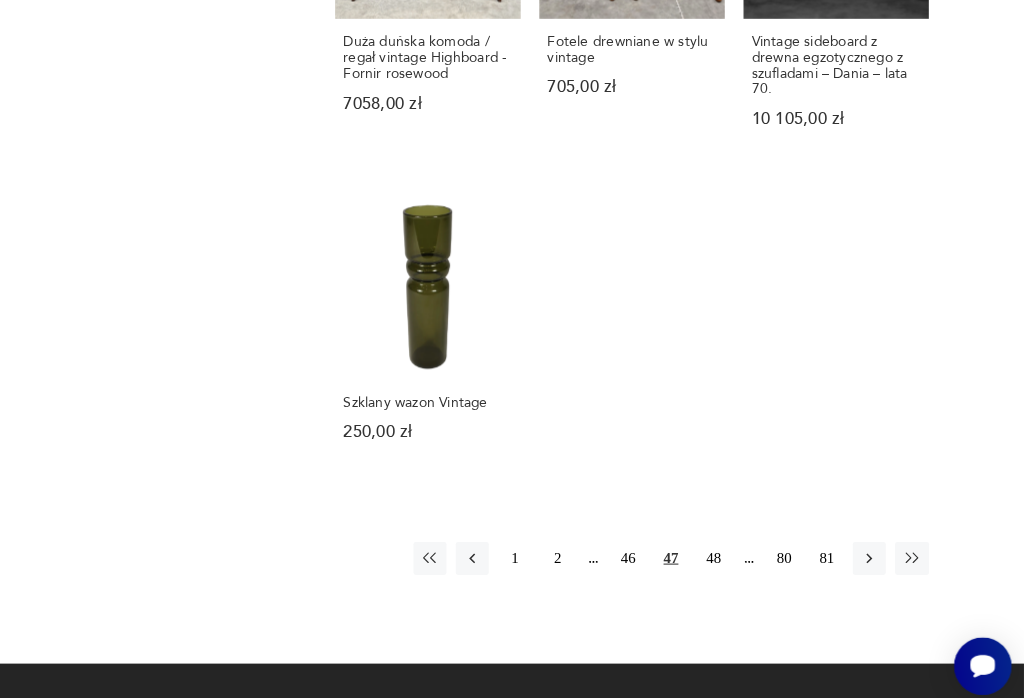 click on "48" at bounding box center [723, 542] 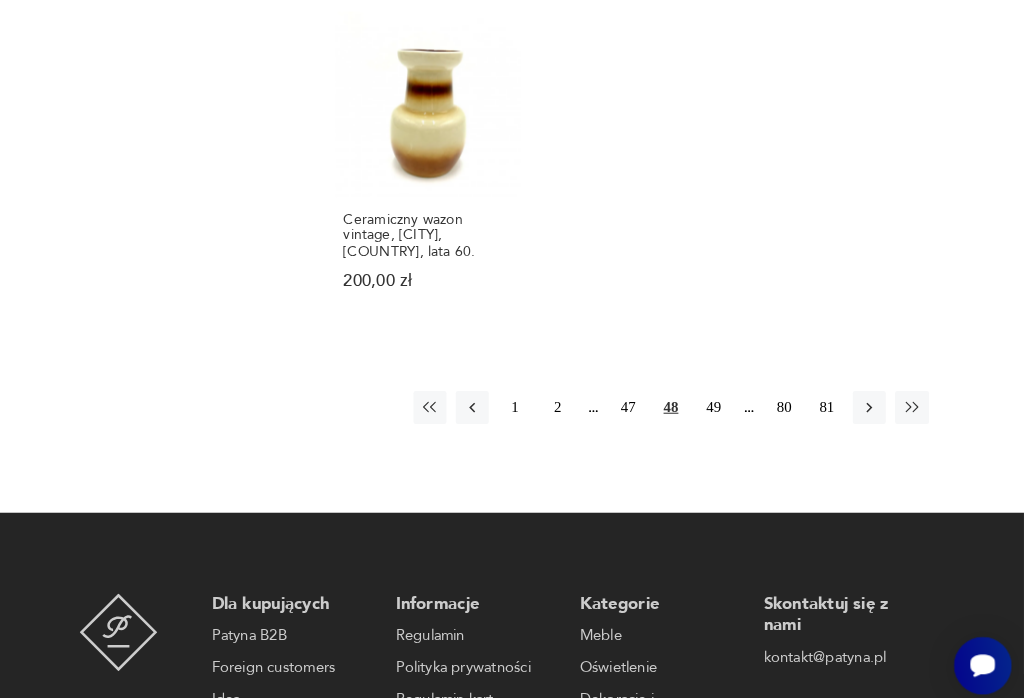 scroll, scrollTop: 2057, scrollLeft: 0, axis: vertical 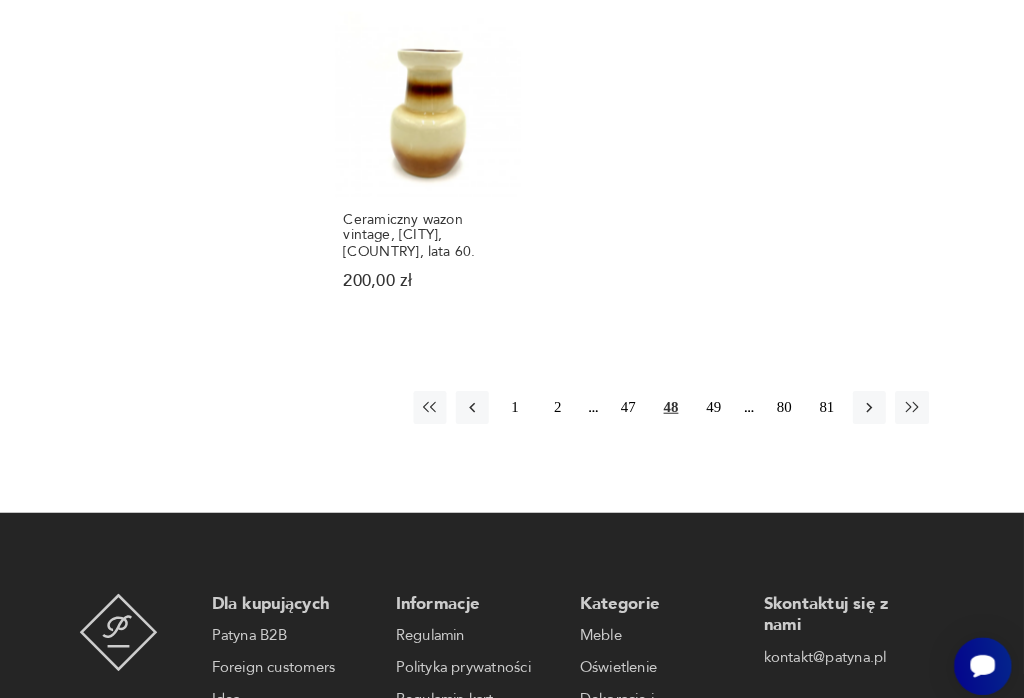 click on "49" at bounding box center [723, 395] 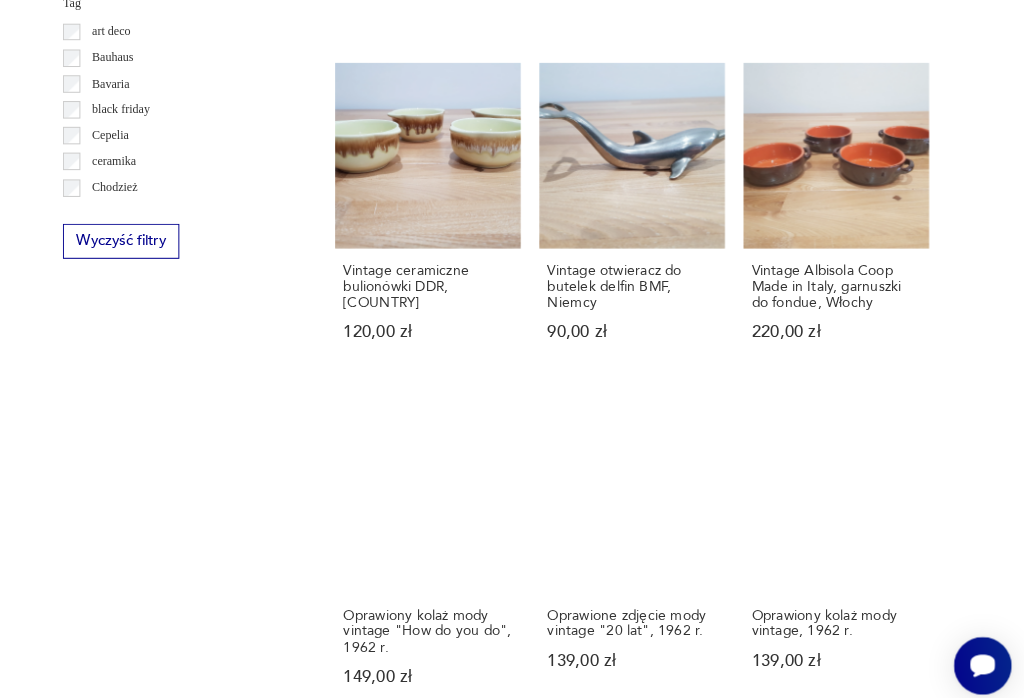scroll, scrollTop: 1427, scrollLeft: 0, axis: vertical 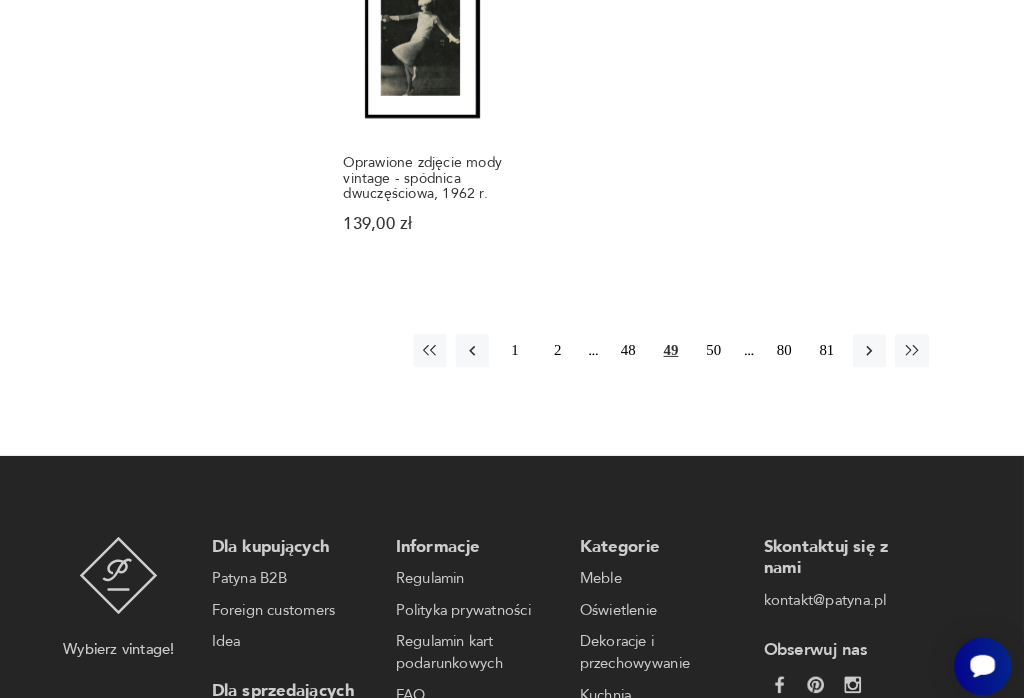 click on "50" at bounding box center [723, 340] 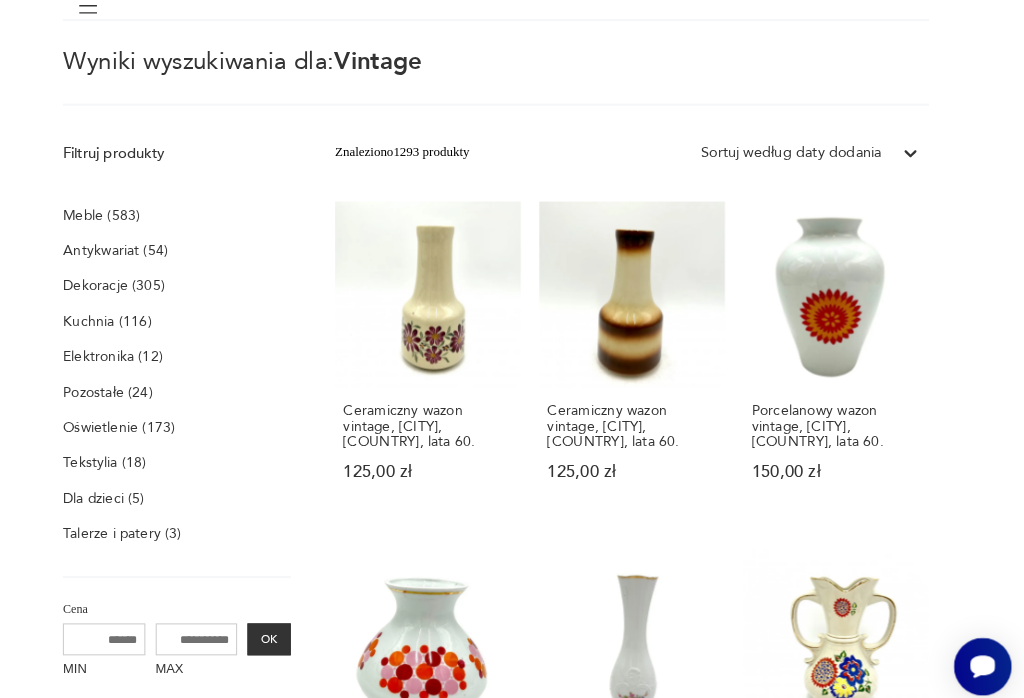 scroll, scrollTop: 7, scrollLeft: 0, axis: vertical 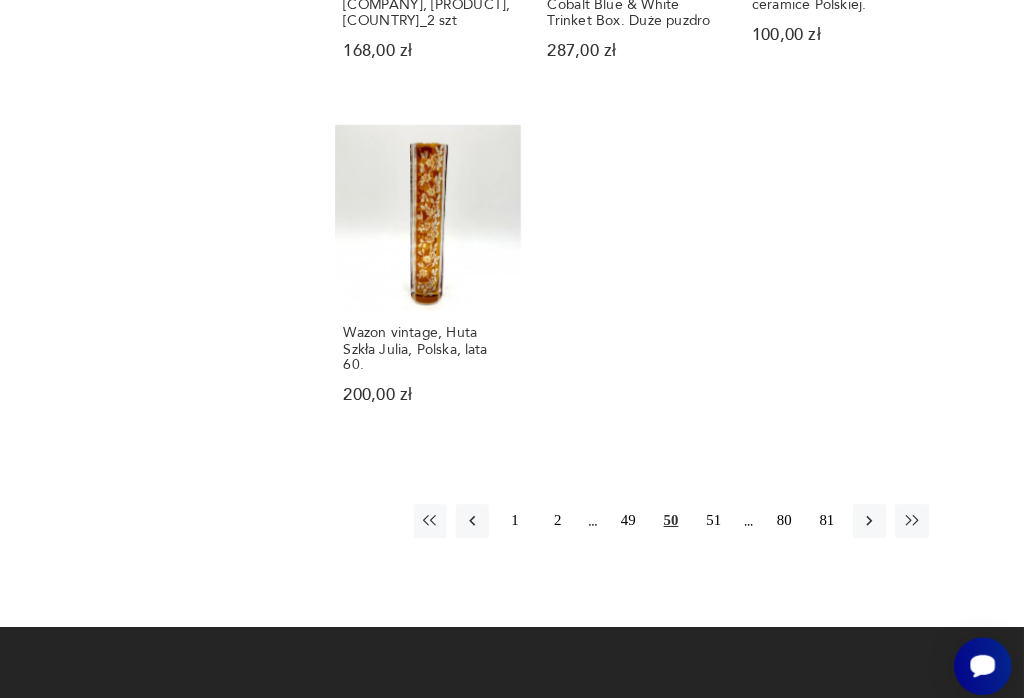 click on "51" at bounding box center [723, 505] 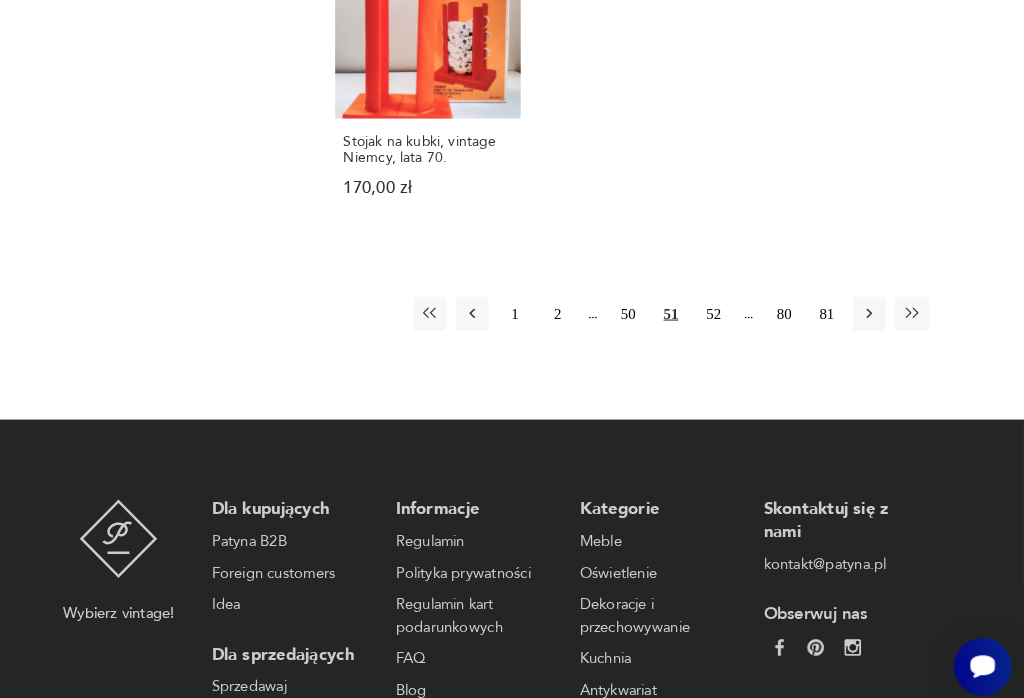 scroll, scrollTop: 2152, scrollLeft: 0, axis: vertical 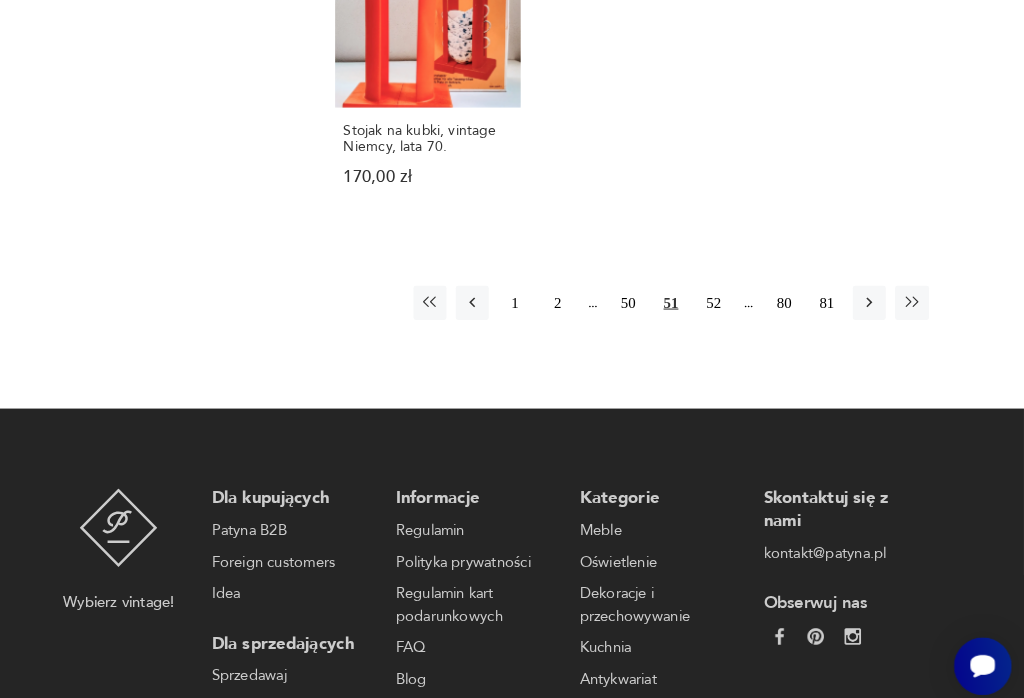 click on "52" at bounding box center [723, 293] 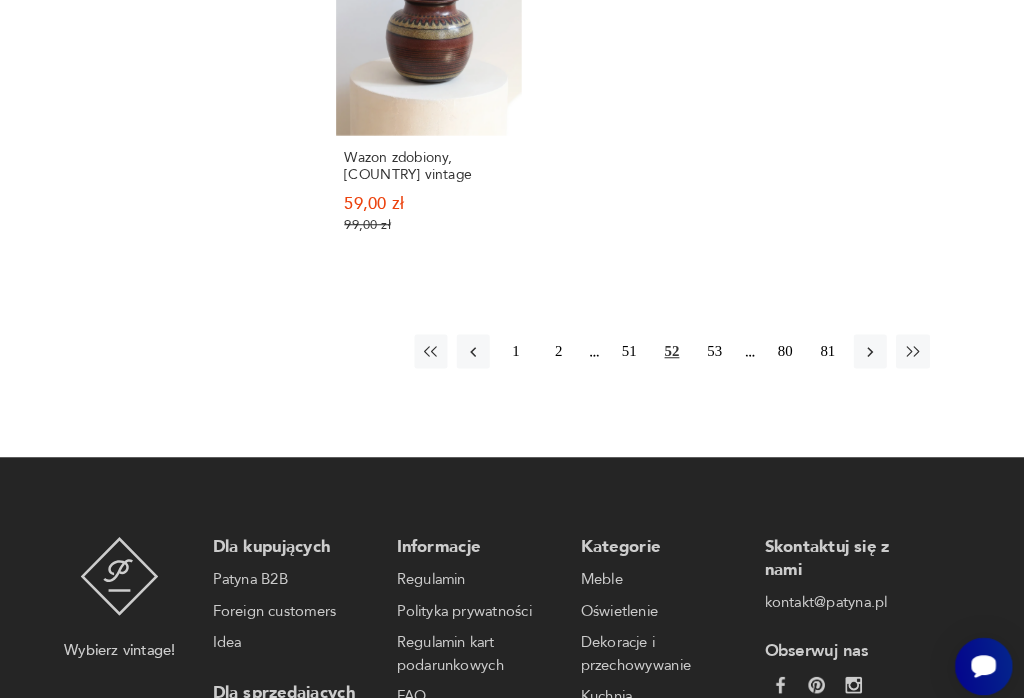 scroll, scrollTop: 2099, scrollLeft: 0, axis: vertical 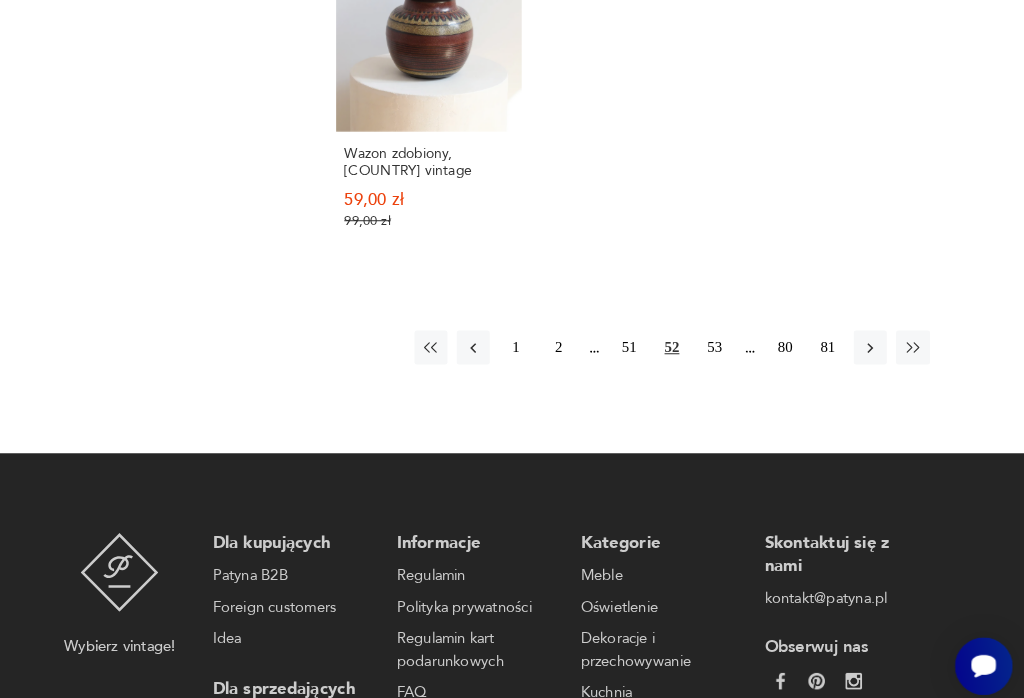 click on "53" at bounding box center (723, 337) 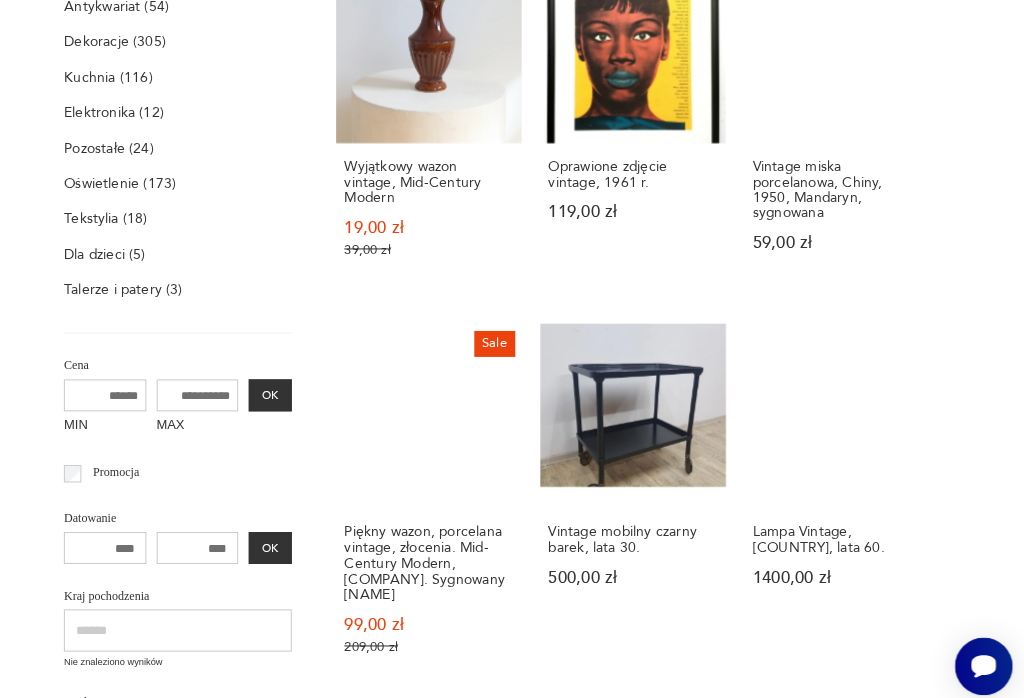 scroll, scrollTop: 395, scrollLeft: 0, axis: vertical 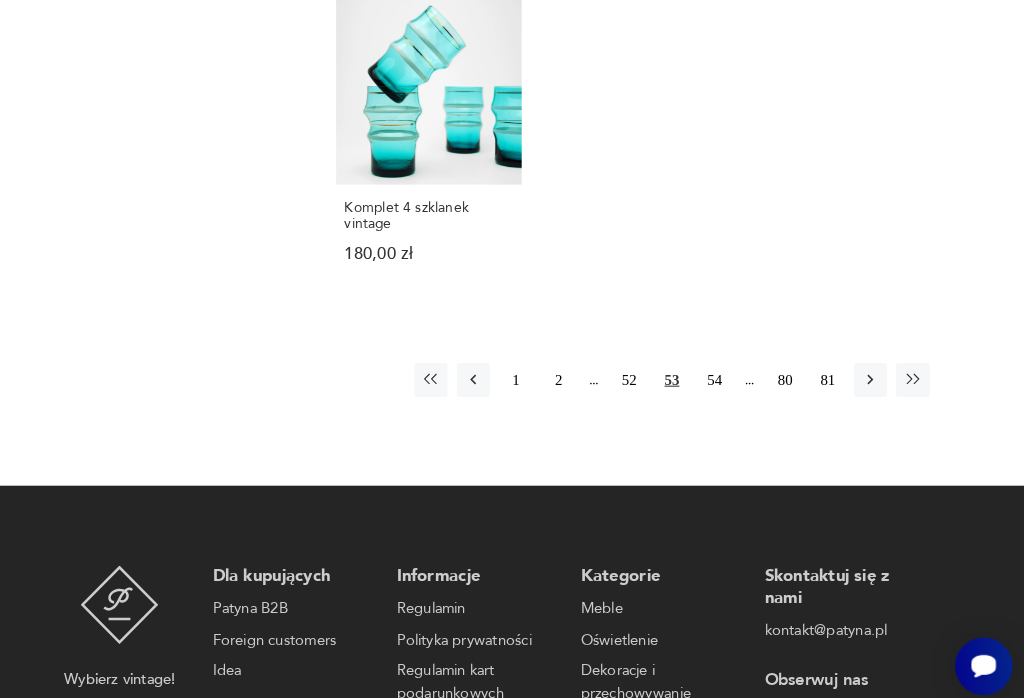 click on "54" at bounding box center [723, 368] 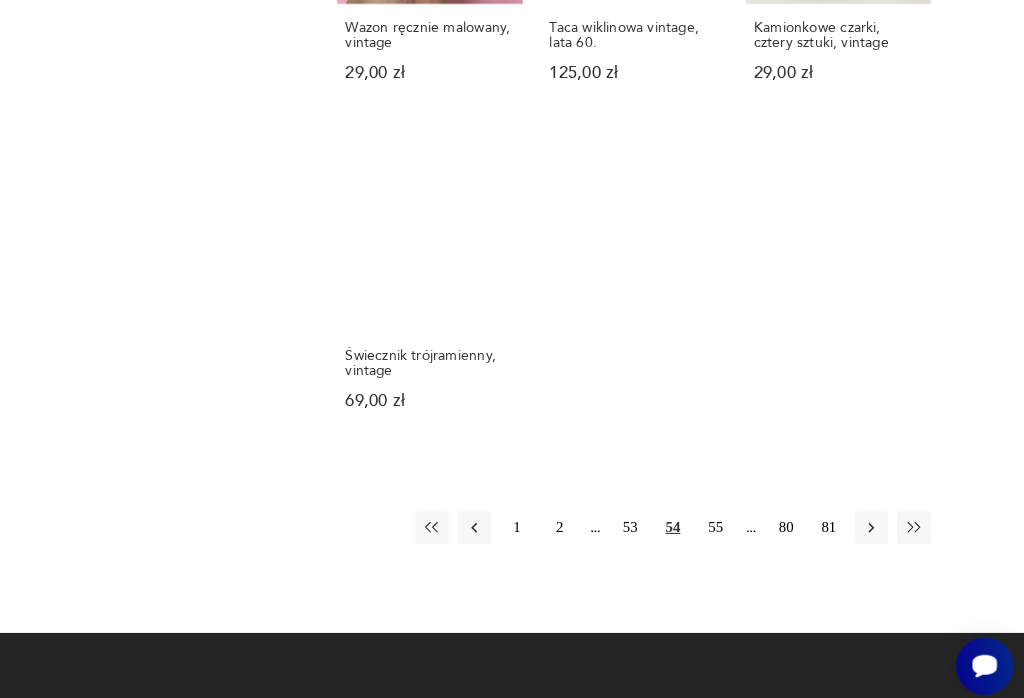 scroll, scrollTop: 1909, scrollLeft: 0, axis: vertical 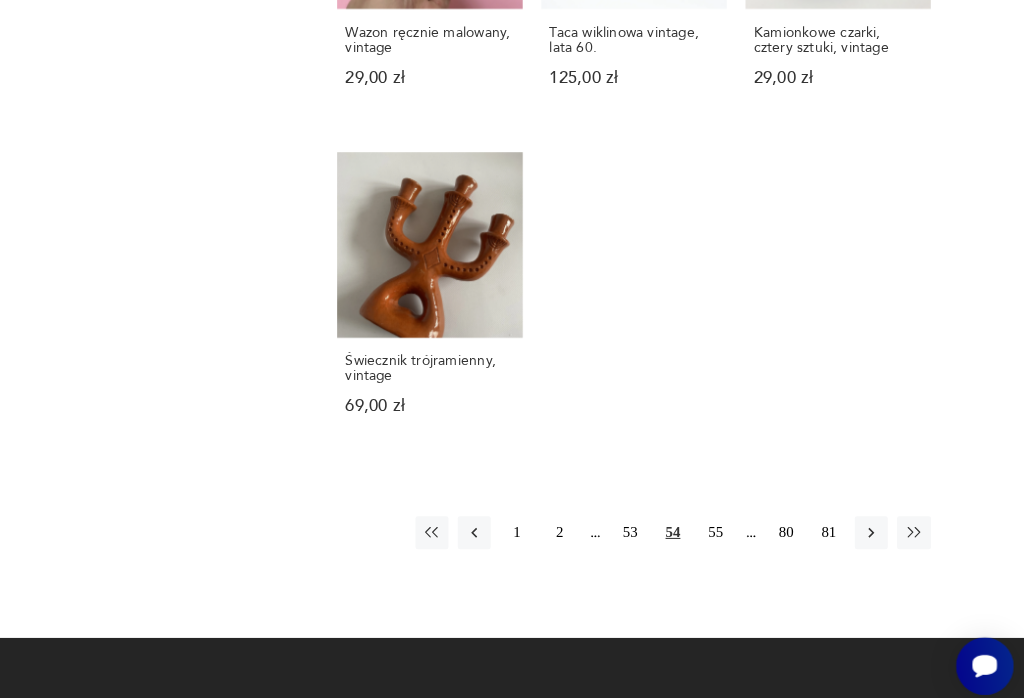 click on "55" at bounding box center [723, 517] 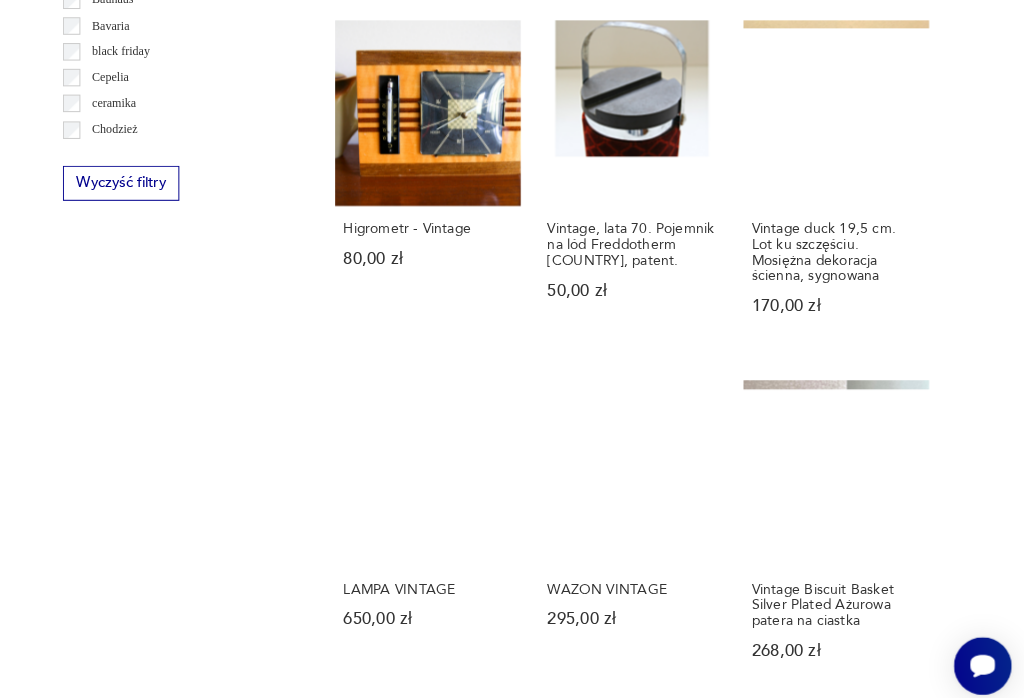 scroll, scrollTop: 1370, scrollLeft: 0, axis: vertical 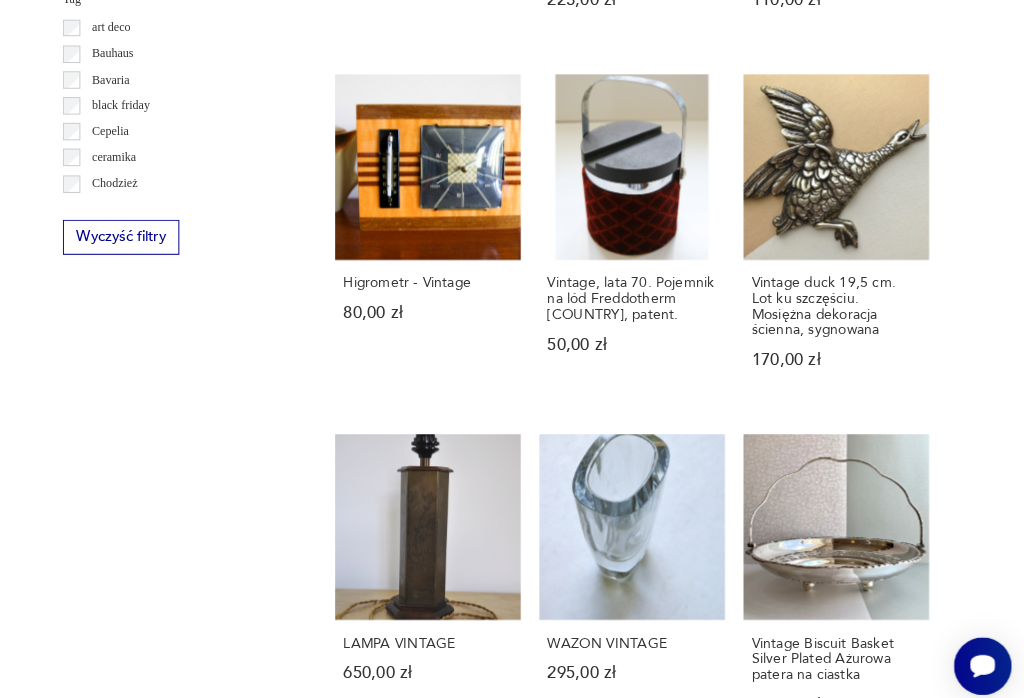 click on "Vintage, lata 70. Pojemnik na lód [BRAND] [COUNTRY], patent. 50,00 zł" at bounding box center (644, 232) 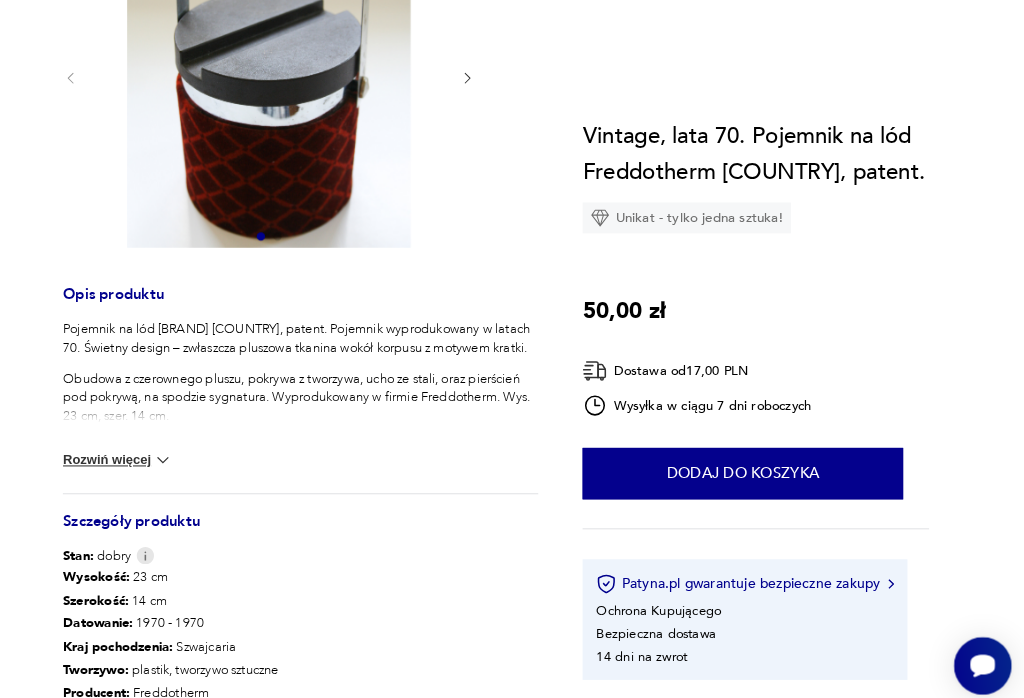 scroll, scrollTop: 363, scrollLeft: 0, axis: vertical 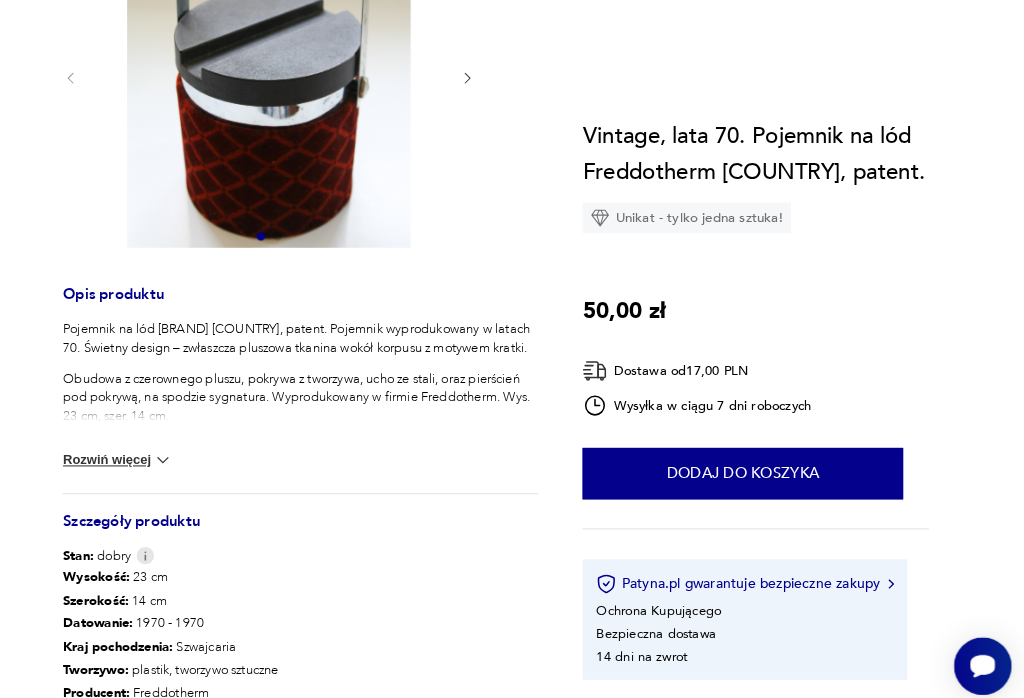 click at bounding box center (189, 446) 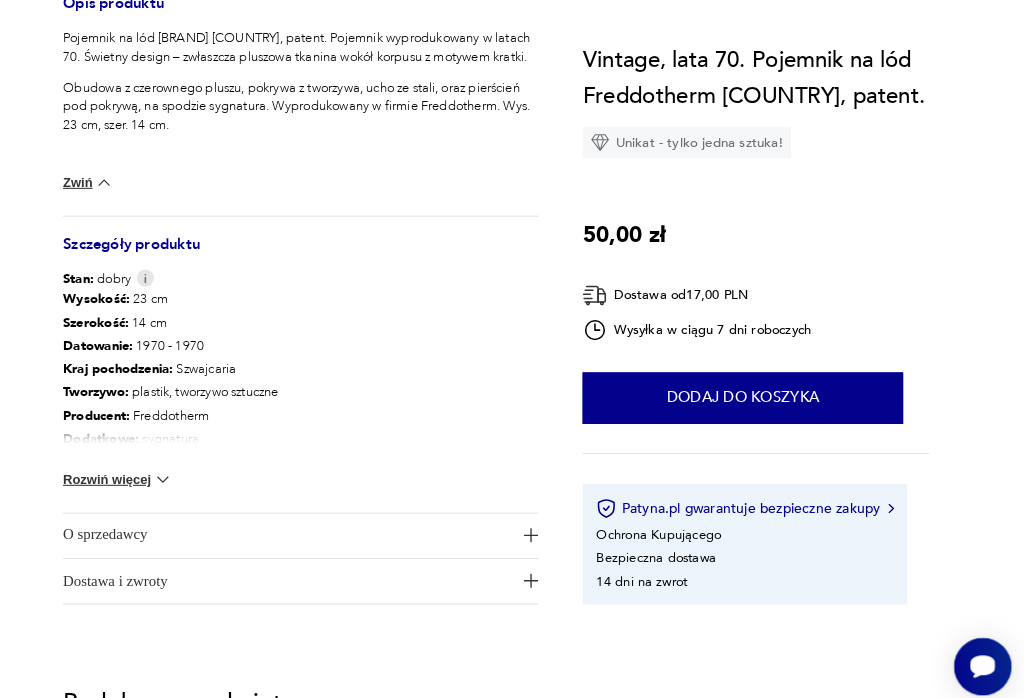 scroll, scrollTop: 645, scrollLeft: 0, axis: vertical 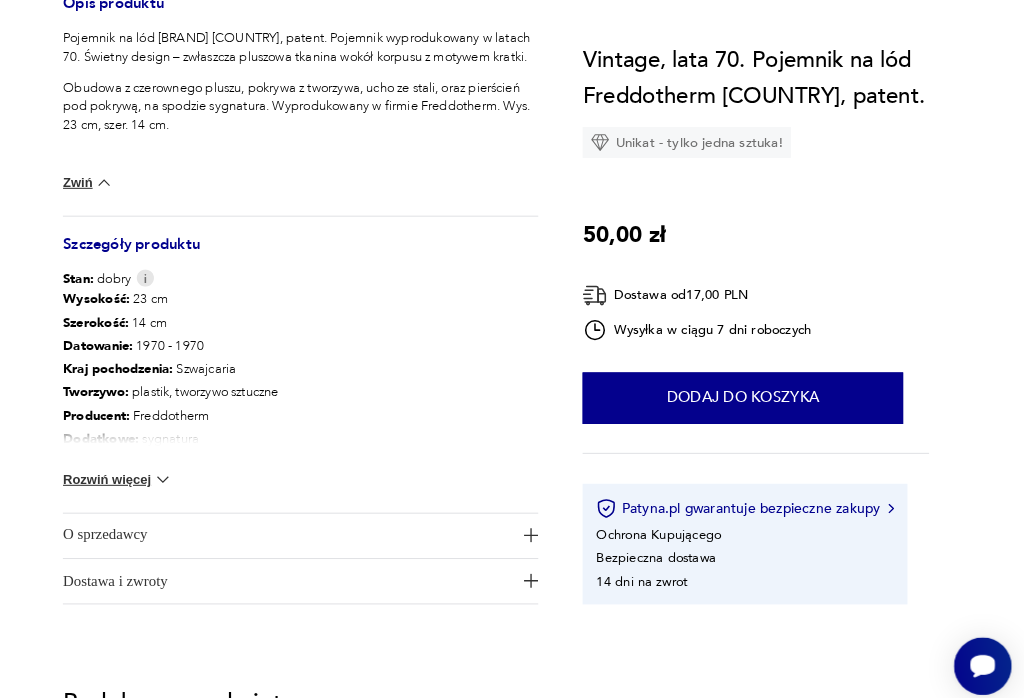 click on "O sprzedawcy" at bounding box center (310, 519) 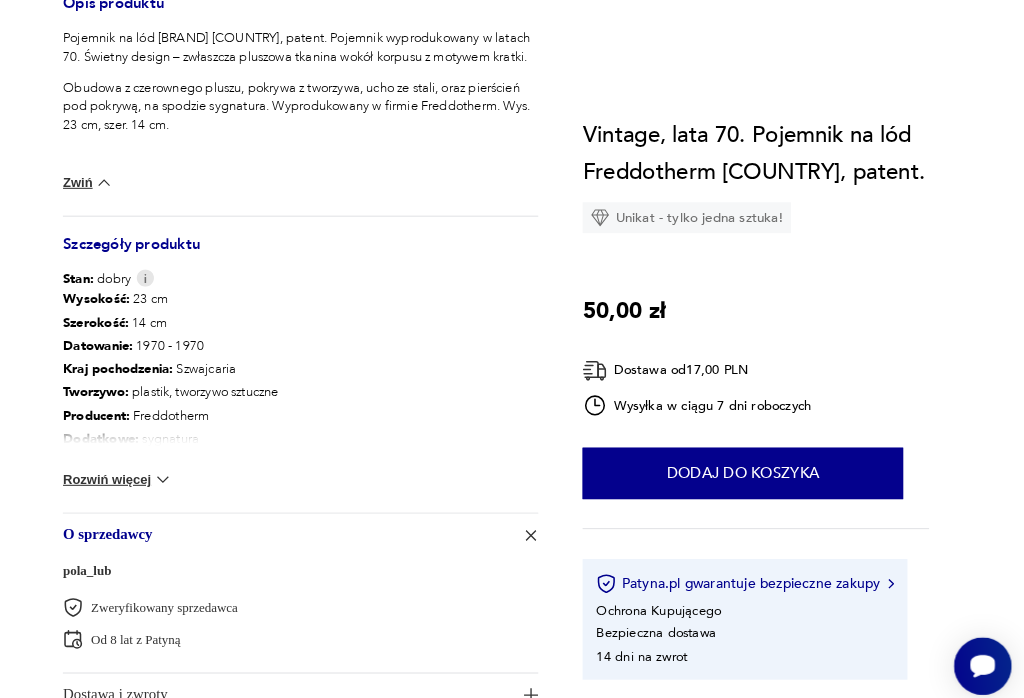 click on "pola_lub" at bounding box center [115, 553] 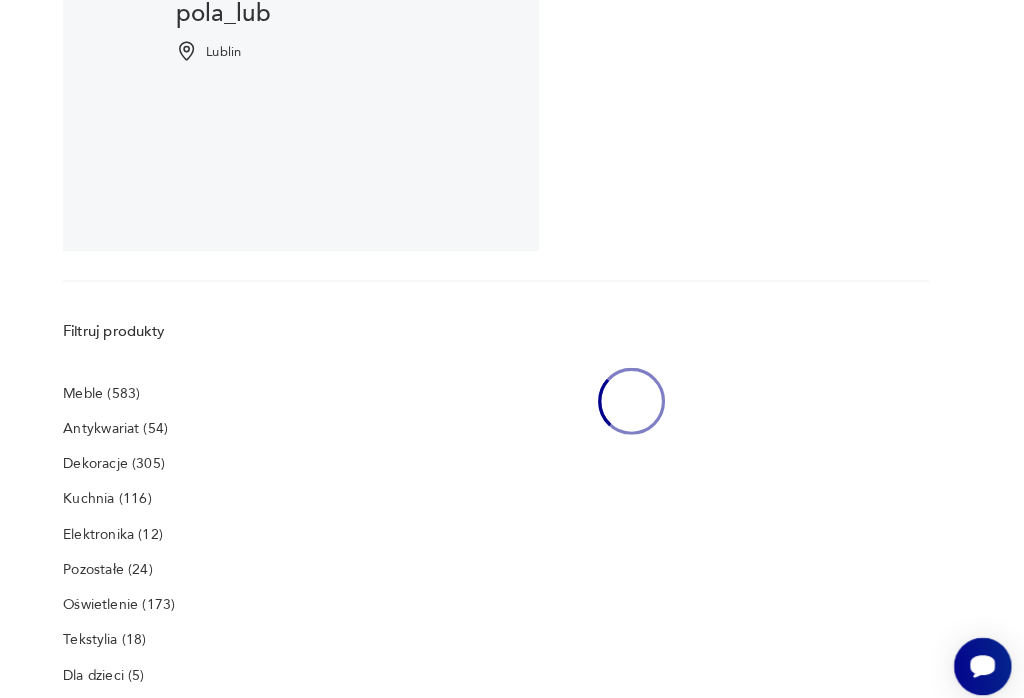 scroll, scrollTop: 313, scrollLeft: 0, axis: vertical 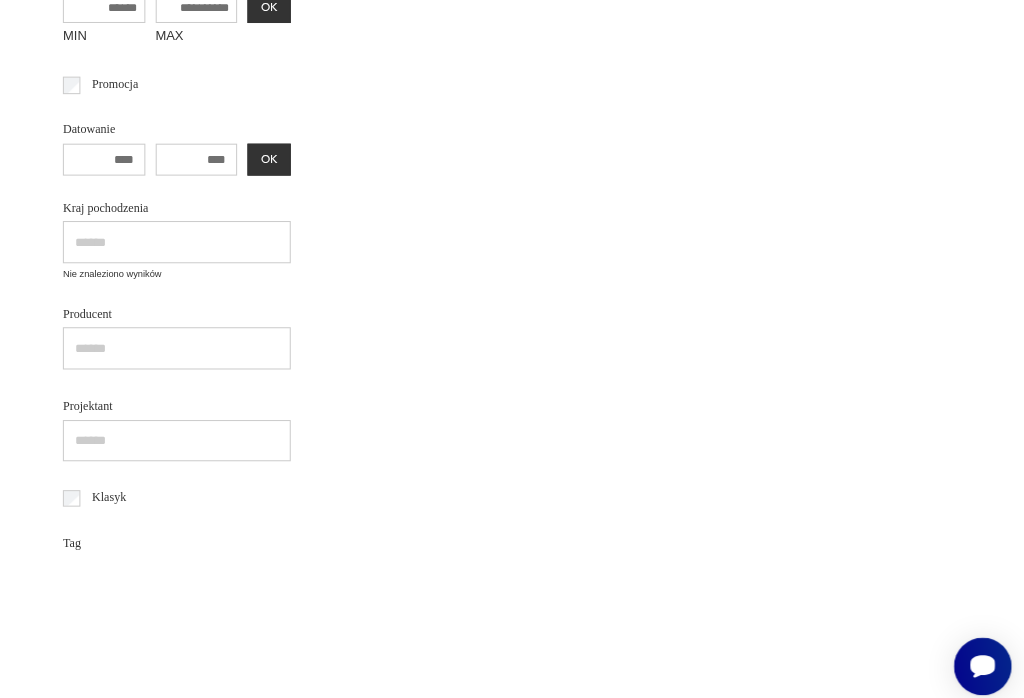 type on "*******" 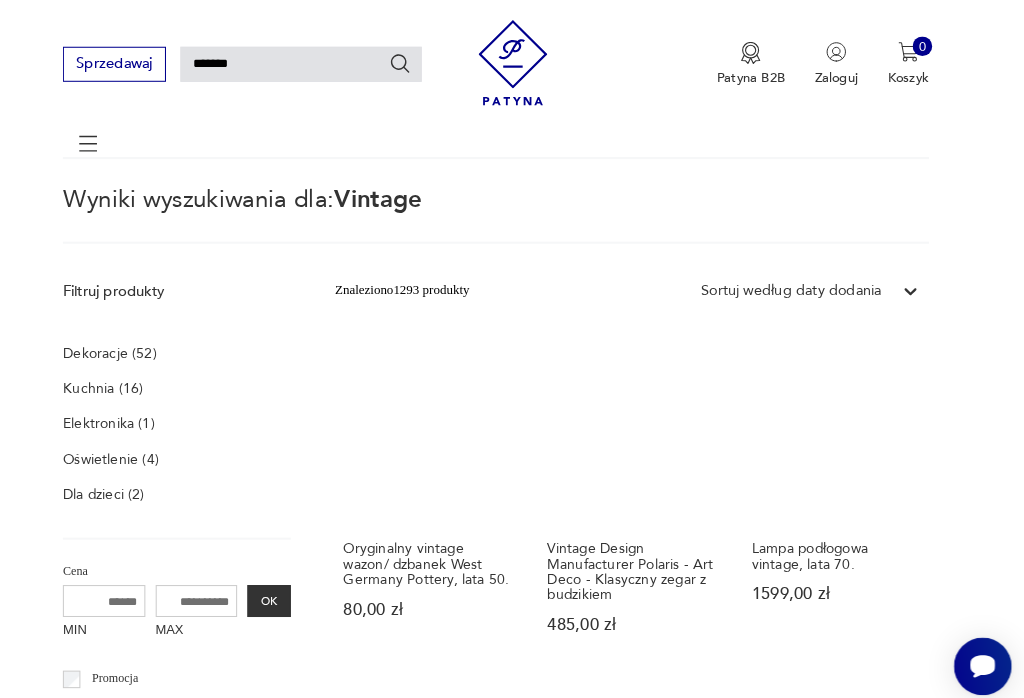 scroll, scrollTop: 0, scrollLeft: 0, axis: both 